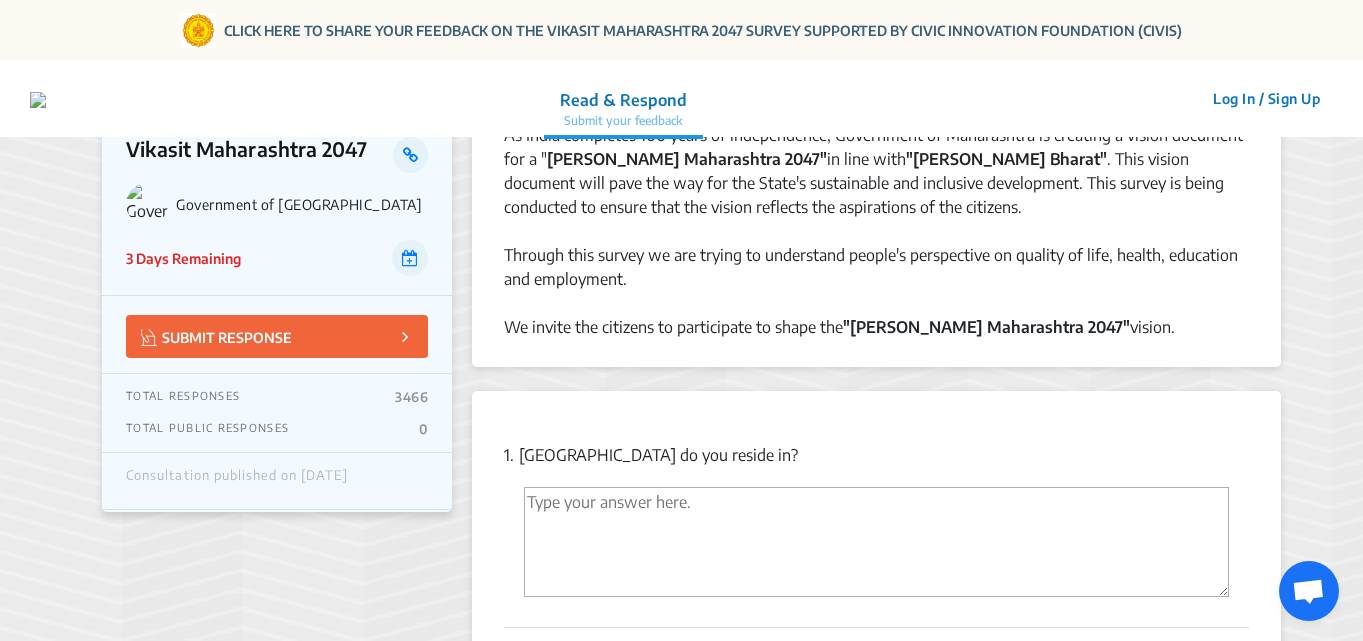 scroll, scrollTop: 0, scrollLeft: 0, axis: both 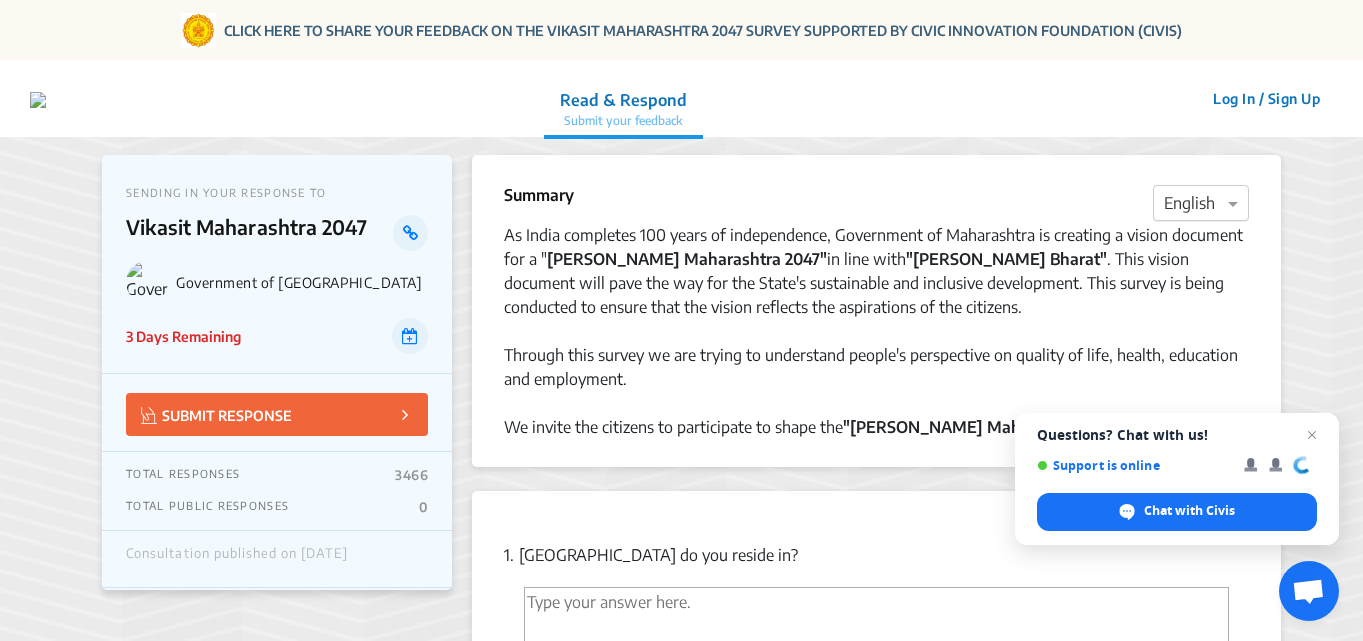 click 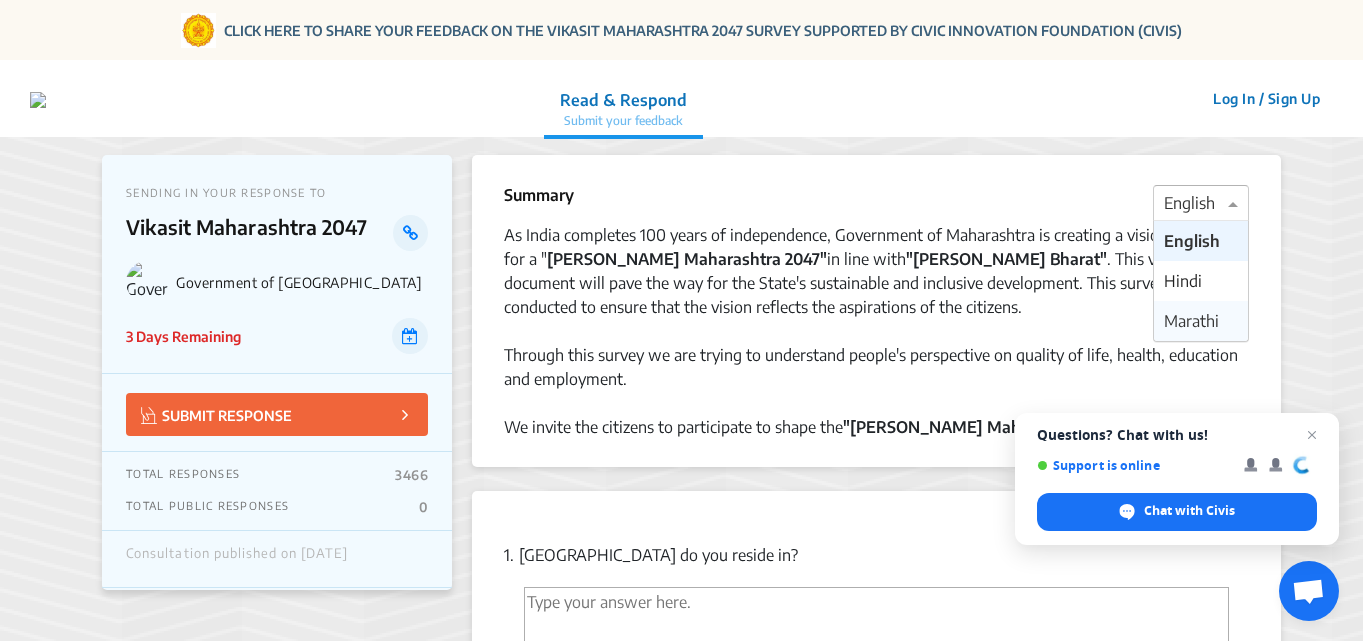 click on "Marathi" at bounding box center [1191, 321] 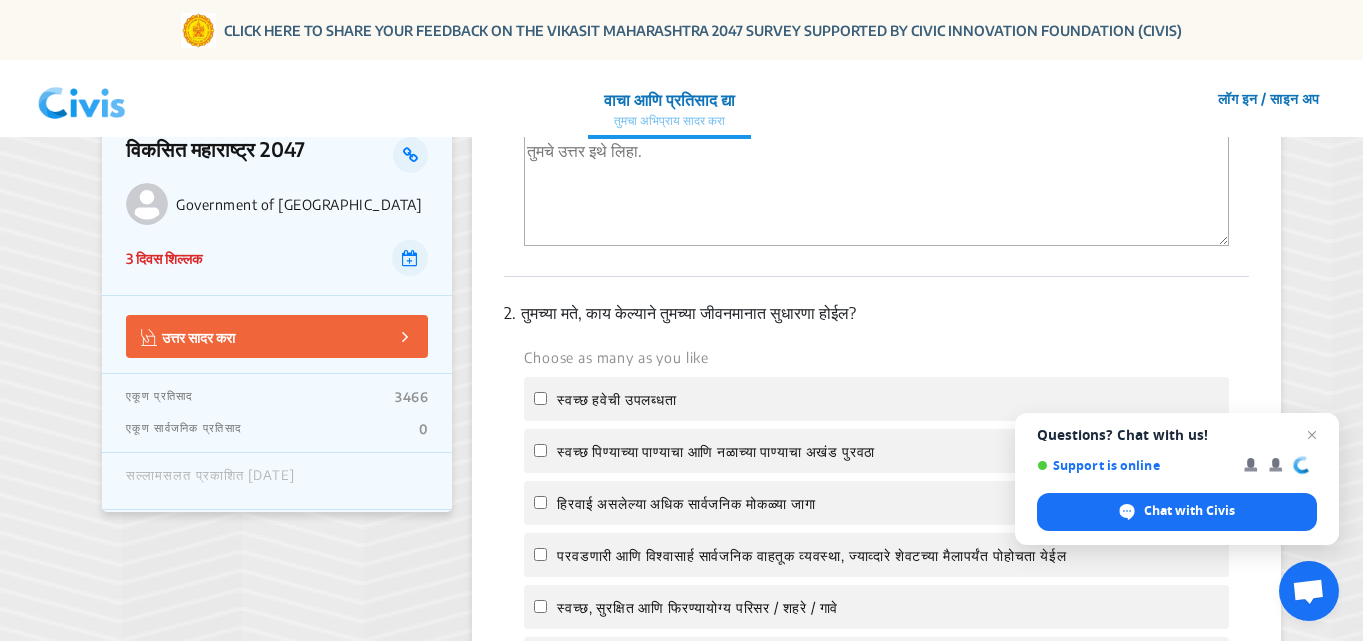scroll, scrollTop: 500, scrollLeft: 0, axis: vertical 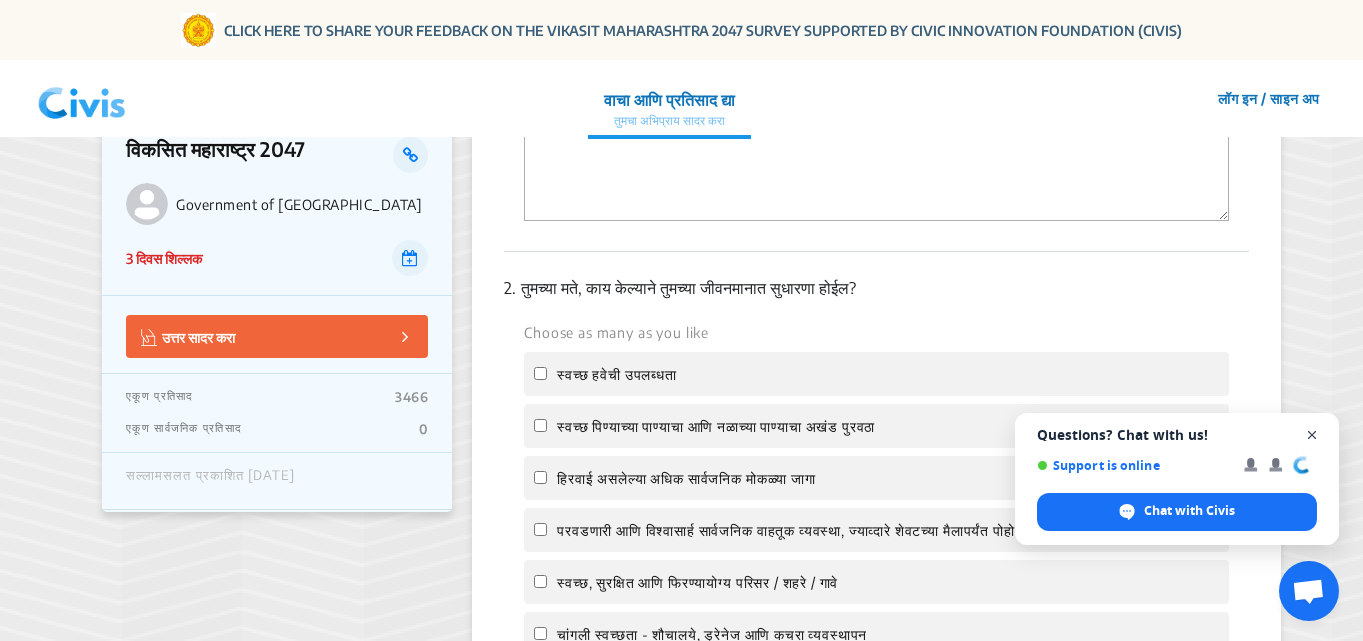 click at bounding box center [1312, 435] 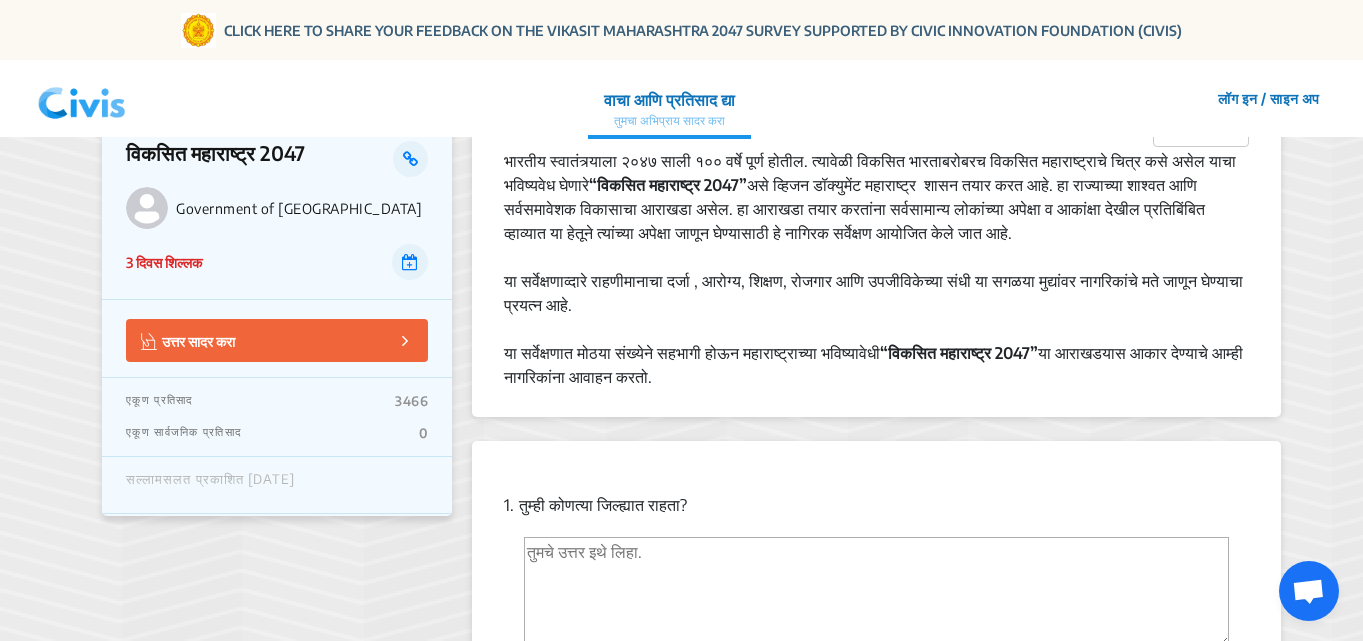 scroll, scrollTop: 300, scrollLeft: 0, axis: vertical 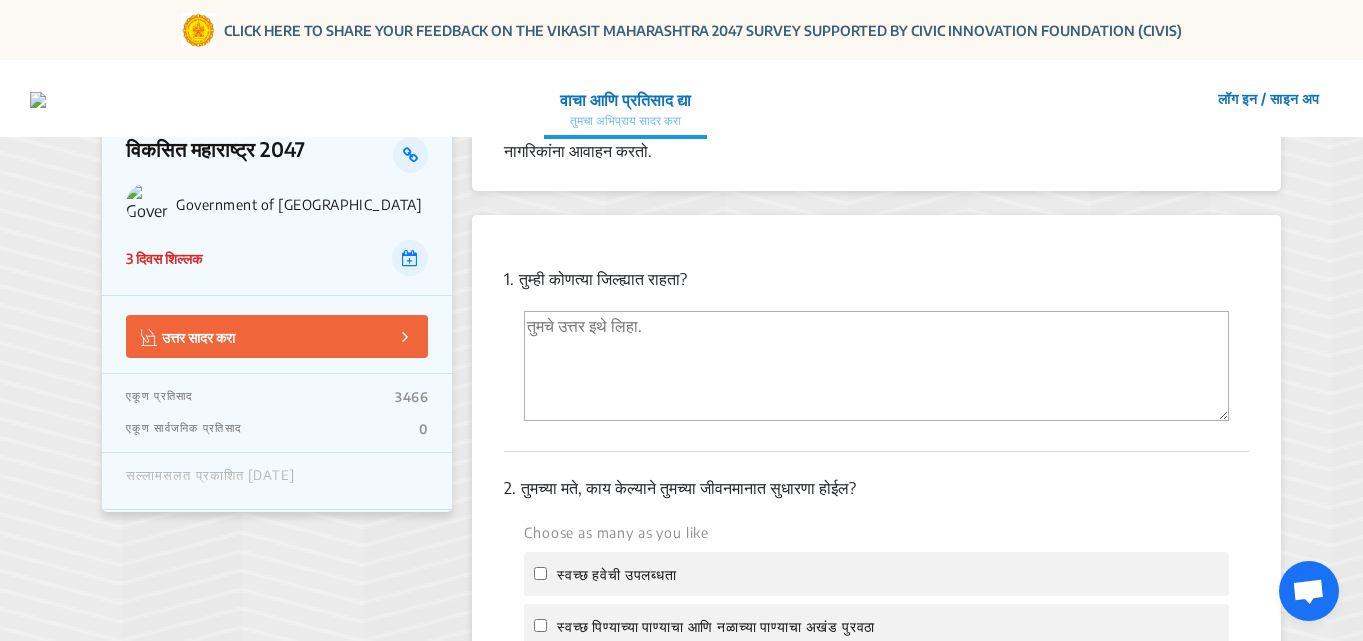 click at bounding box center [876, 366] 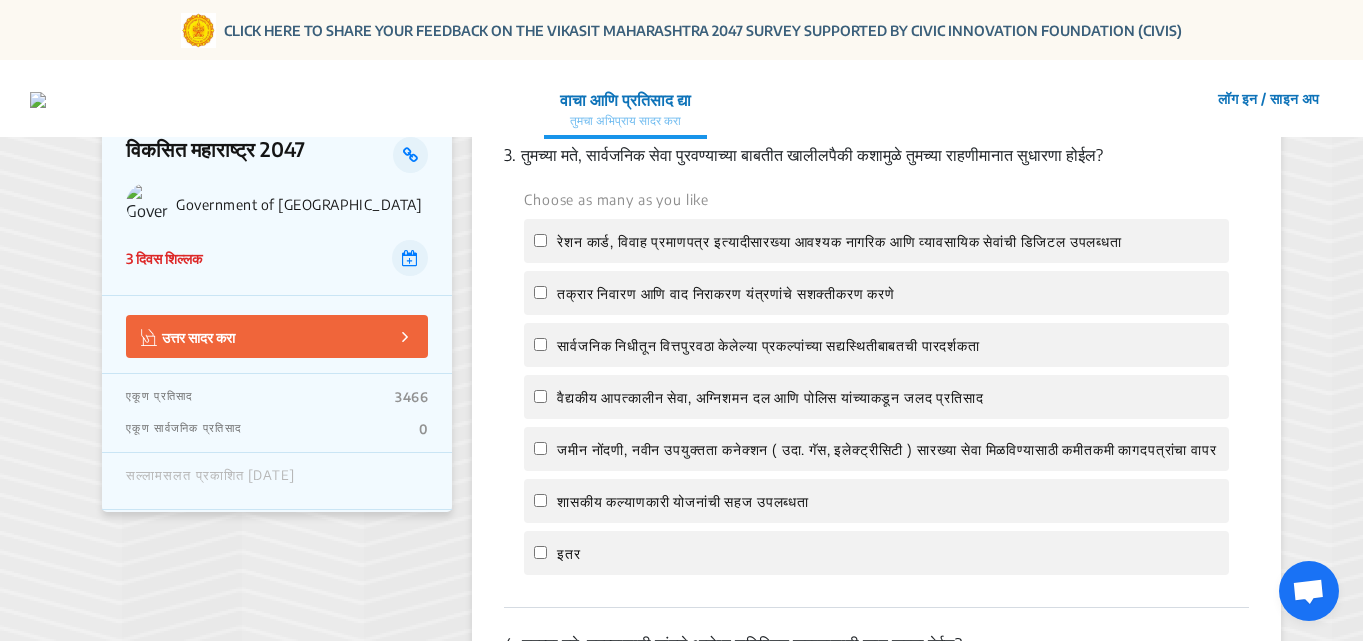 scroll, scrollTop: 1100, scrollLeft: 0, axis: vertical 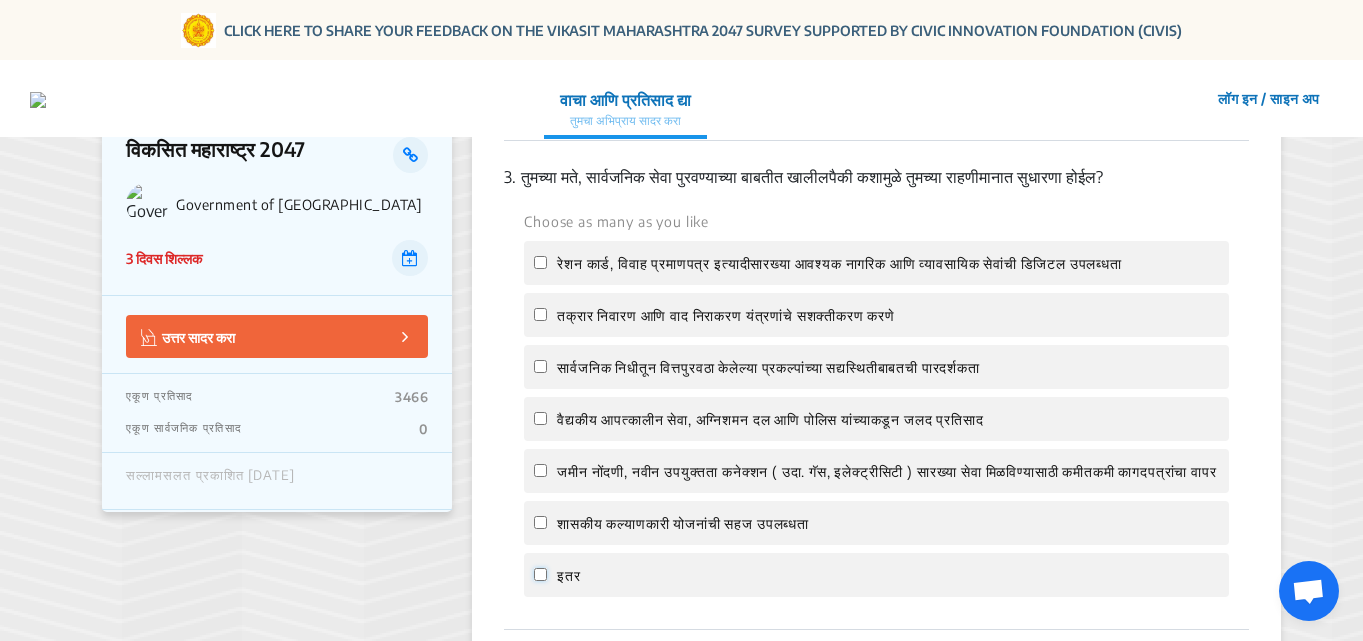 click on "इतर" 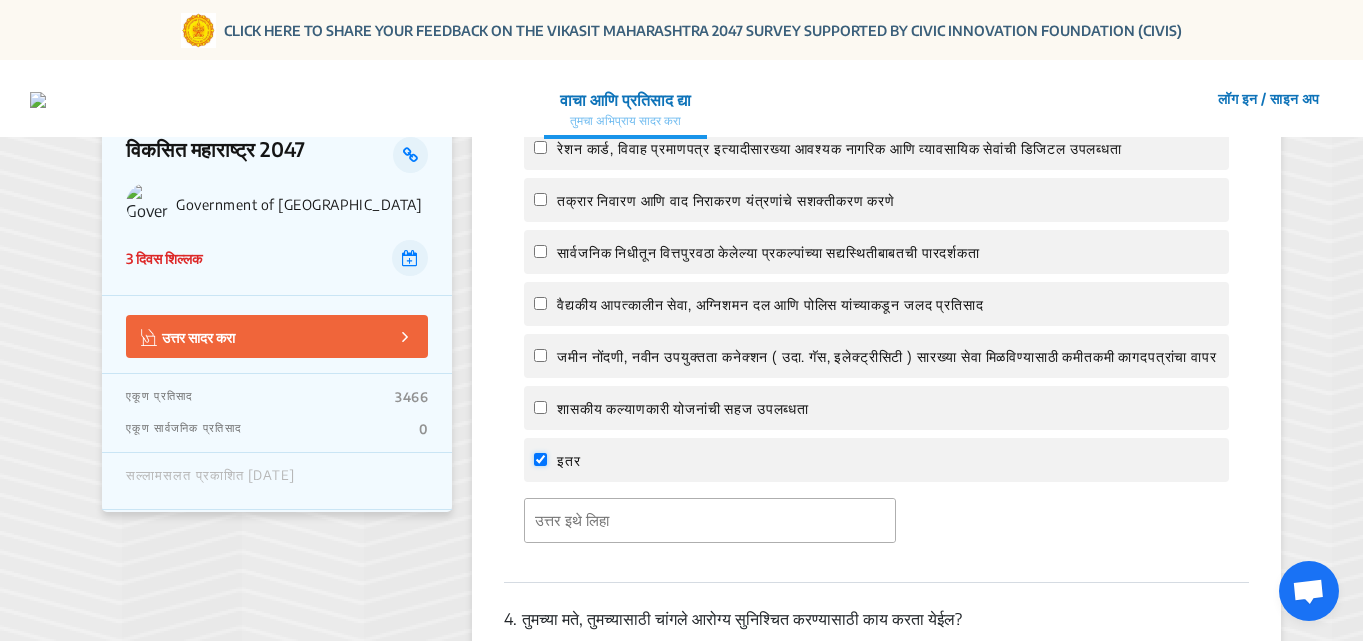 scroll, scrollTop: 1300, scrollLeft: 0, axis: vertical 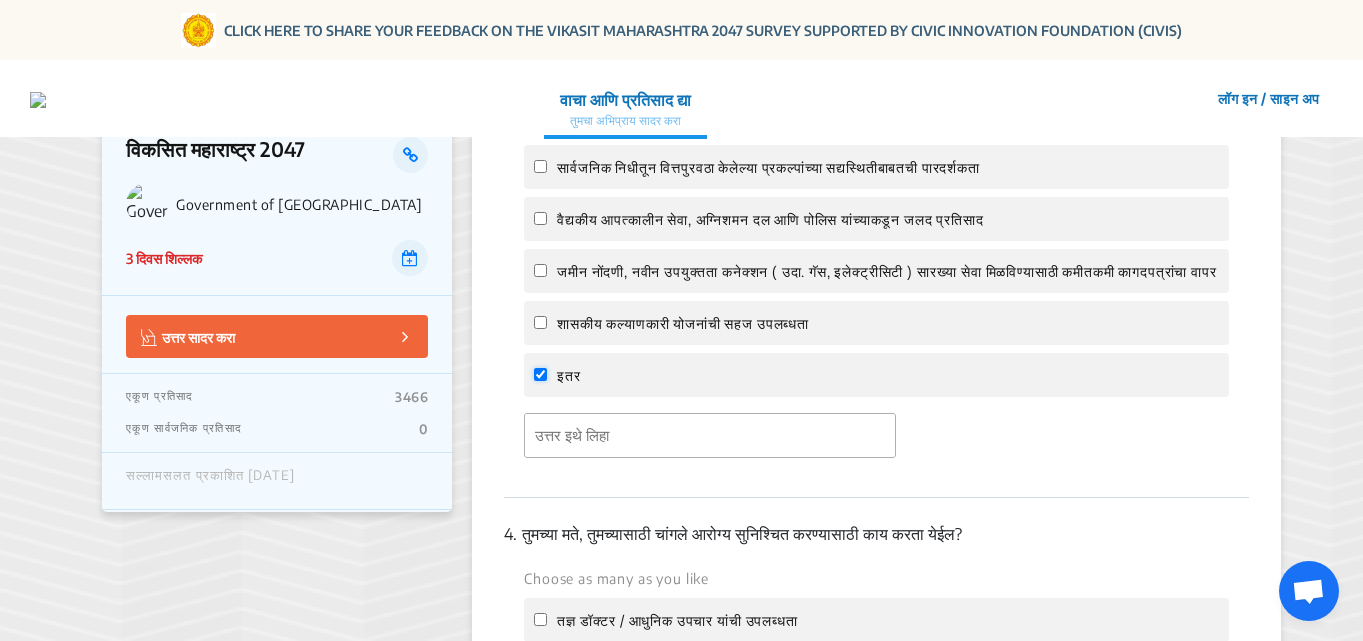 click on "इतर" 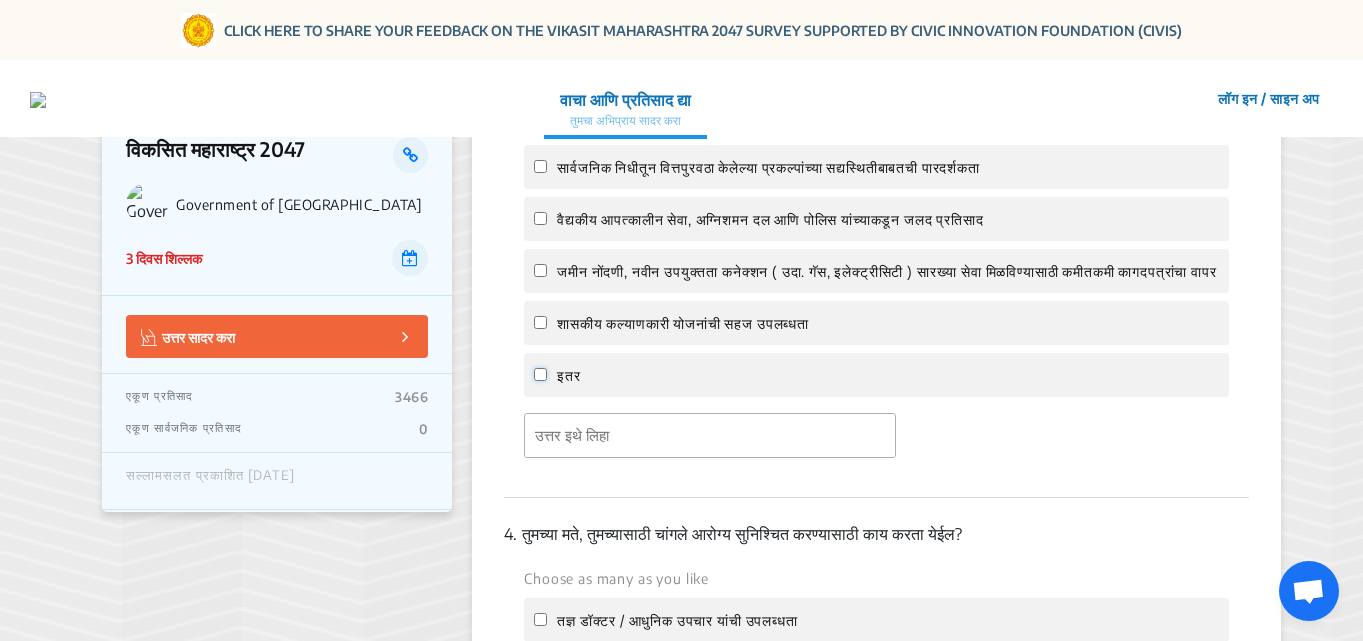 checkbox on "false" 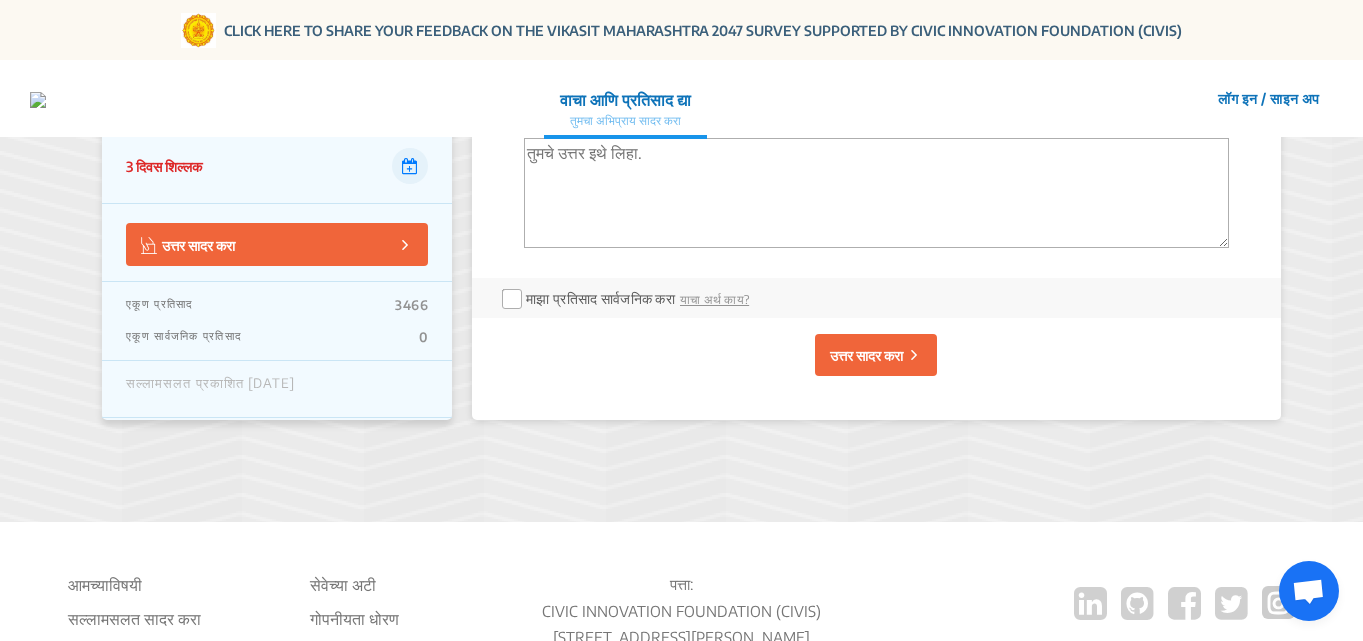 scroll, scrollTop: 3547, scrollLeft: 0, axis: vertical 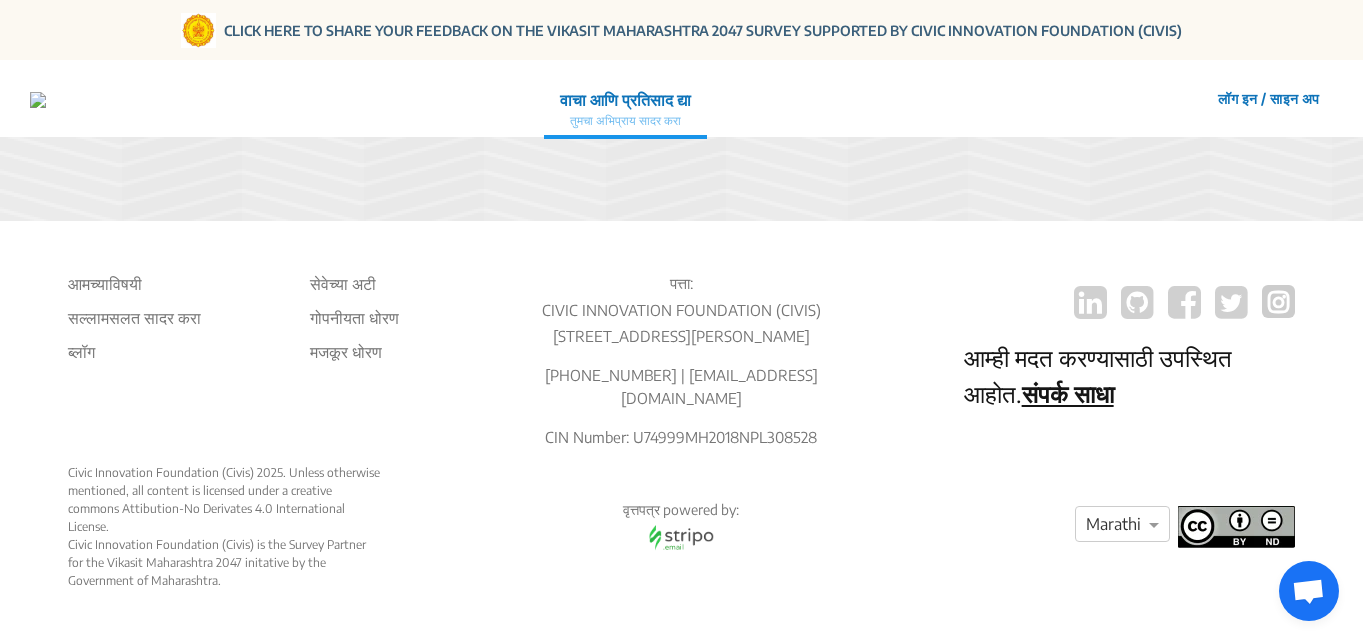 click on "लॉग इन / साइन अप" 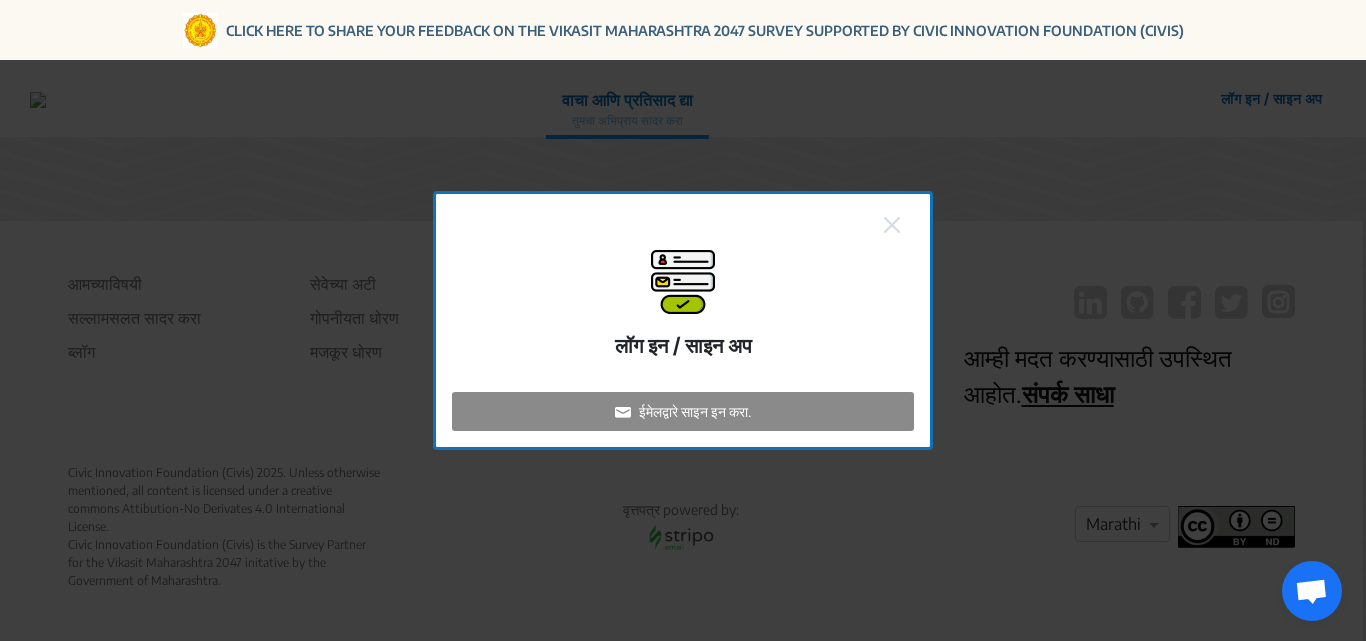 click 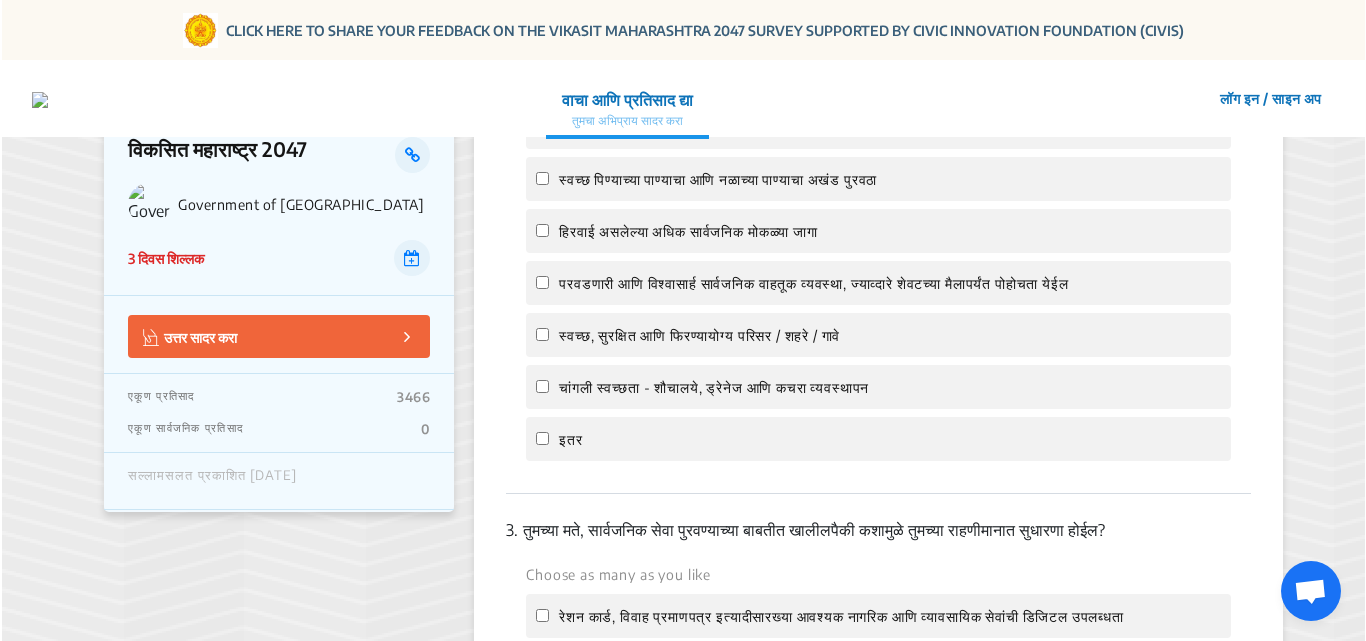 scroll, scrollTop: 0, scrollLeft: 0, axis: both 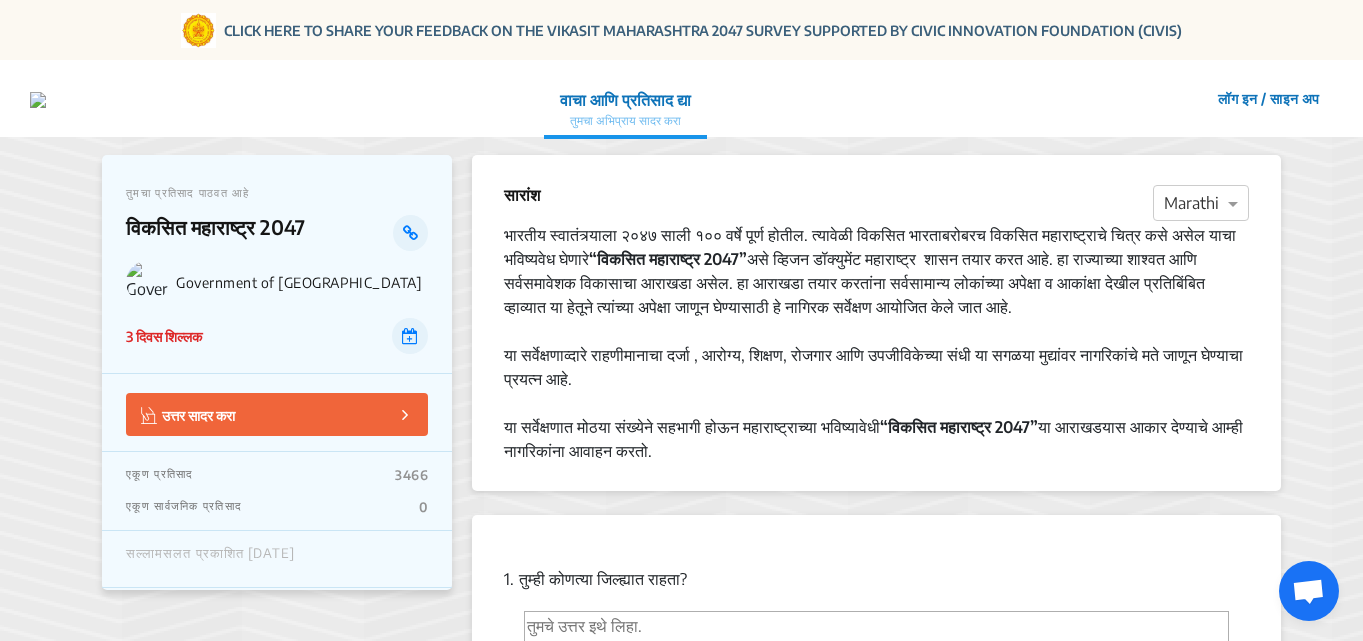 click on "लॉग इन / साइन अप" 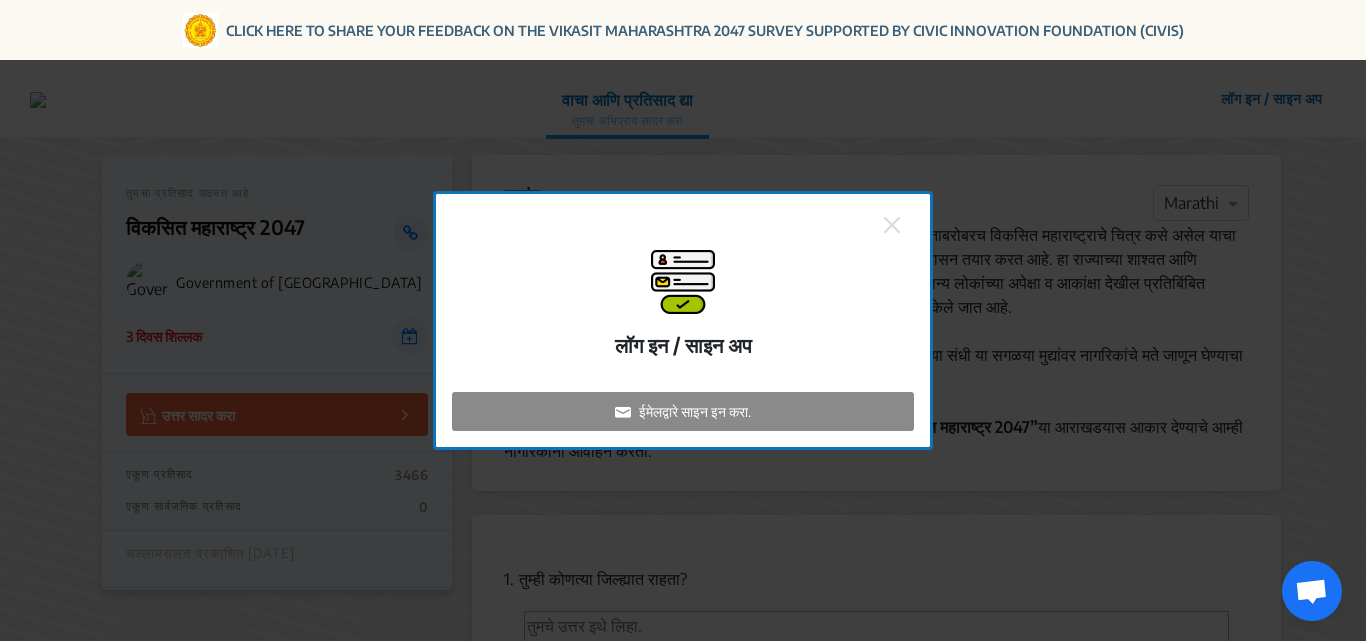 click on "ईमेलद्वारे साइन इन करा." 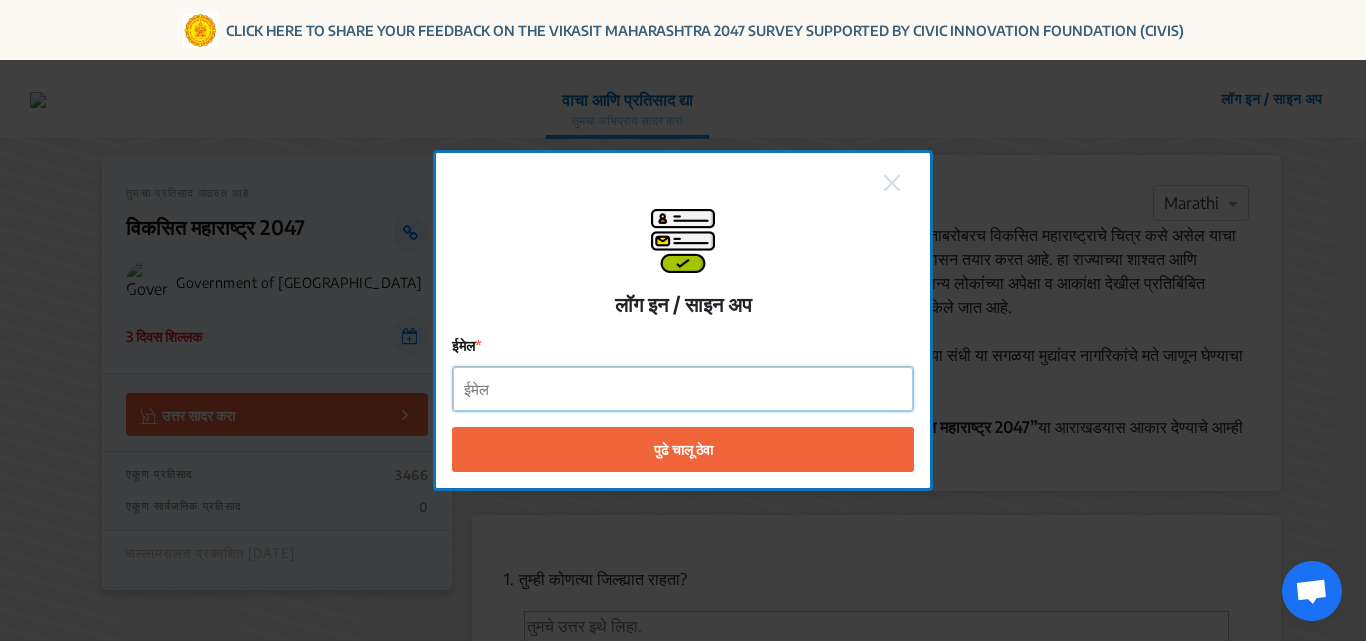 click on "ईमेल" at bounding box center (683, 389) 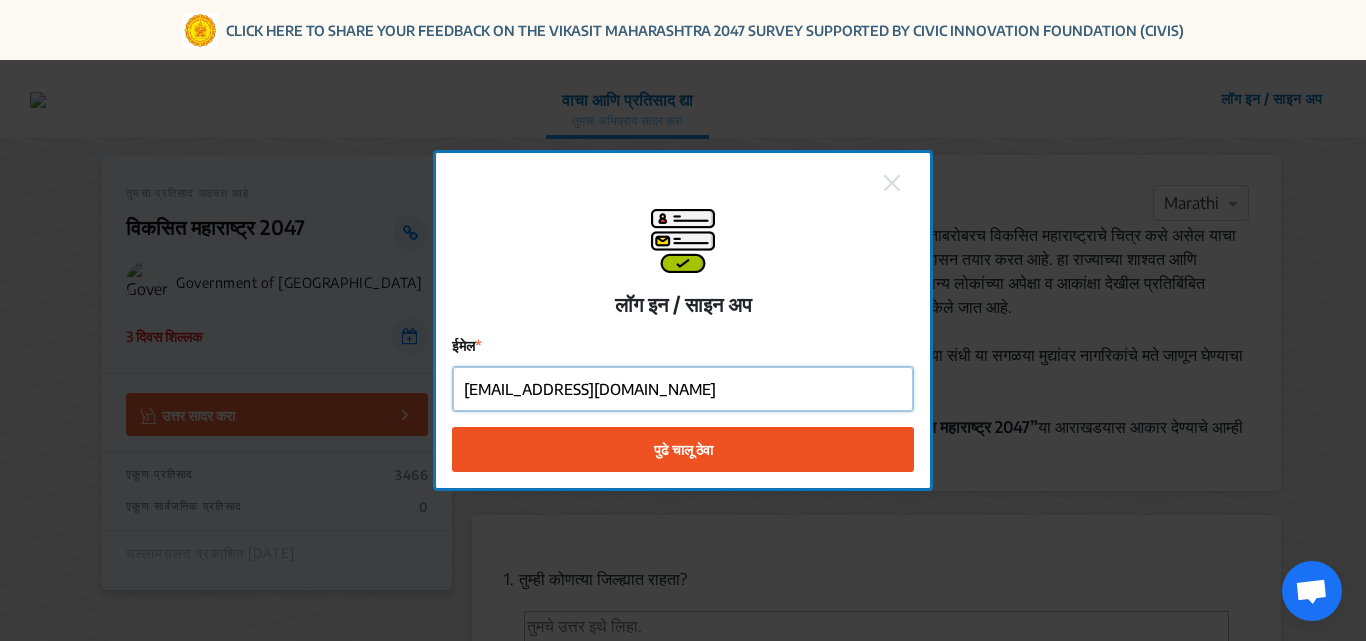 type on "surajmadankar13@gmail.com" 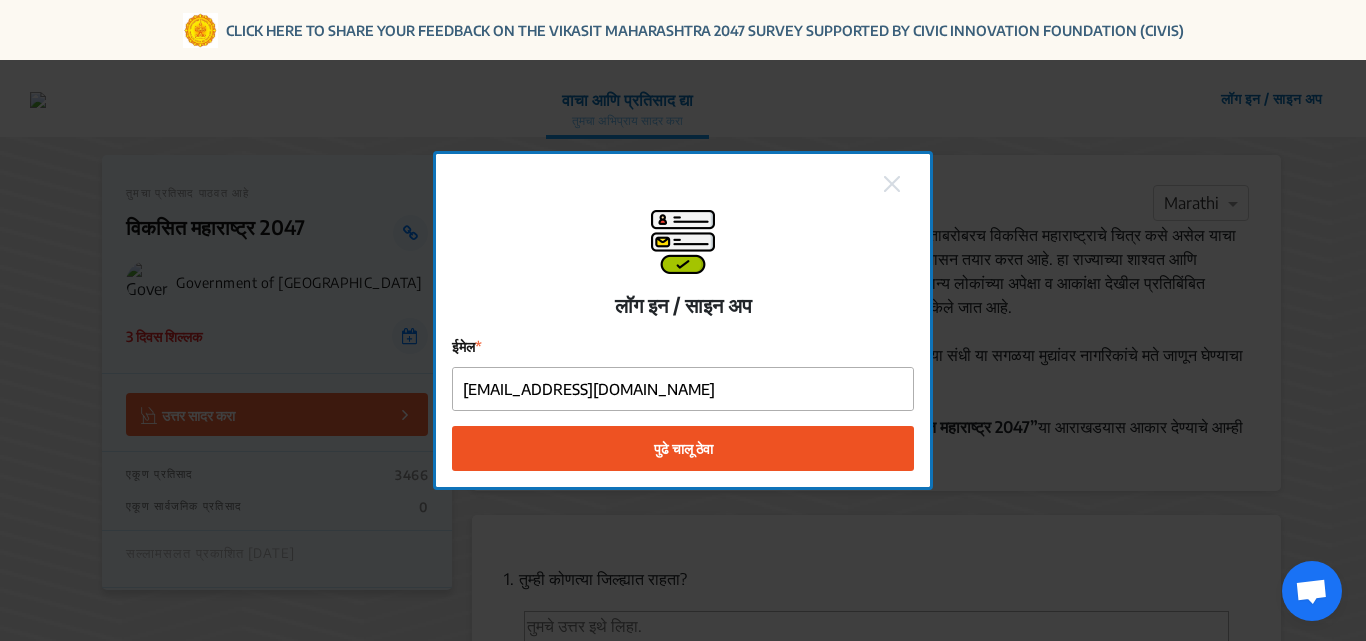 click on "पुढे चालू ठेवा" 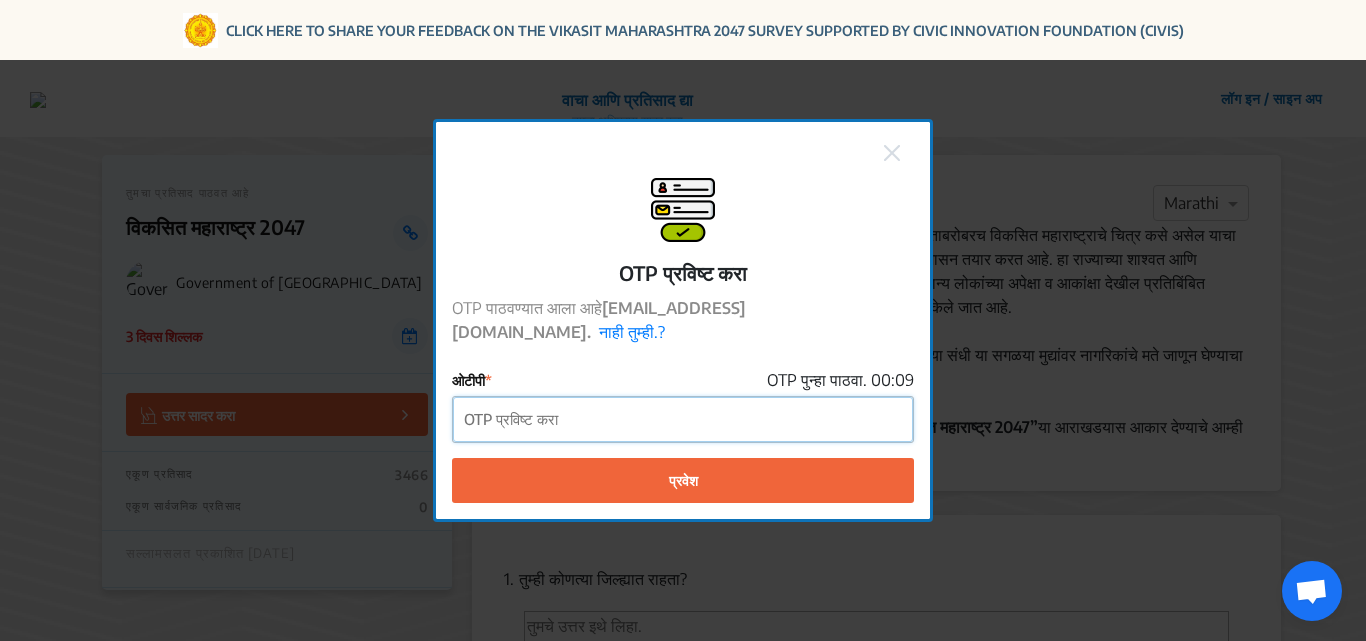 click on "ओटीपी" at bounding box center (683, 419) 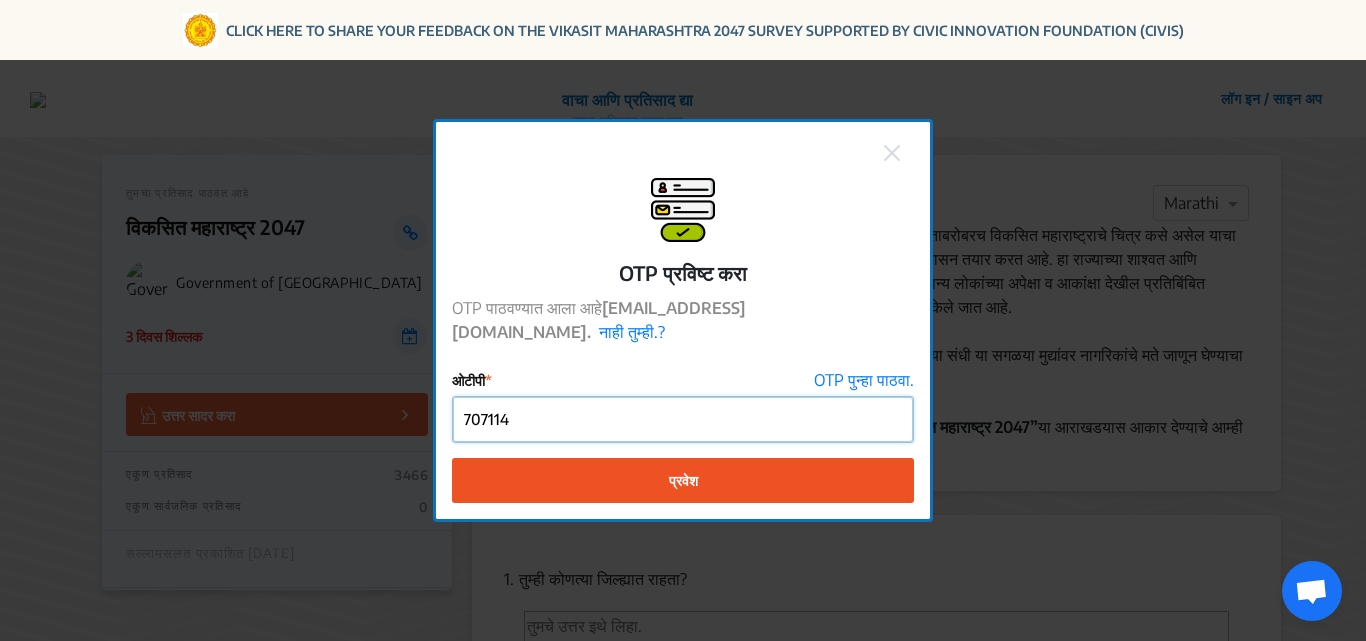 type on "707114" 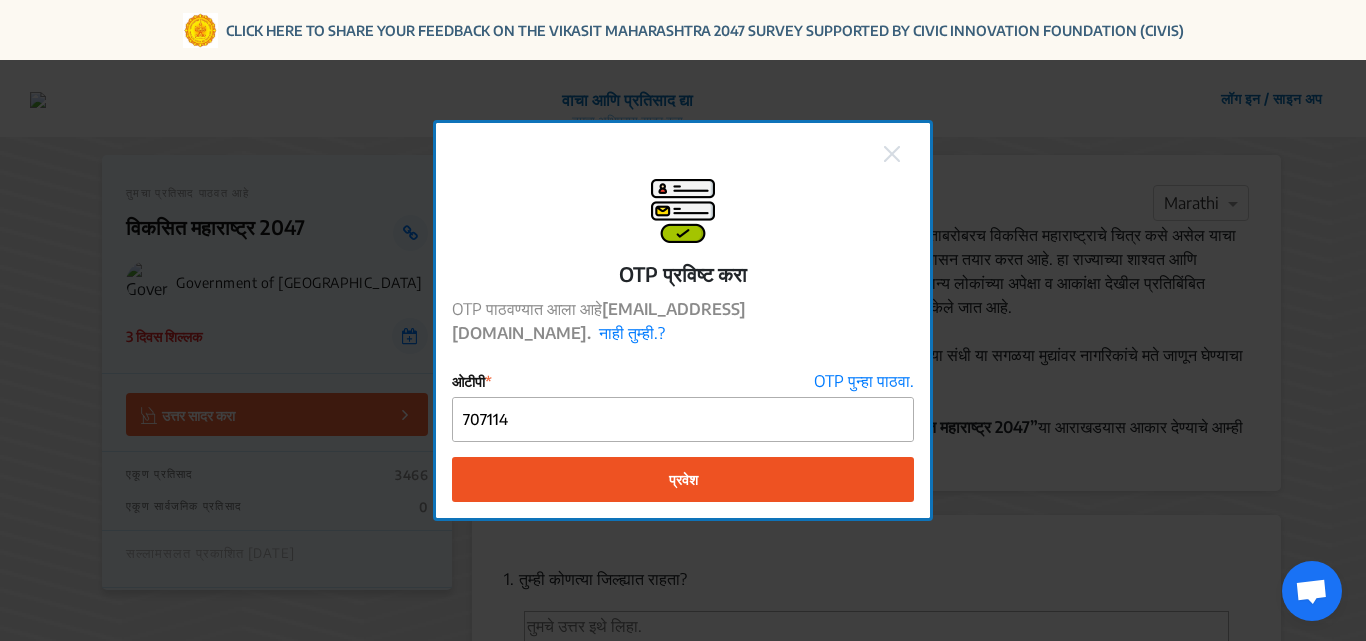 click on "प्रवेश" 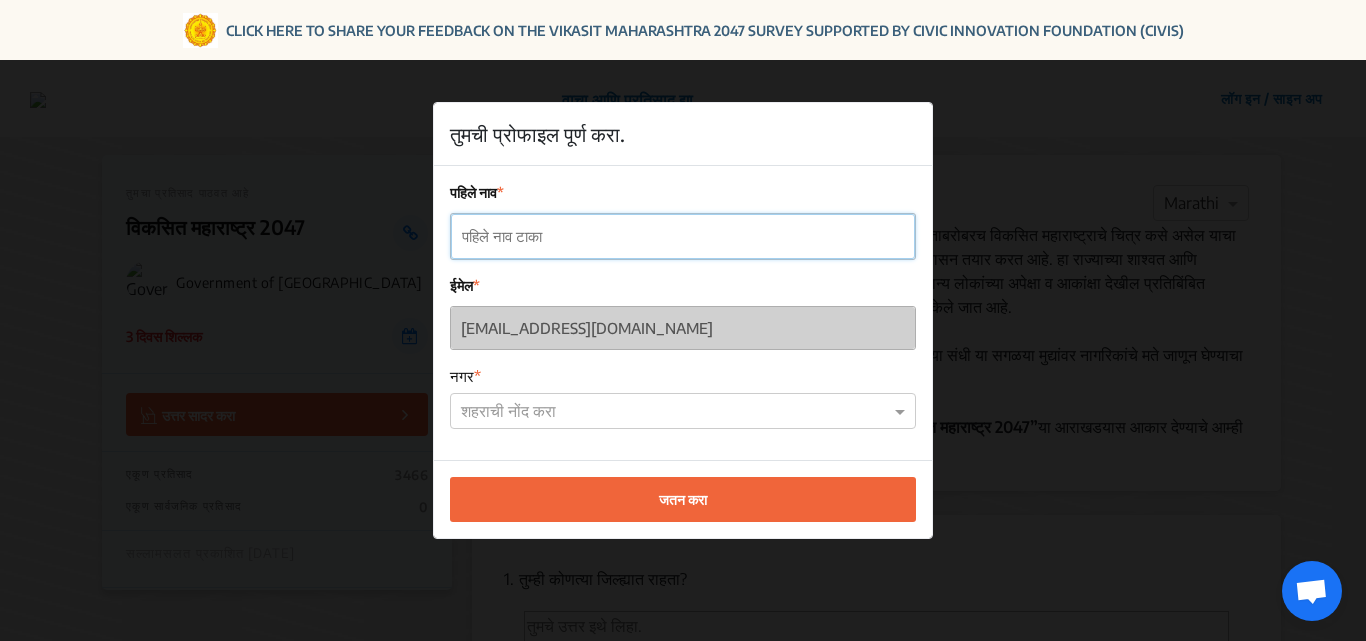 click on "पहिले नाव" at bounding box center [683, 236] 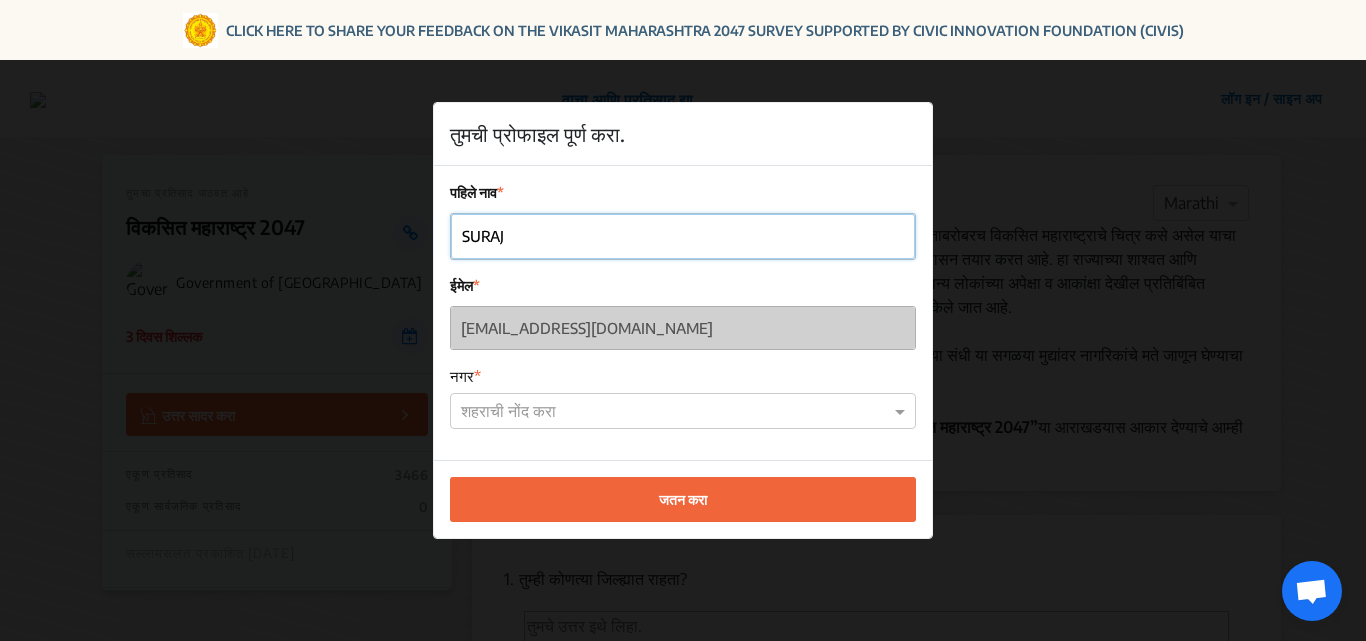 type on "SURAJ" 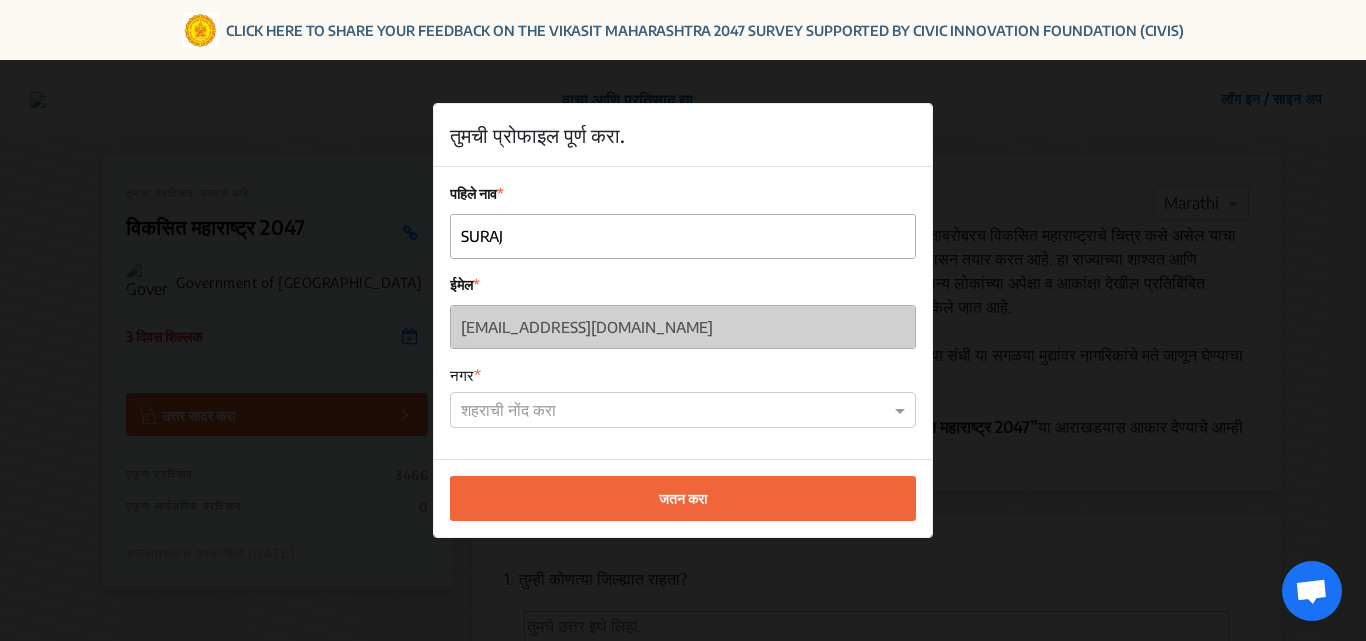 click on "पहिले नाव" 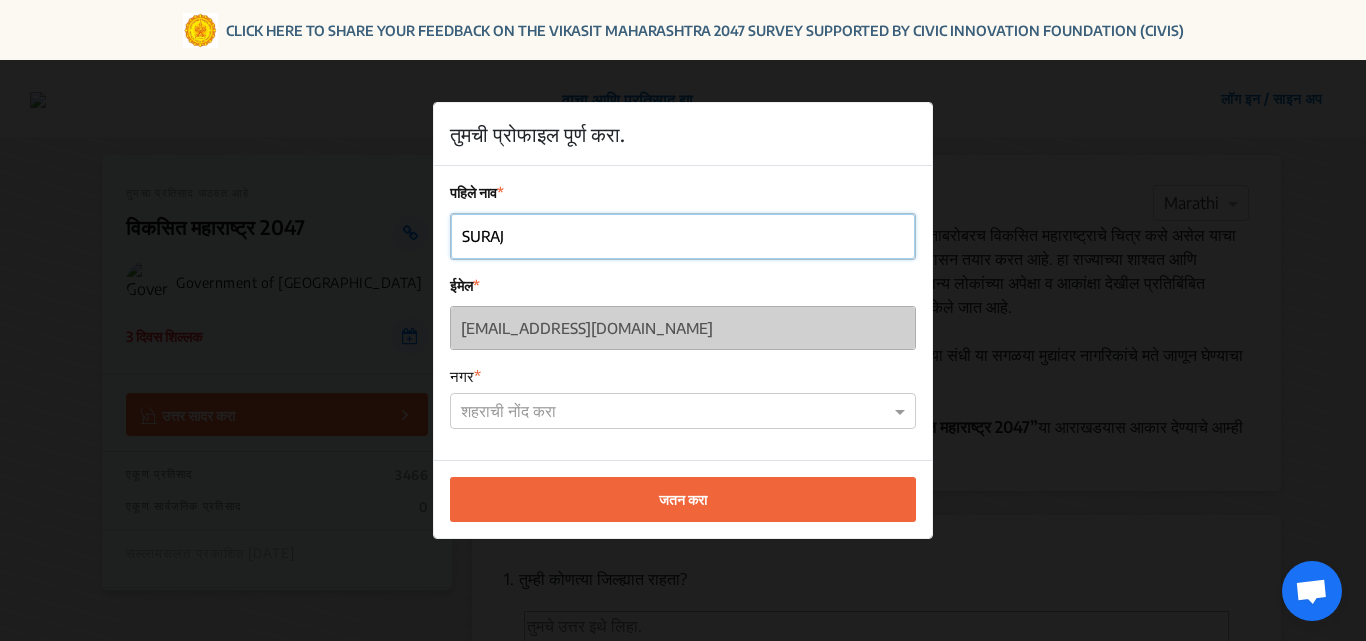 click on "SURAJ" at bounding box center [683, 236] 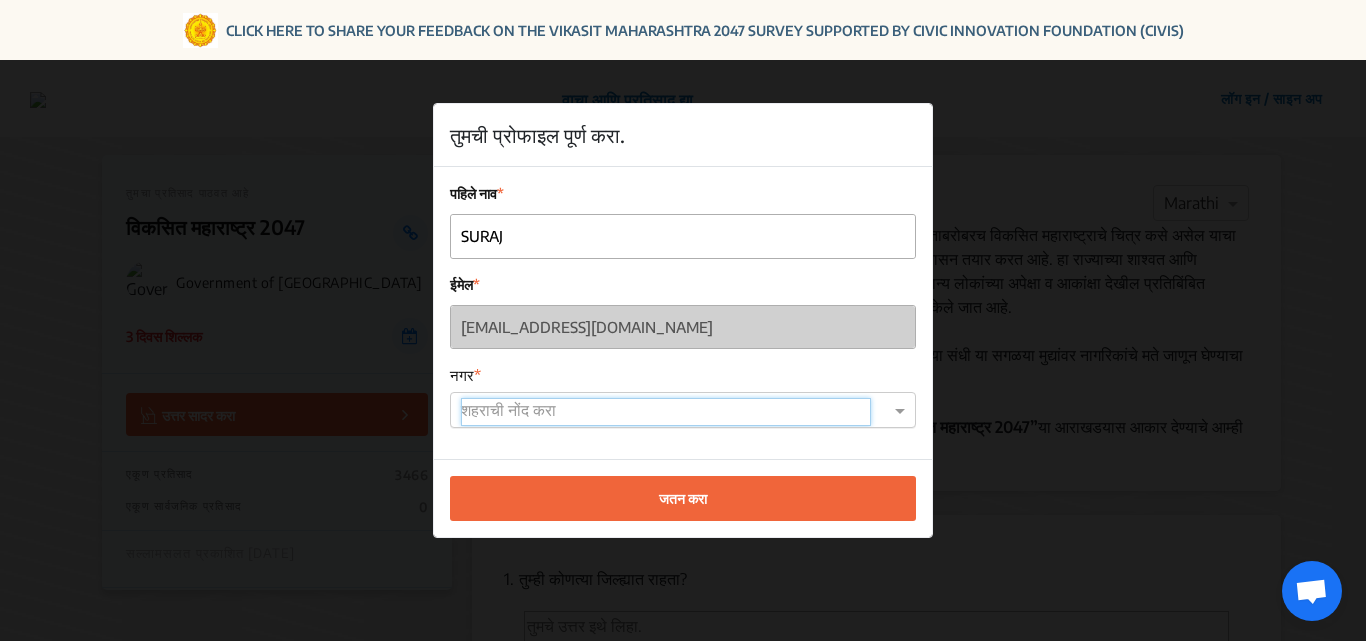 click at bounding box center (666, 412) 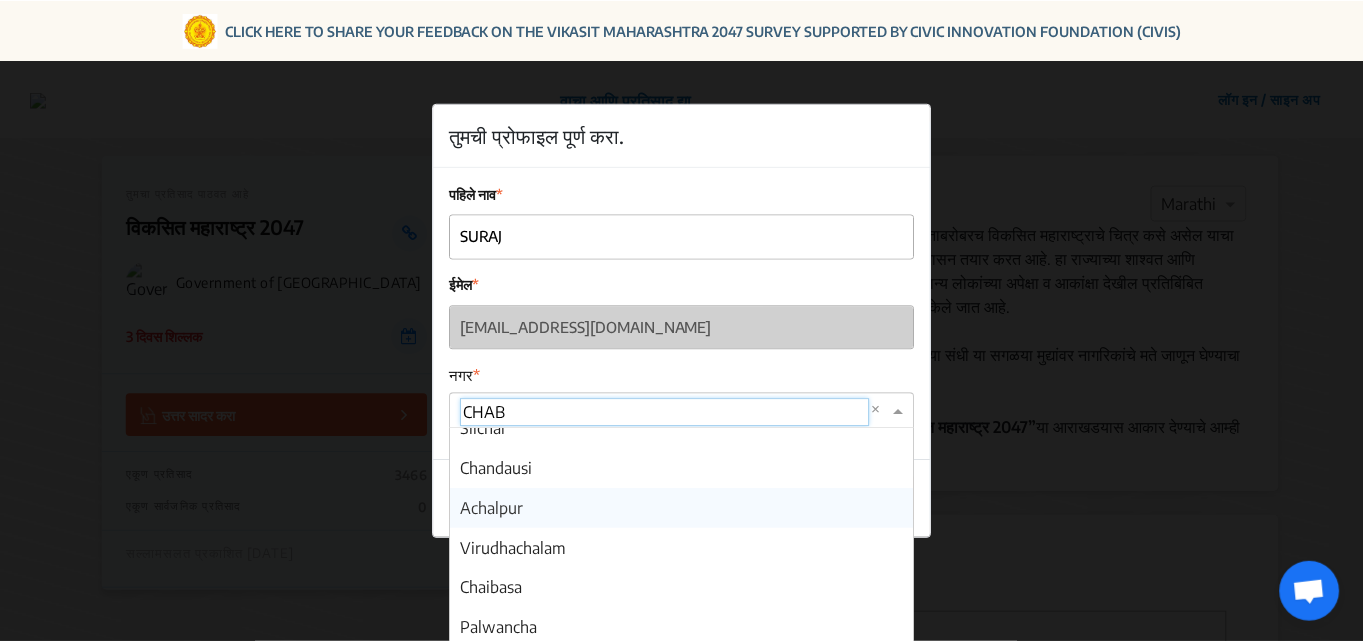 scroll, scrollTop: 0, scrollLeft: 0, axis: both 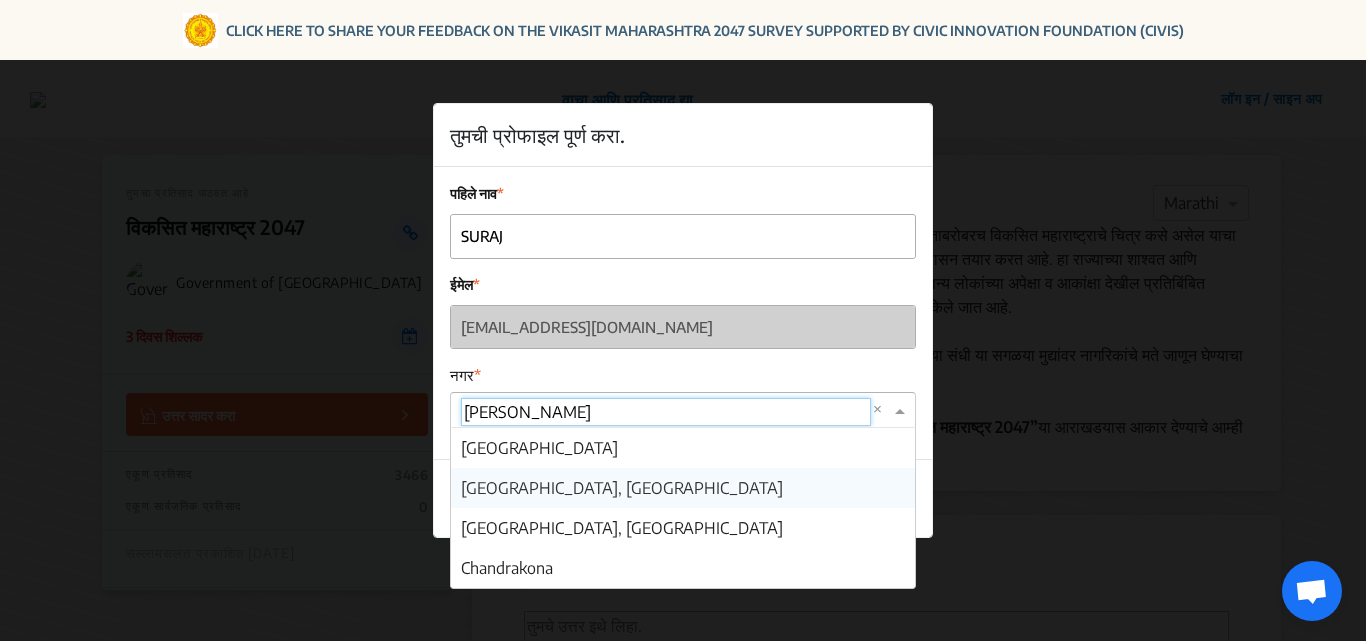 type on "CHANDRA" 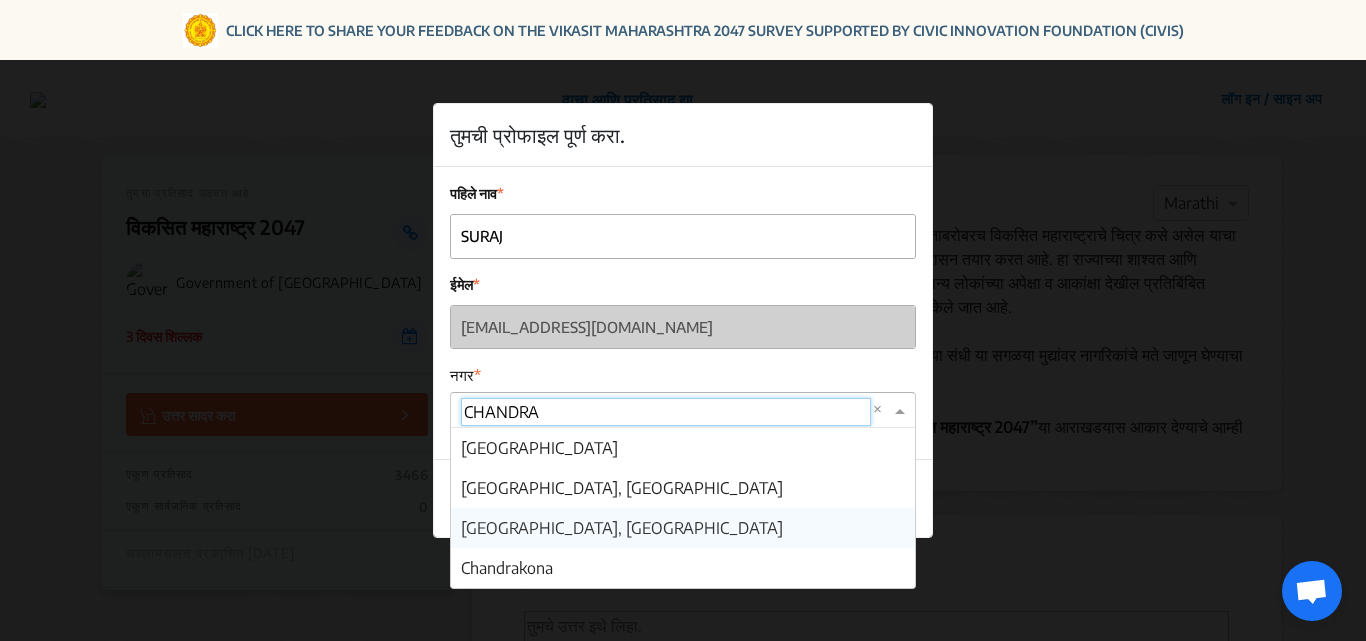 click on "Chandrapur, Maharashtra" at bounding box center (622, 528) 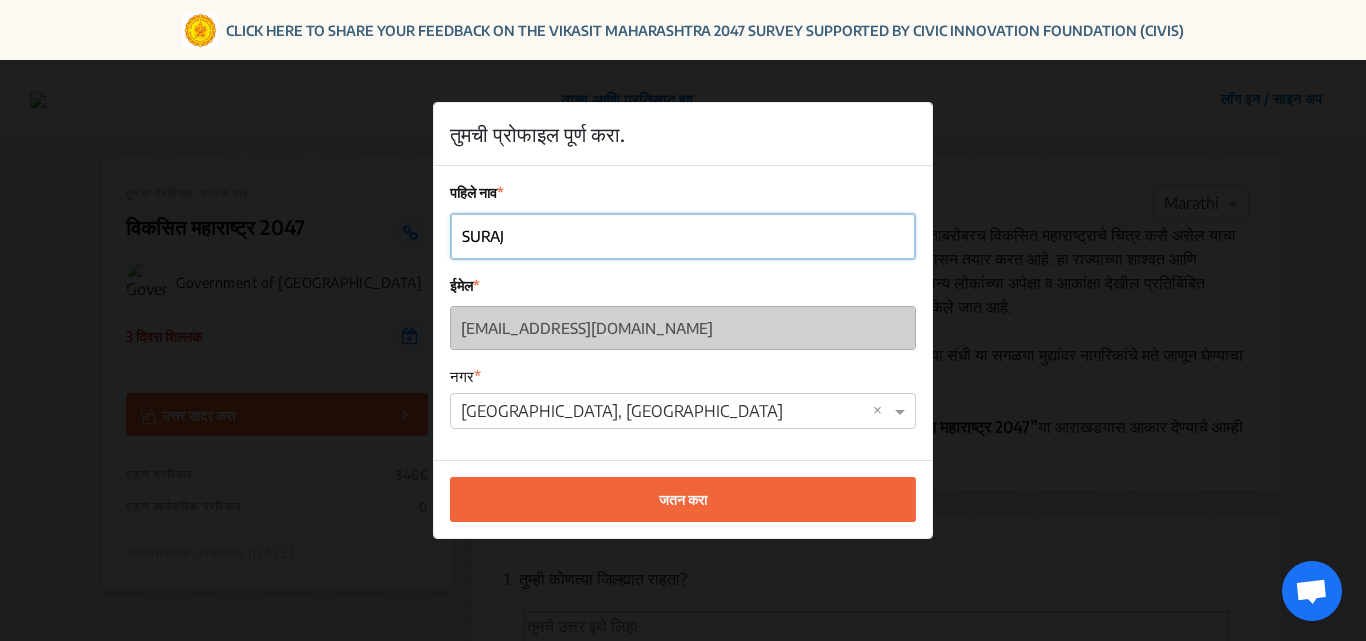 click on "SURAJ" at bounding box center [683, 236] 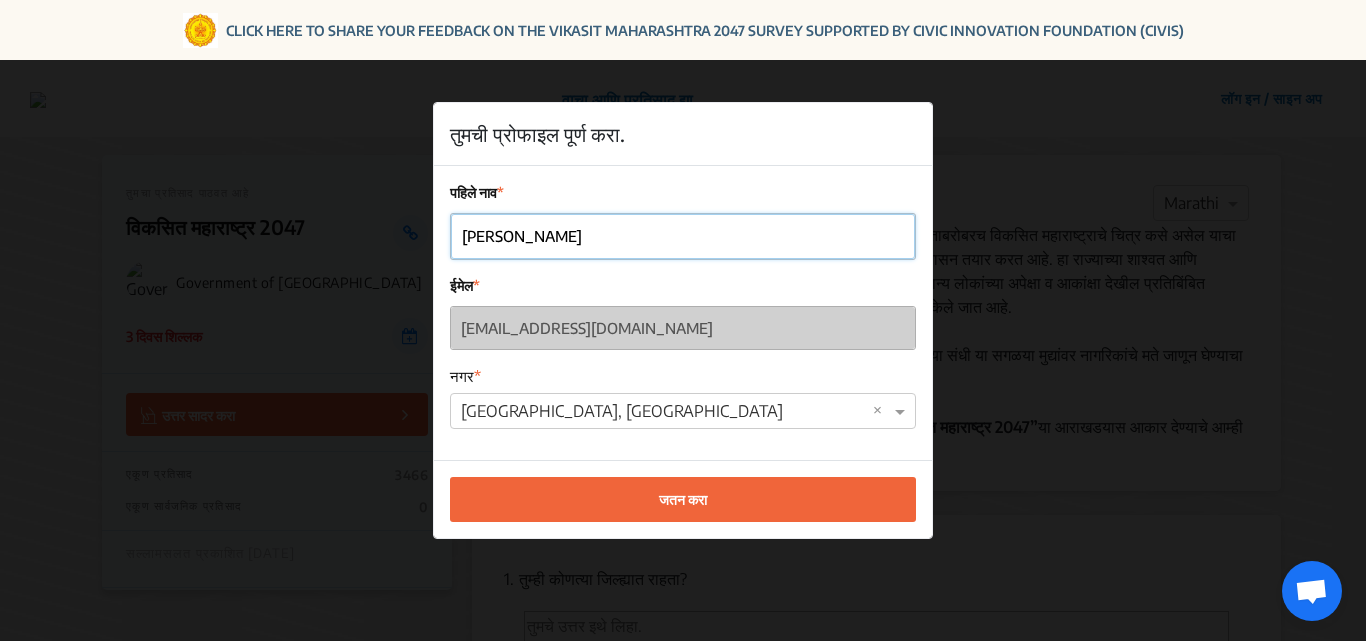 click on "SURAJ MADANKAR" at bounding box center [683, 236] 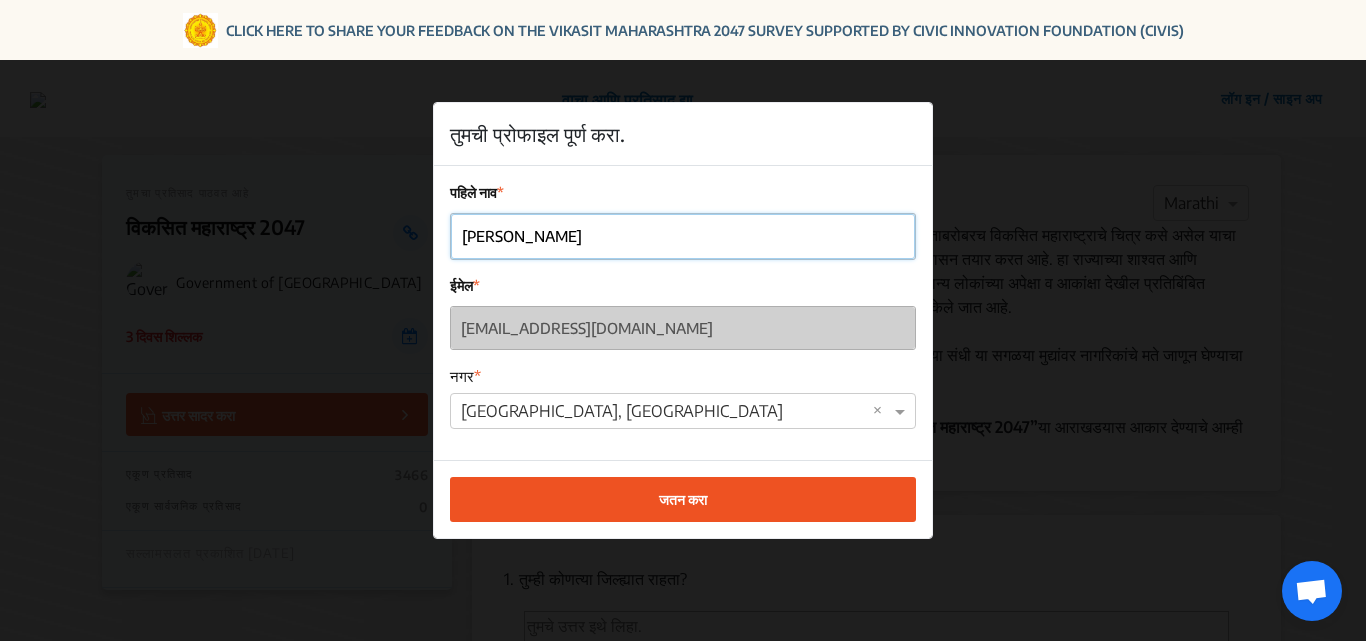 type on "SURAJ SHANKAR MADANKAR" 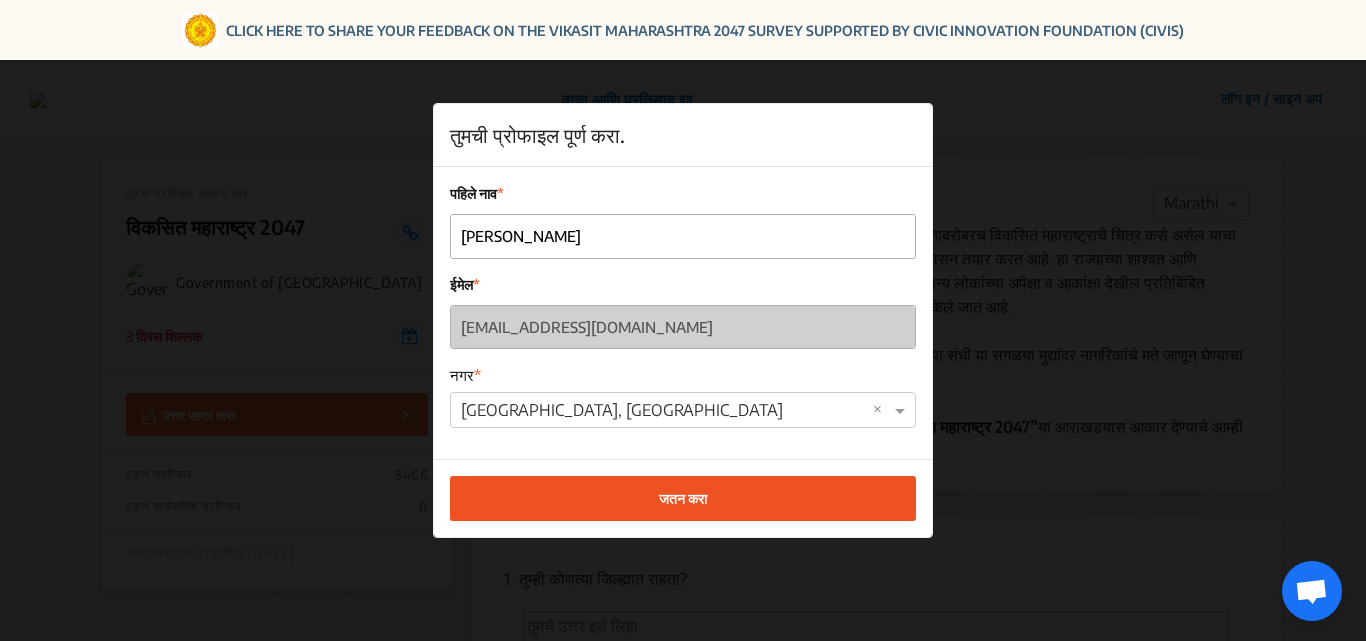 click on "जतन करा" 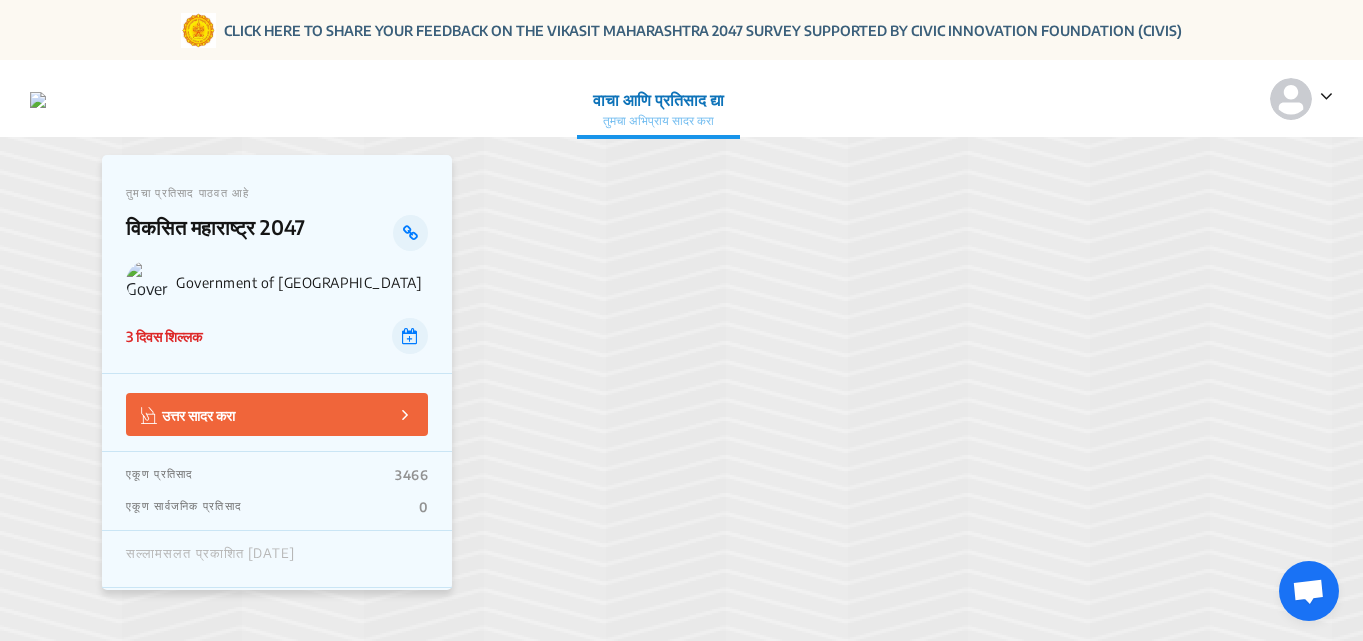 click 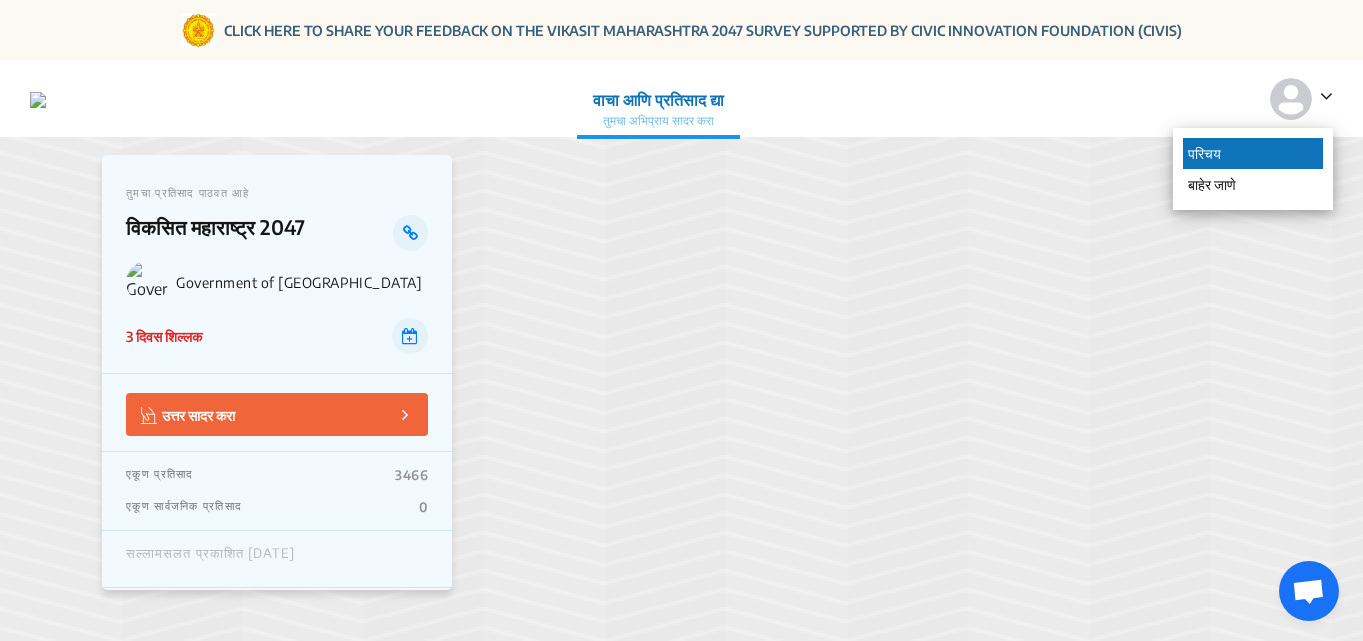 click on "परिचय" 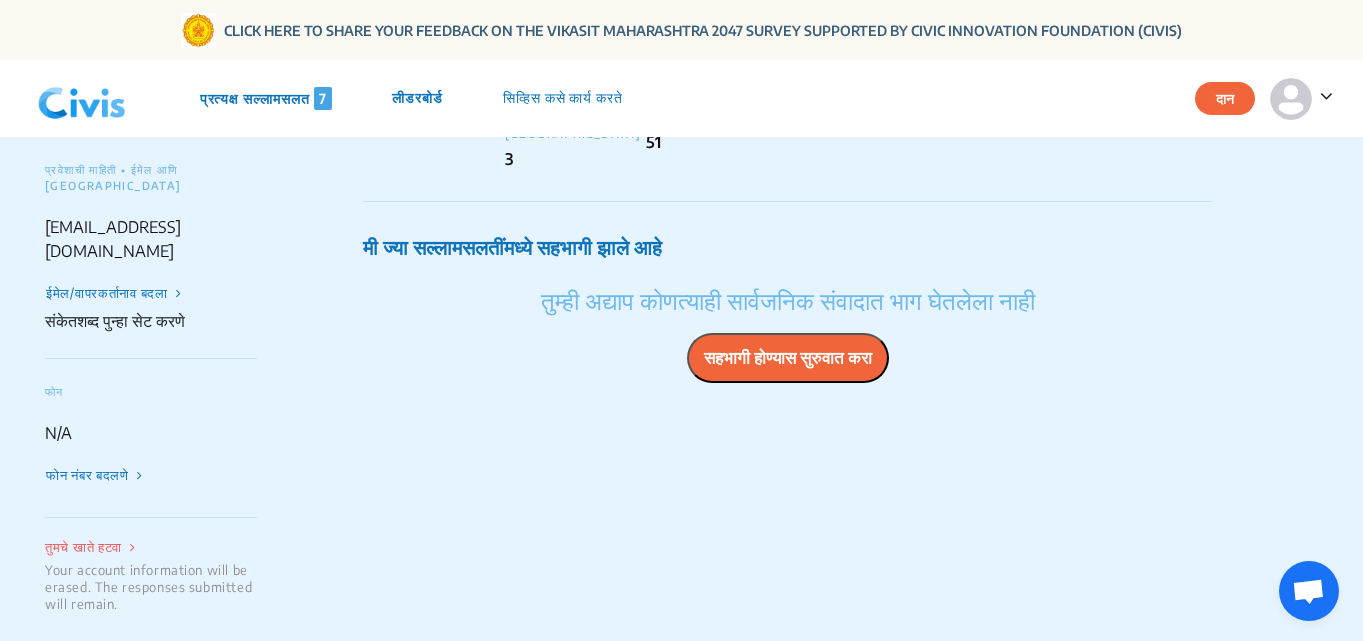 scroll, scrollTop: 300, scrollLeft: 0, axis: vertical 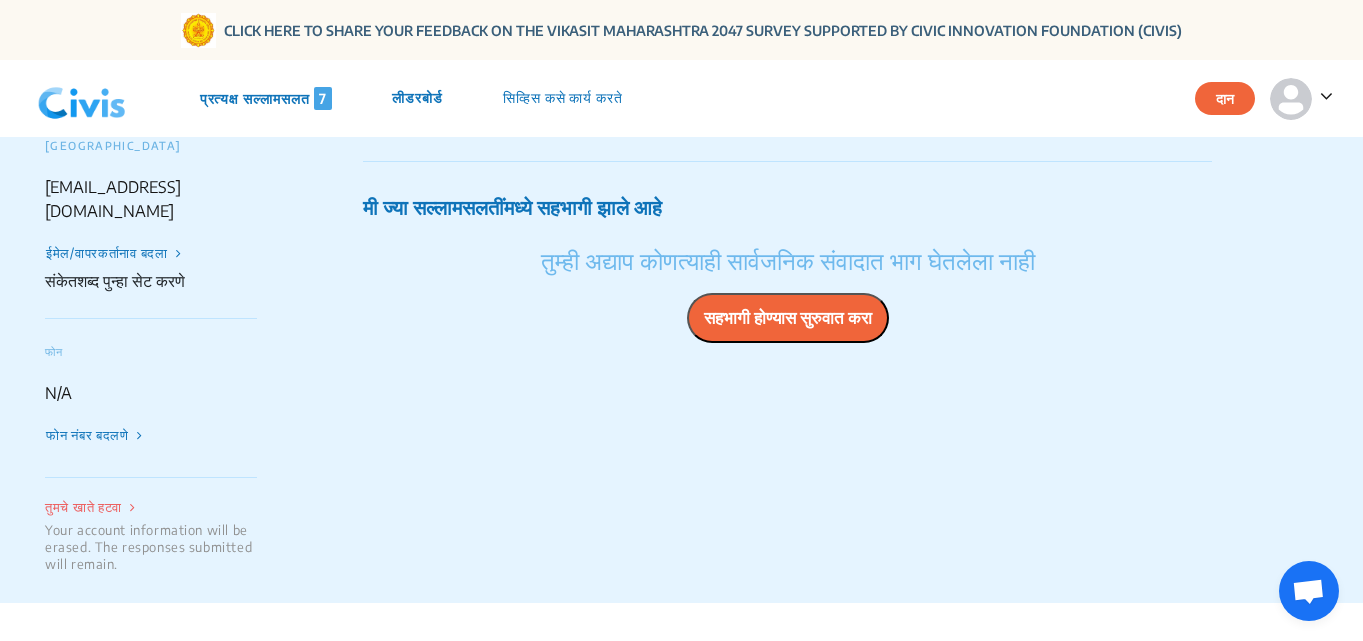click on "फोन नंबर बदलणे" 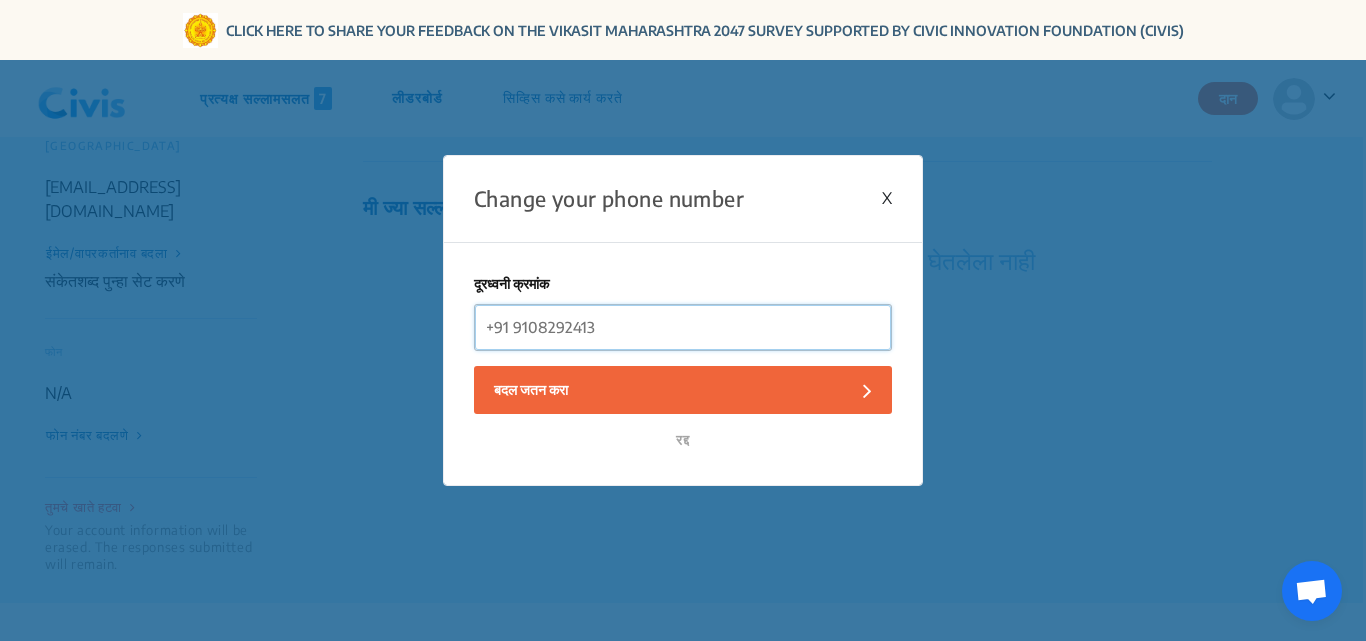 click at bounding box center (683, 327) 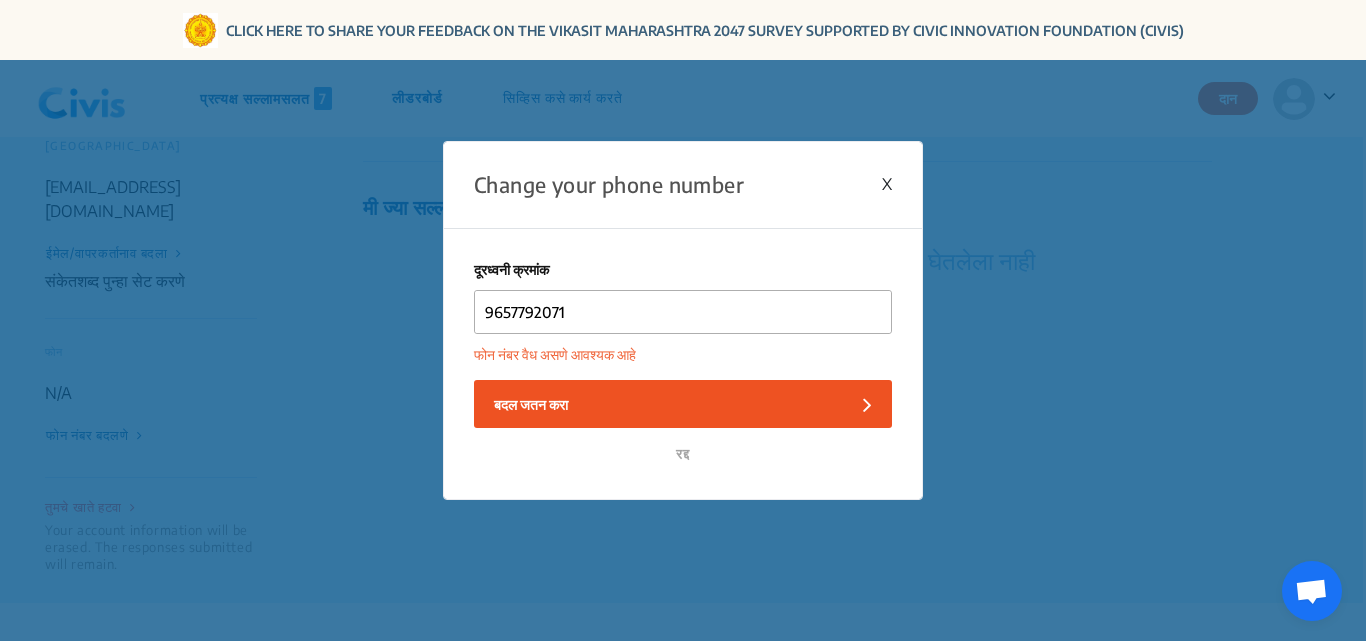 click on "बदल जतन करा" 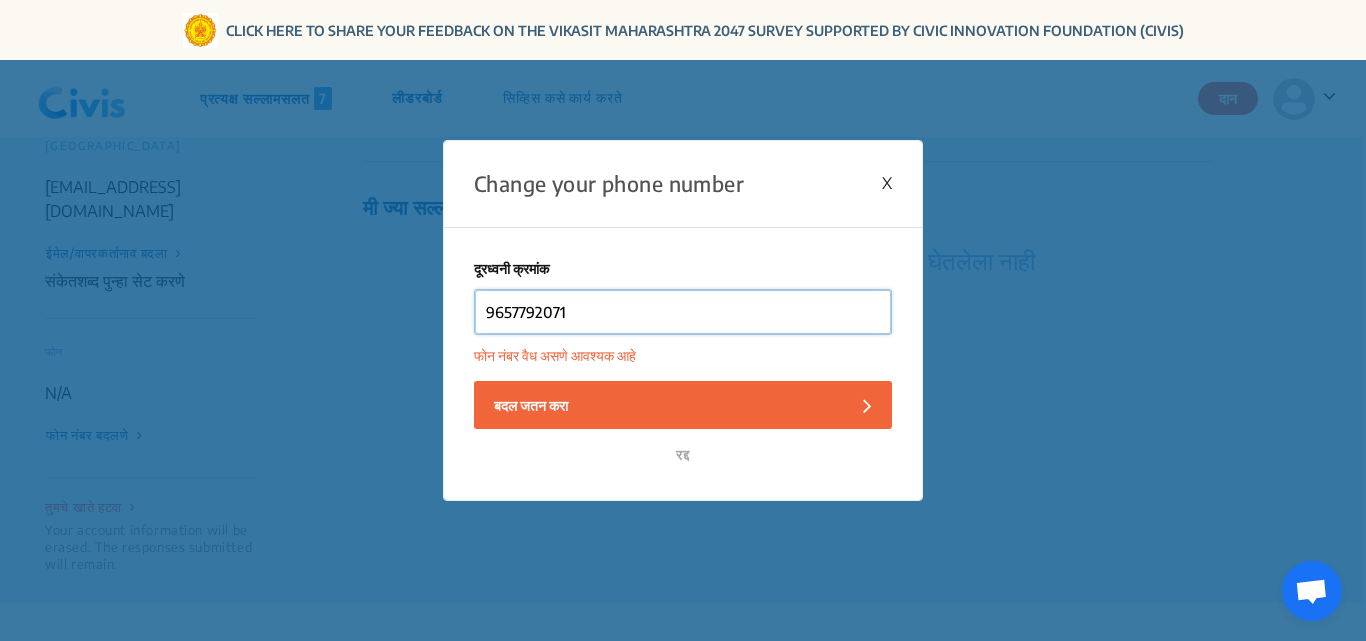 click on "9657792071" at bounding box center [683, 312] 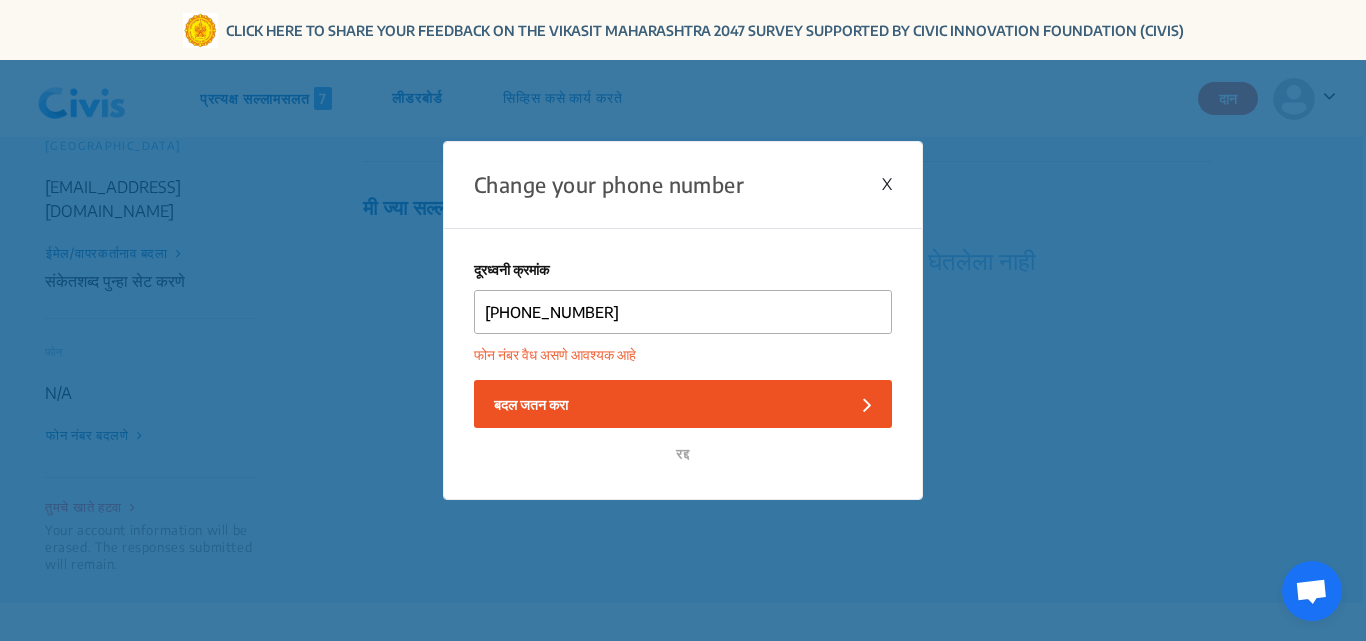 click on "बदल जतन करा" 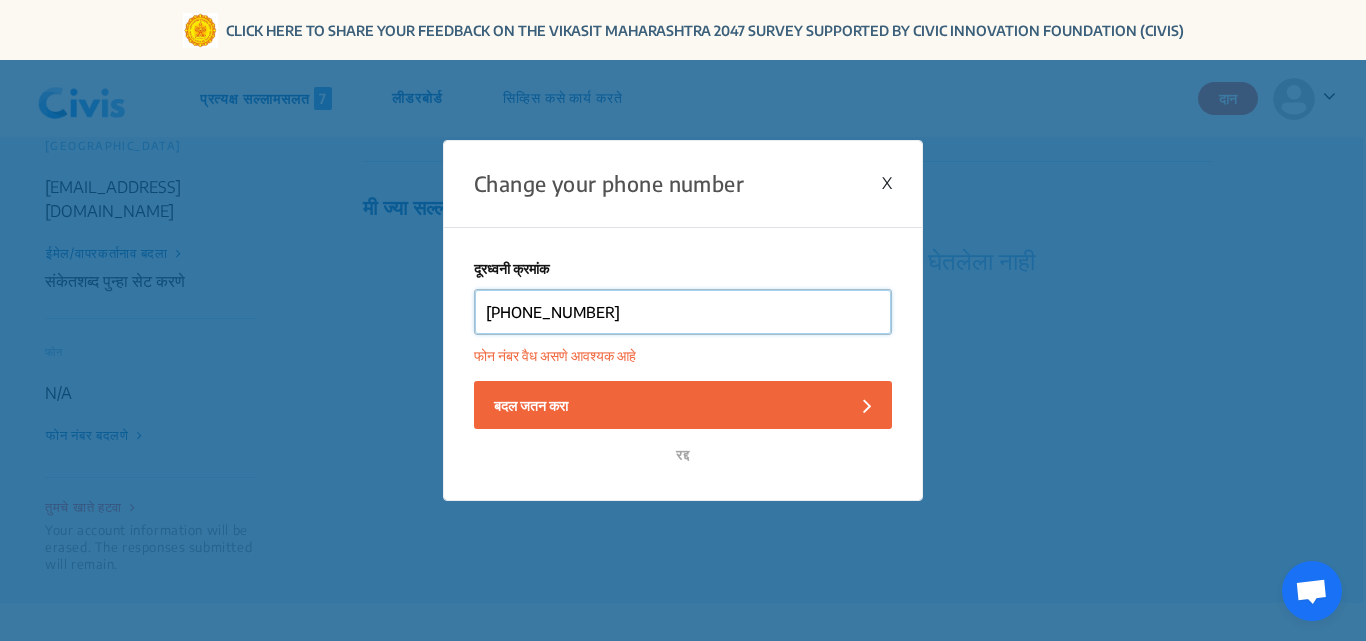 click on "+91 9657792071" at bounding box center (683, 312) 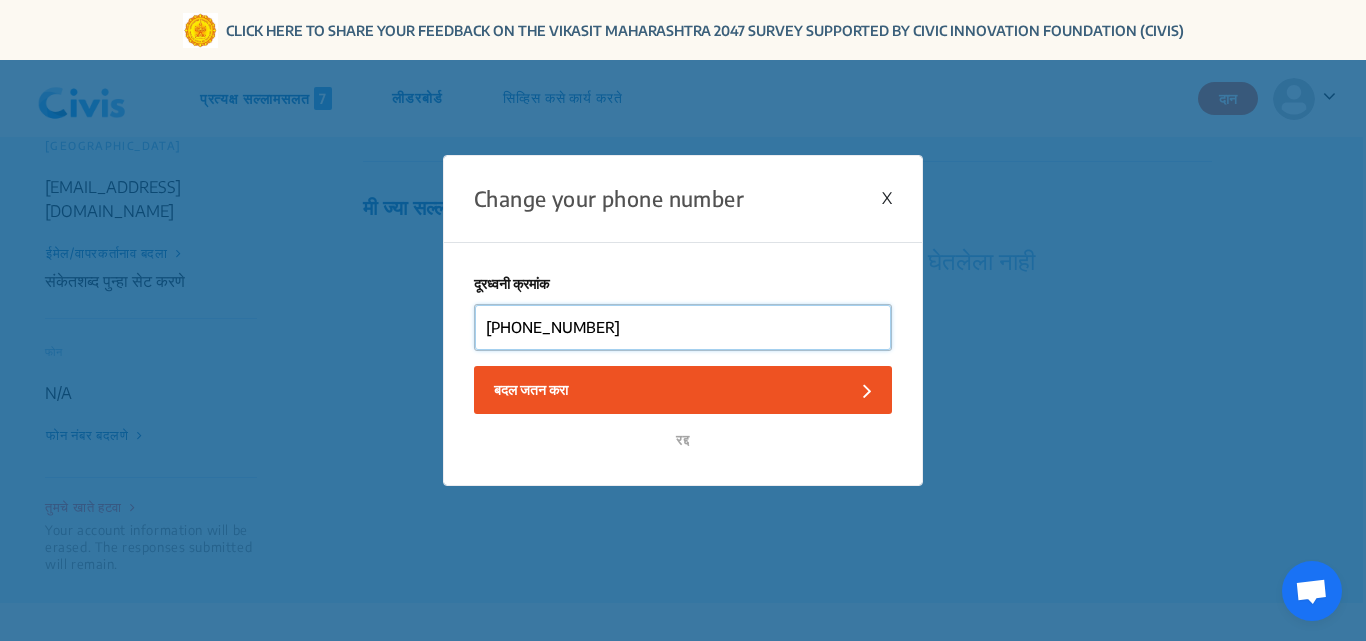 type on "+919657792071" 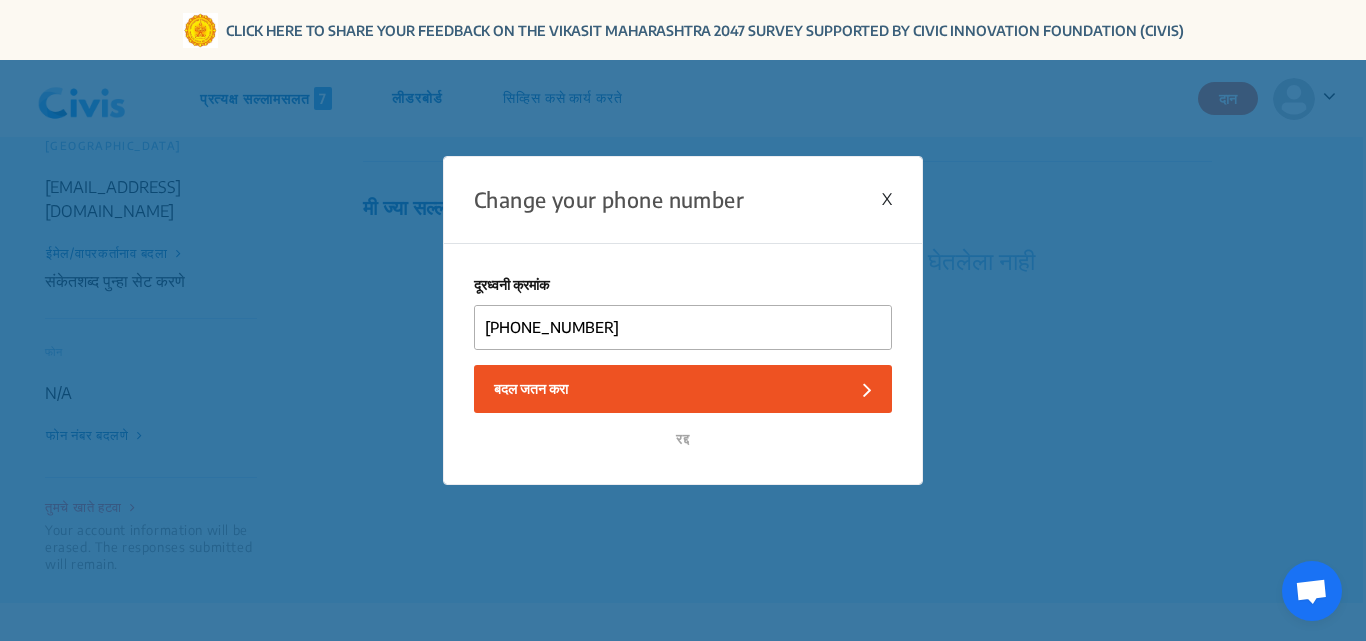 click on "बदल जतन करा" 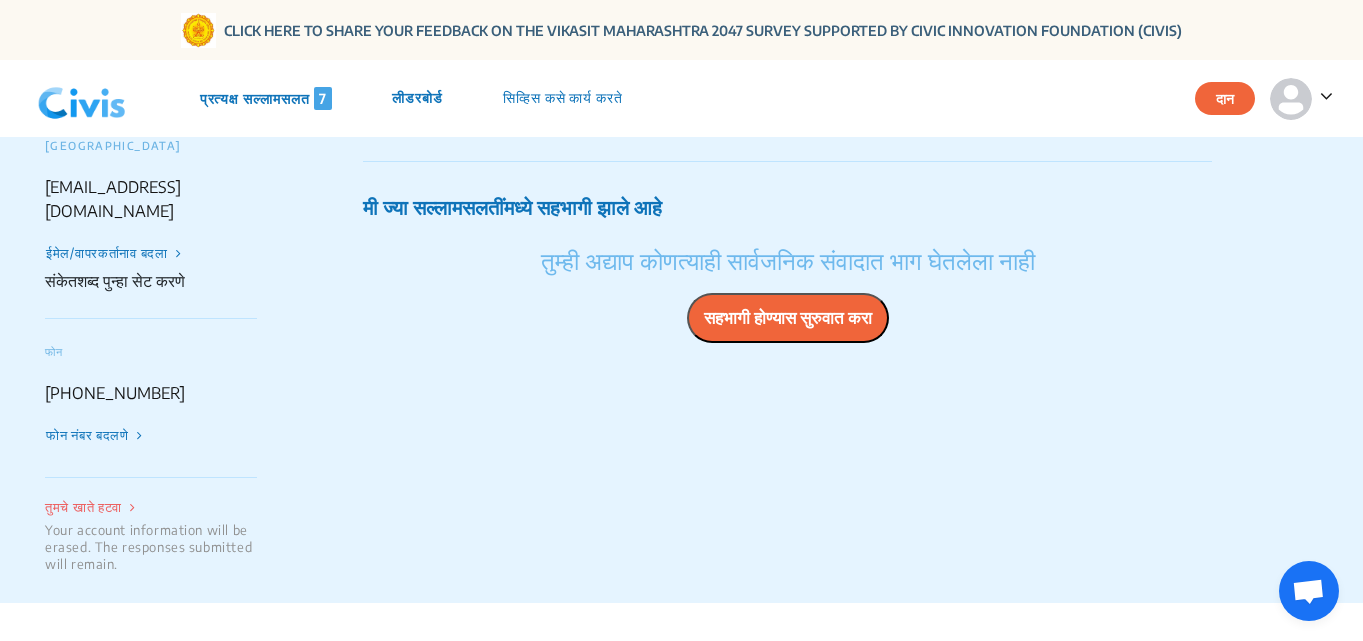 click on "सहभागी होण्यास सुरुवात करा" 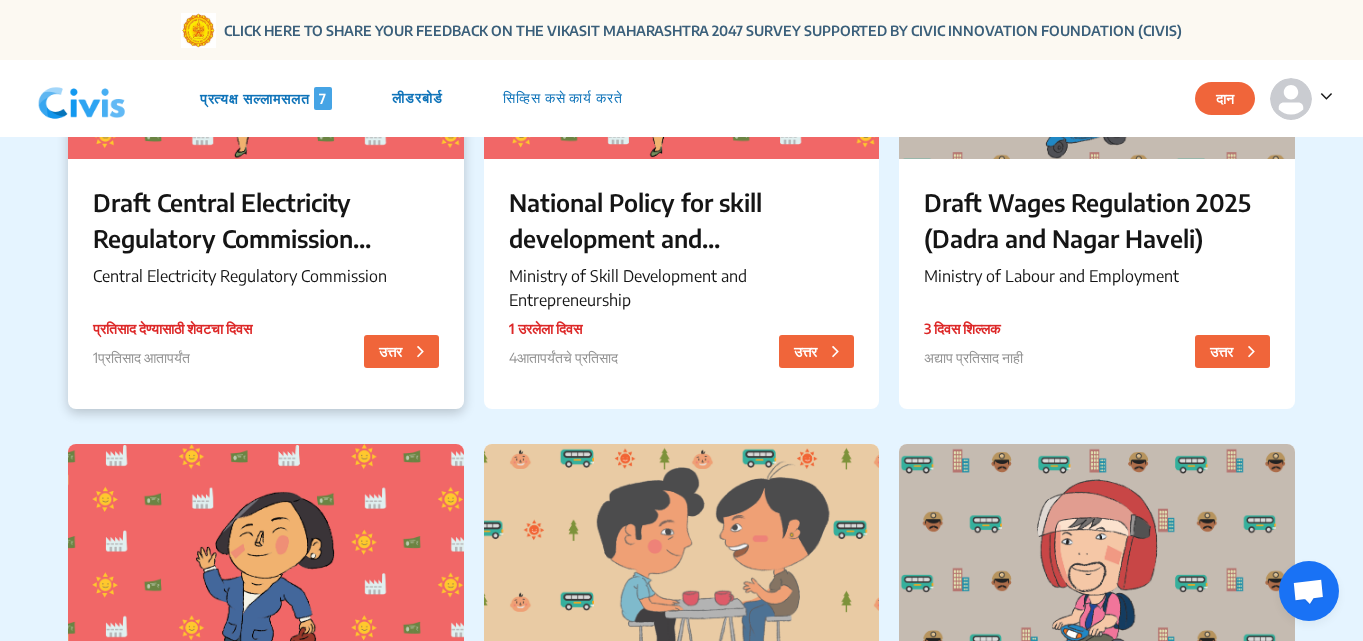 scroll, scrollTop: 200, scrollLeft: 0, axis: vertical 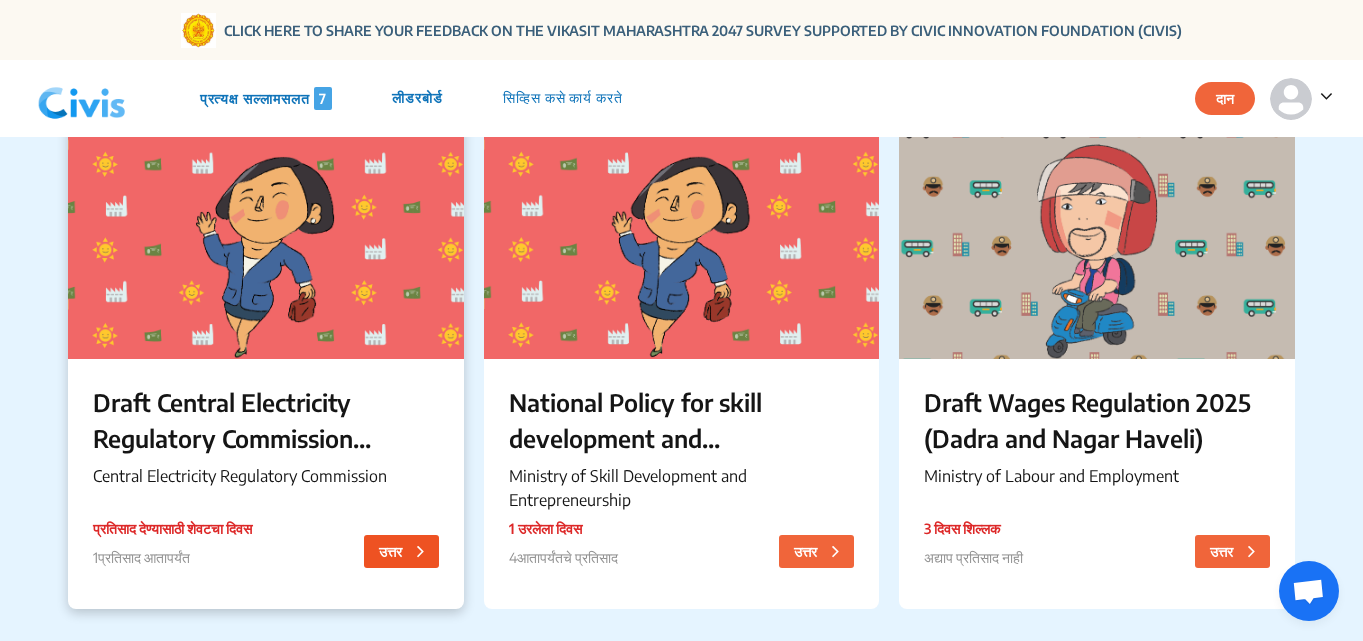 click on "उत्तर" 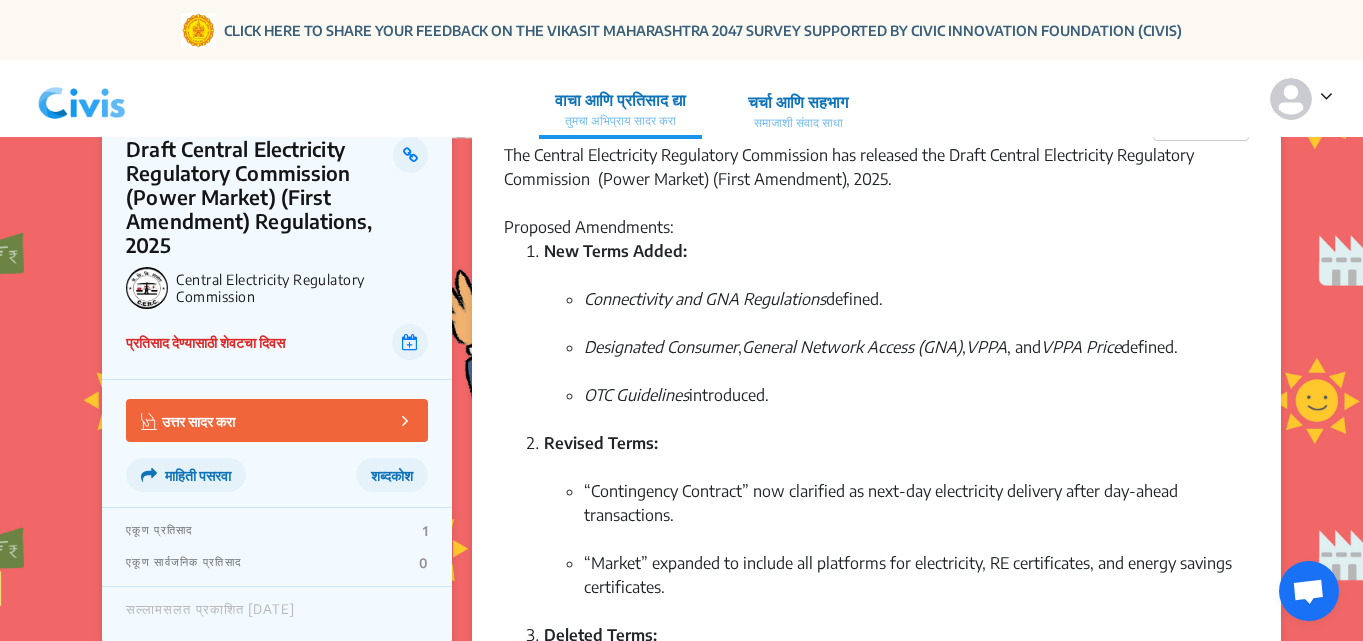 scroll, scrollTop: 0, scrollLeft: 0, axis: both 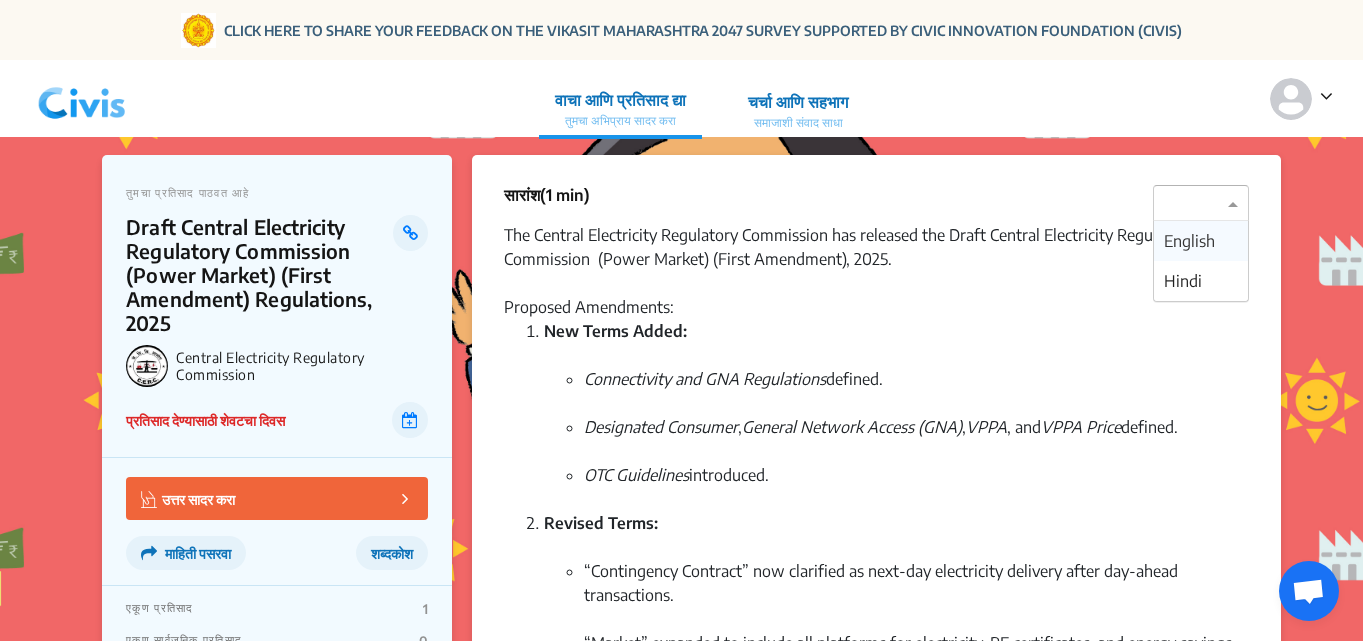 click 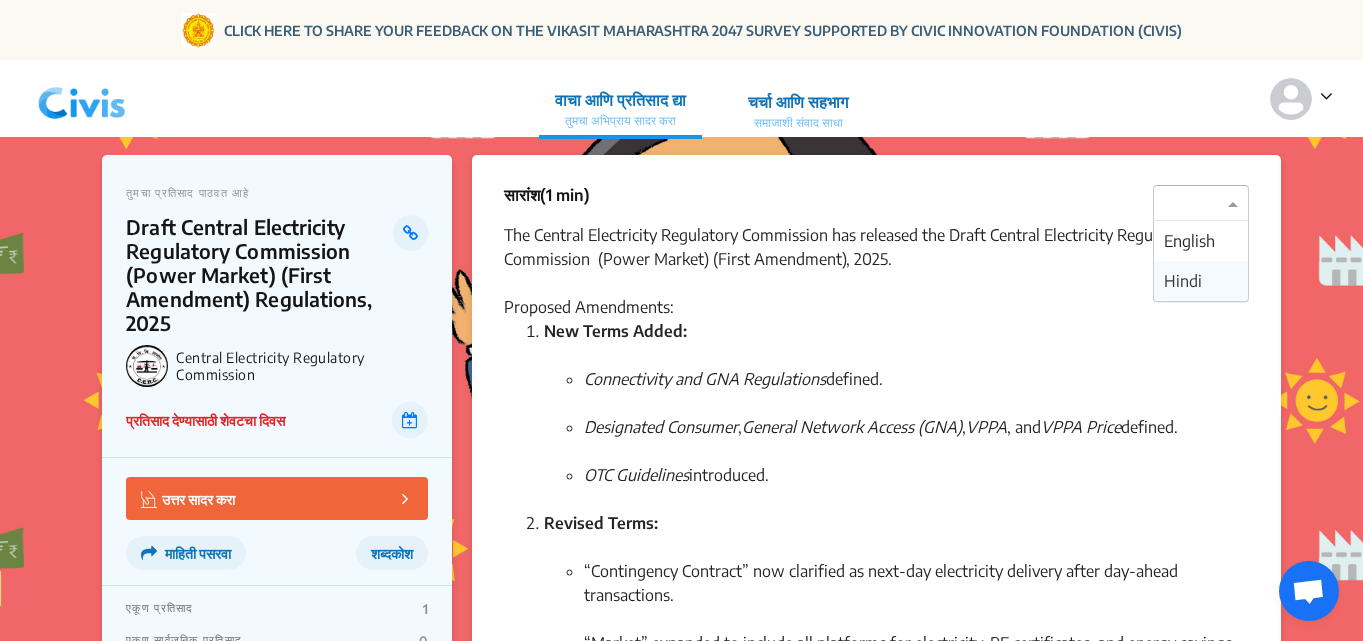 click on "Hindi" at bounding box center (1183, 281) 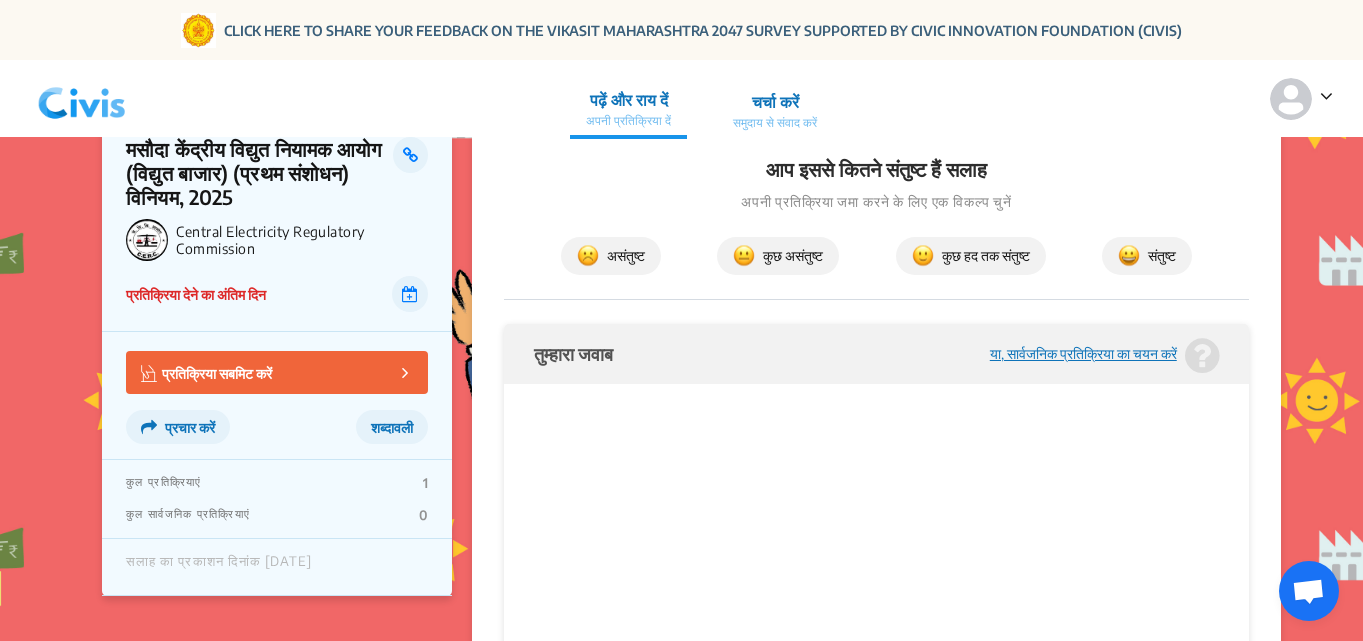 scroll, scrollTop: 2000, scrollLeft: 0, axis: vertical 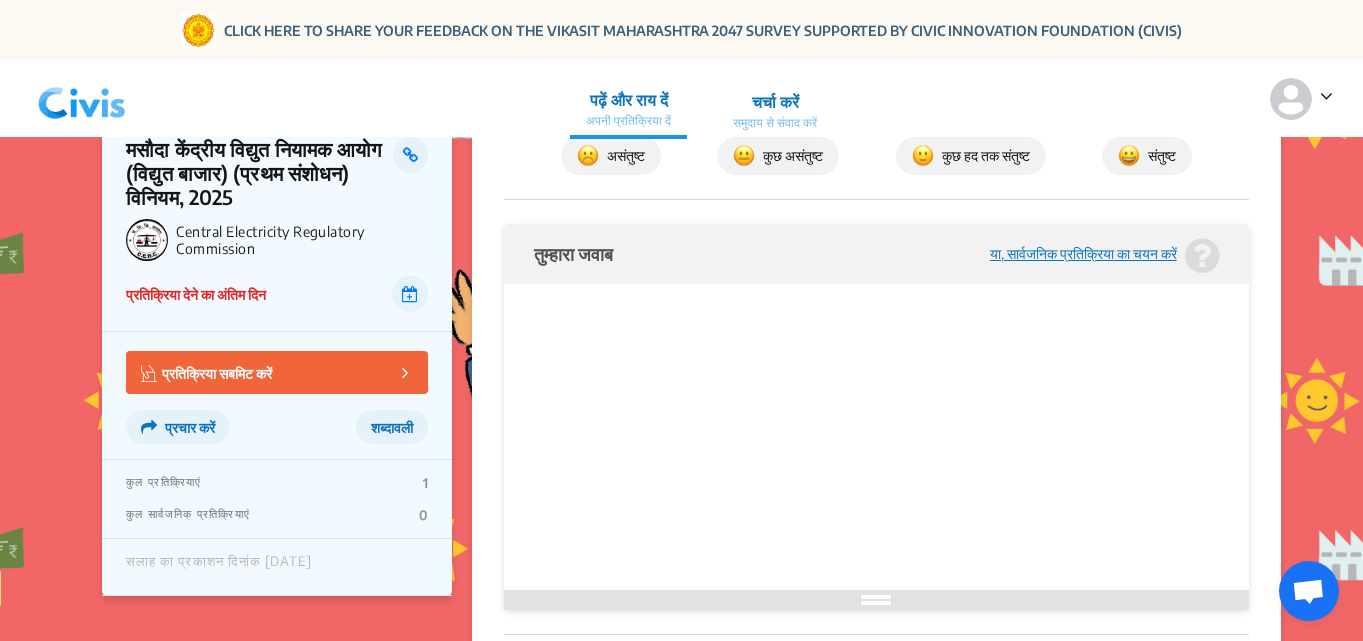 click at bounding box center [876, 318] 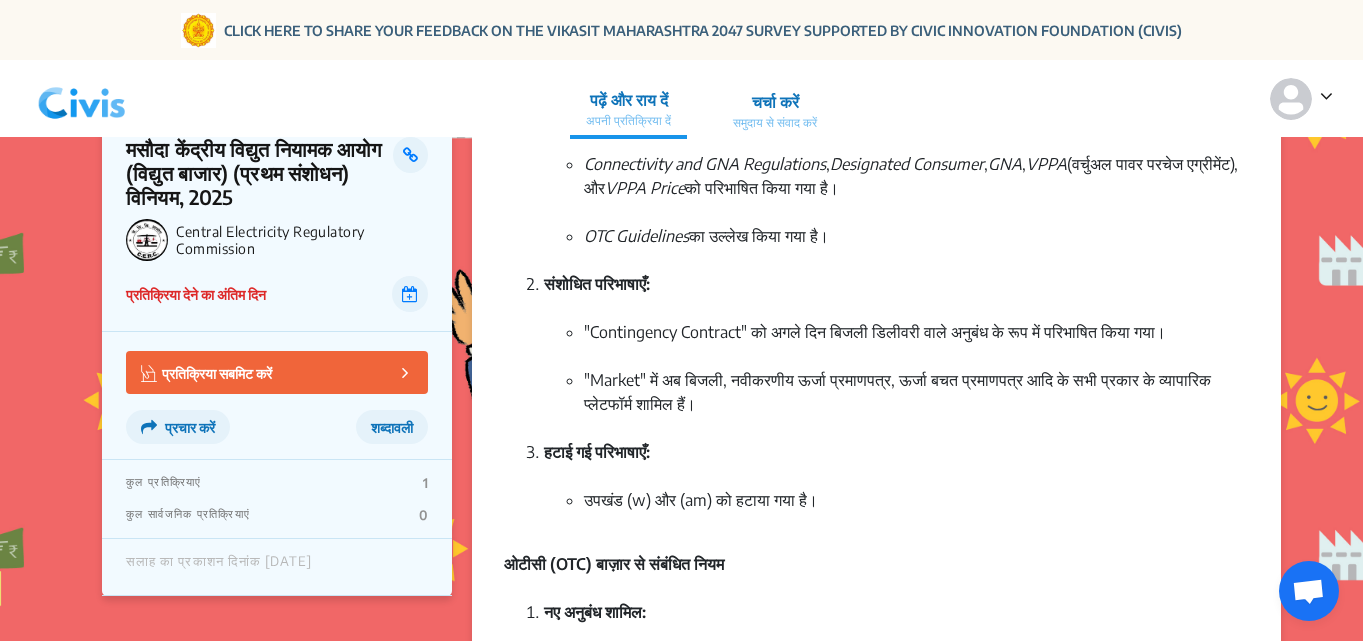 scroll, scrollTop: 0, scrollLeft: 0, axis: both 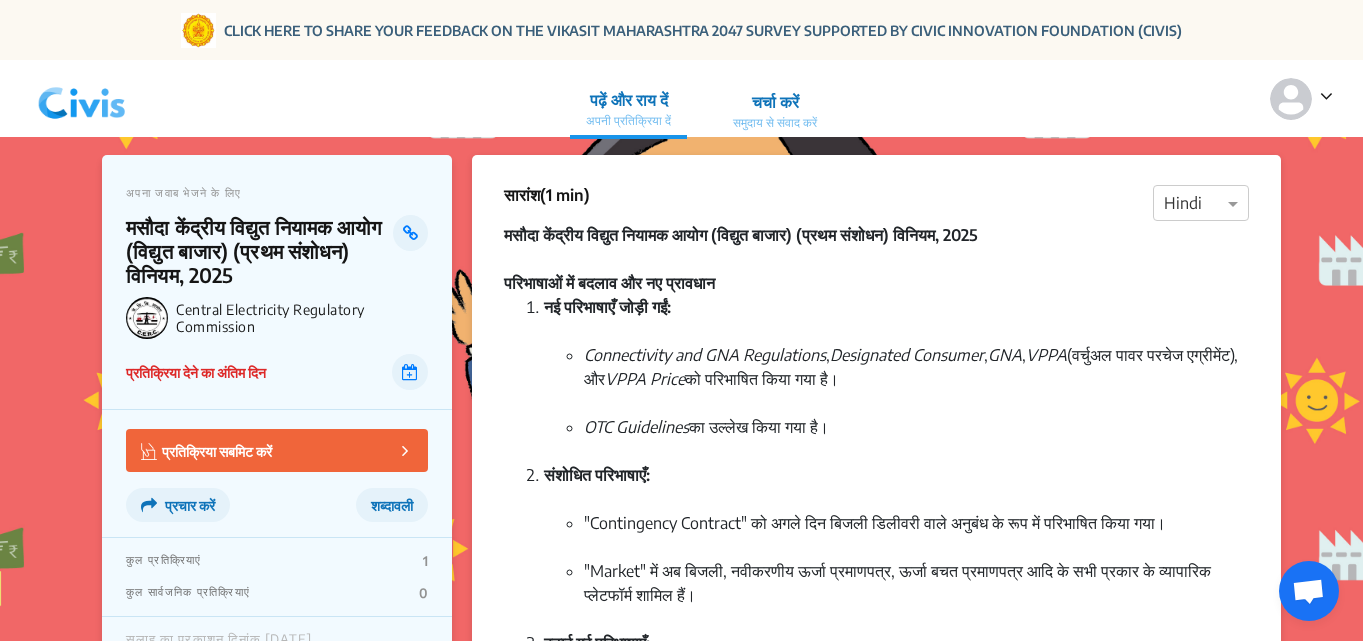 click 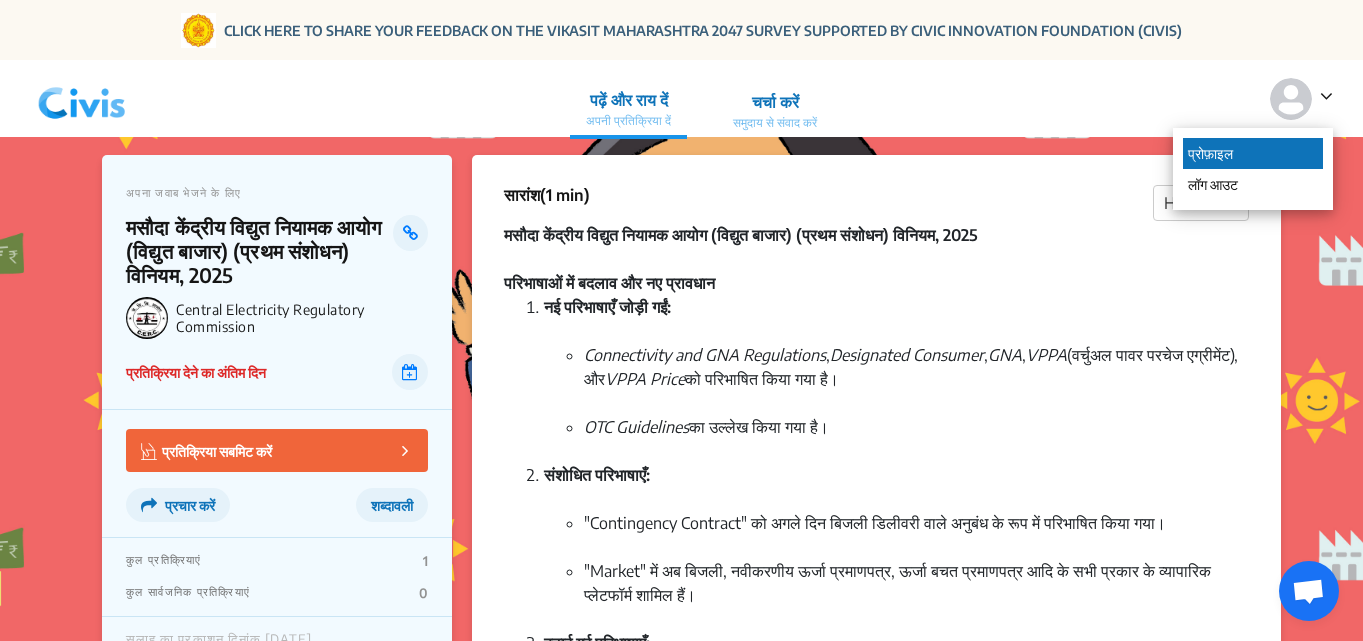 click on "प्रोफ़ाइल" 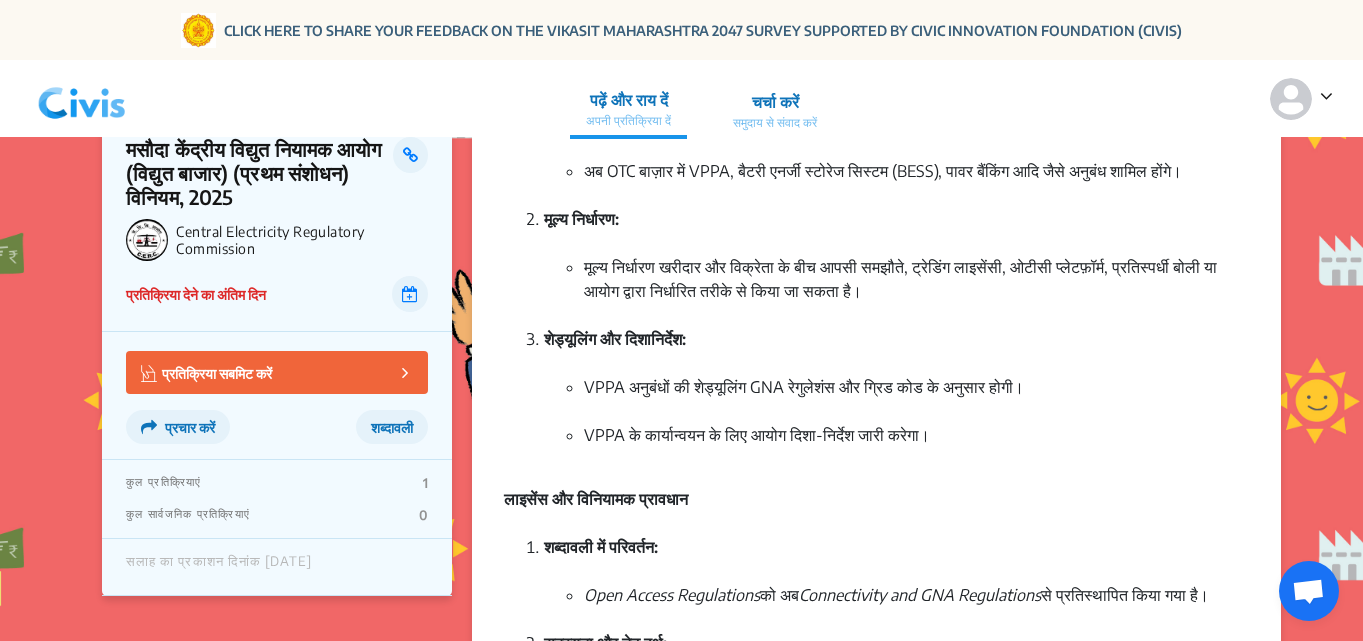 scroll, scrollTop: 242, scrollLeft: 0, axis: vertical 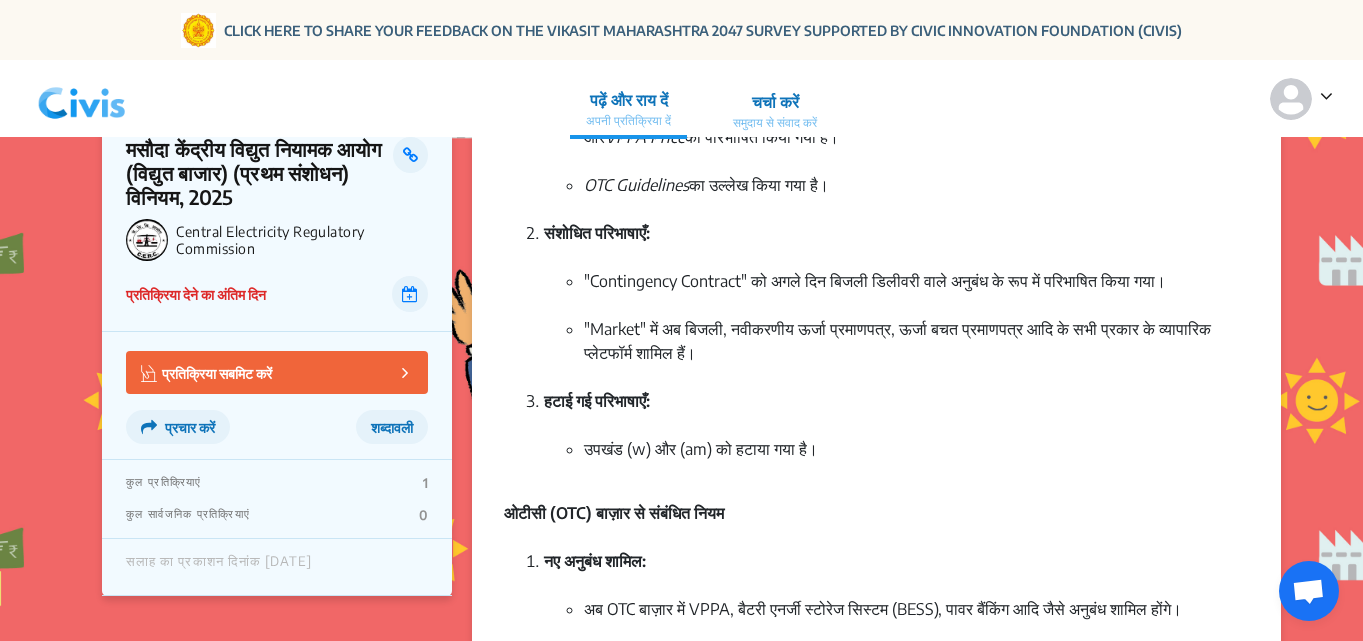 click on "समुदाय से संवाद करें" 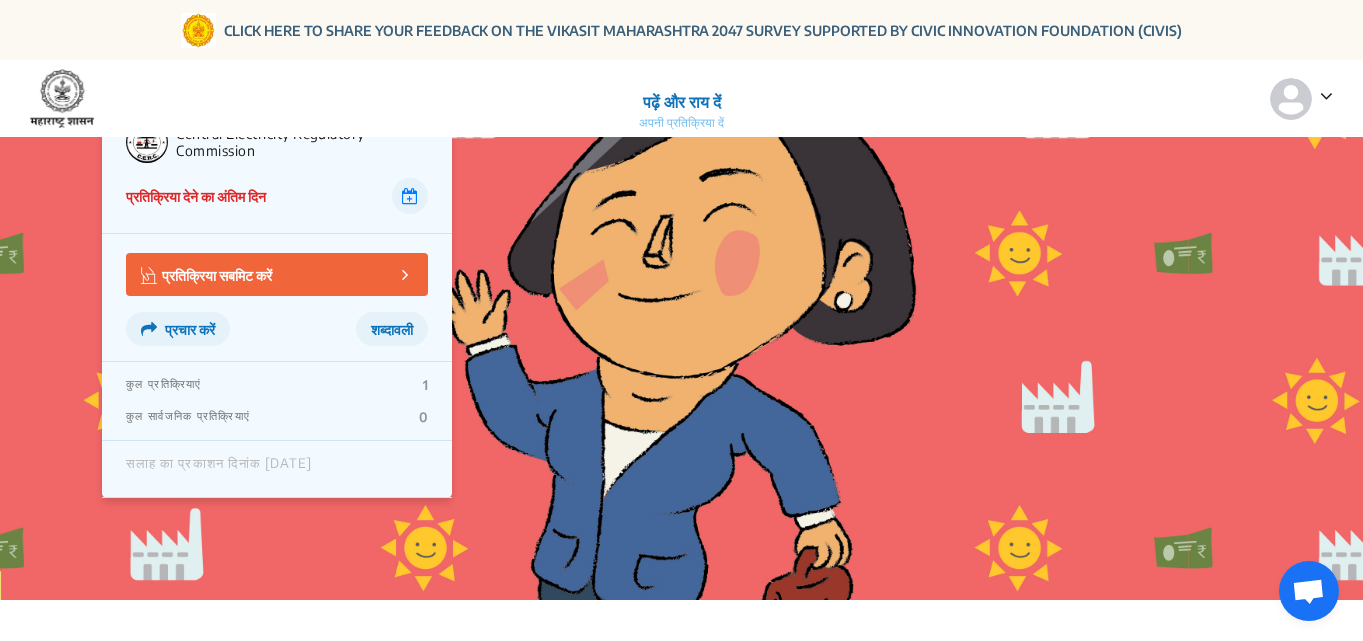 scroll, scrollTop: 0, scrollLeft: 0, axis: both 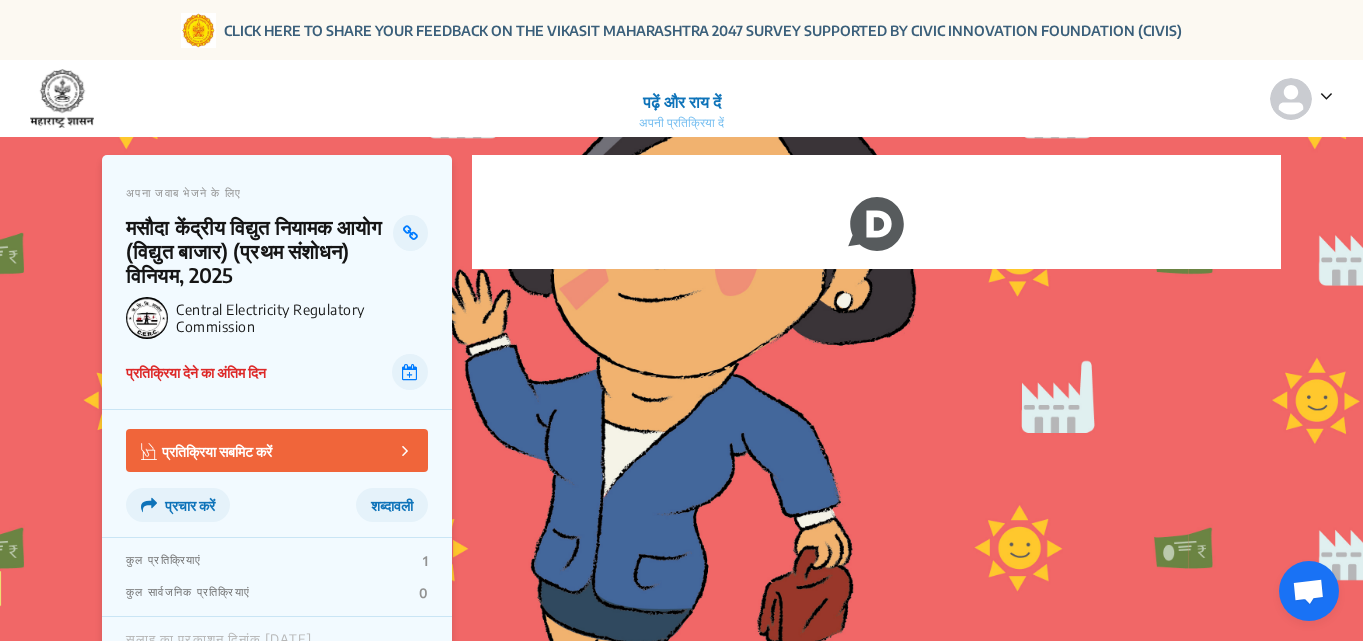click on "पढ़ें और राय दें" 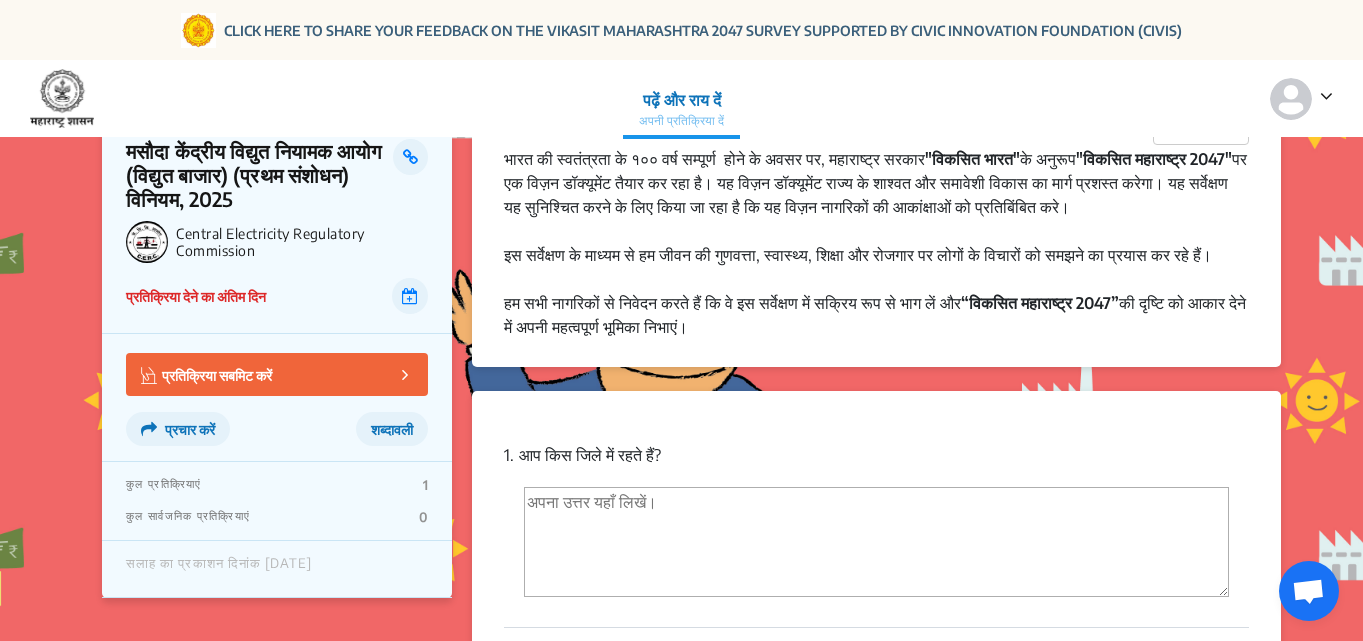 scroll, scrollTop: 0, scrollLeft: 0, axis: both 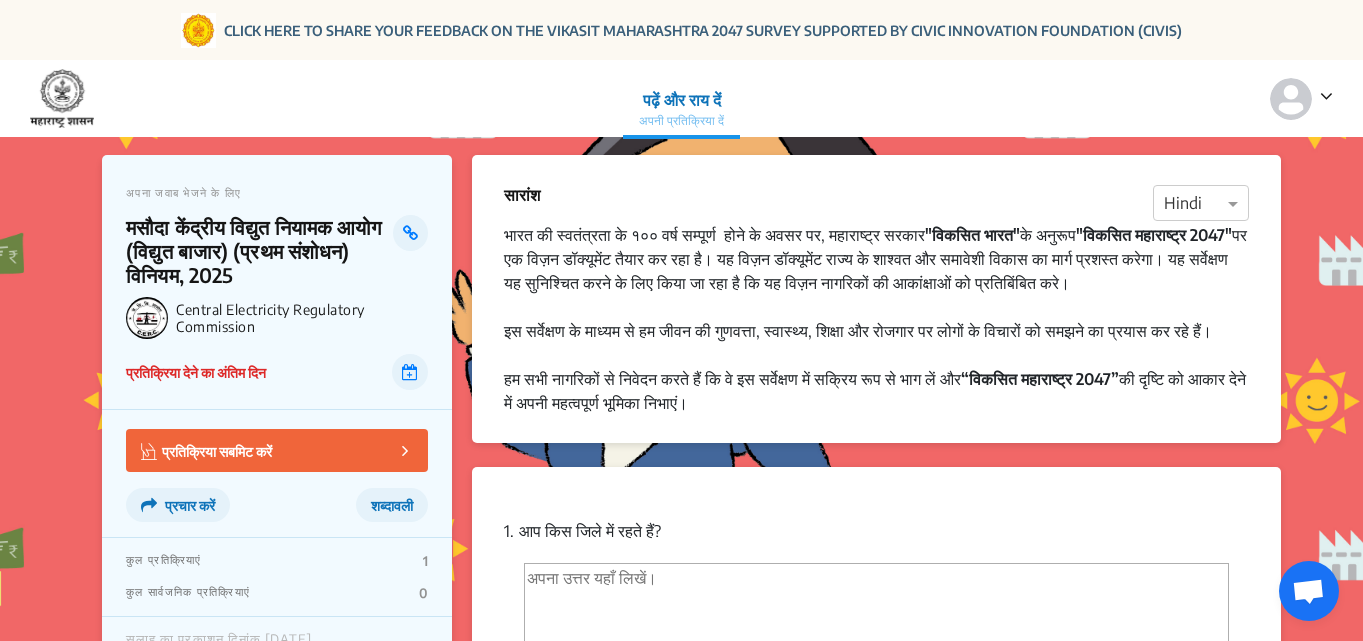 click on "पढ़ें और राय दें" 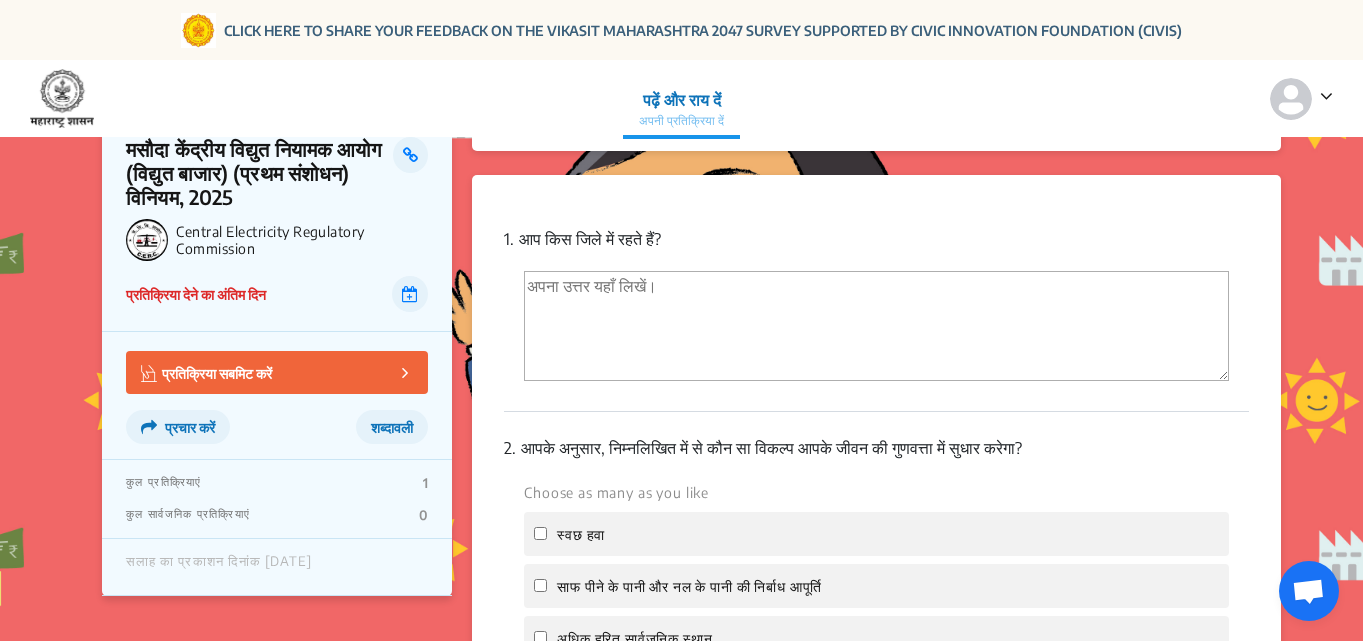 scroll, scrollTop: 300, scrollLeft: 0, axis: vertical 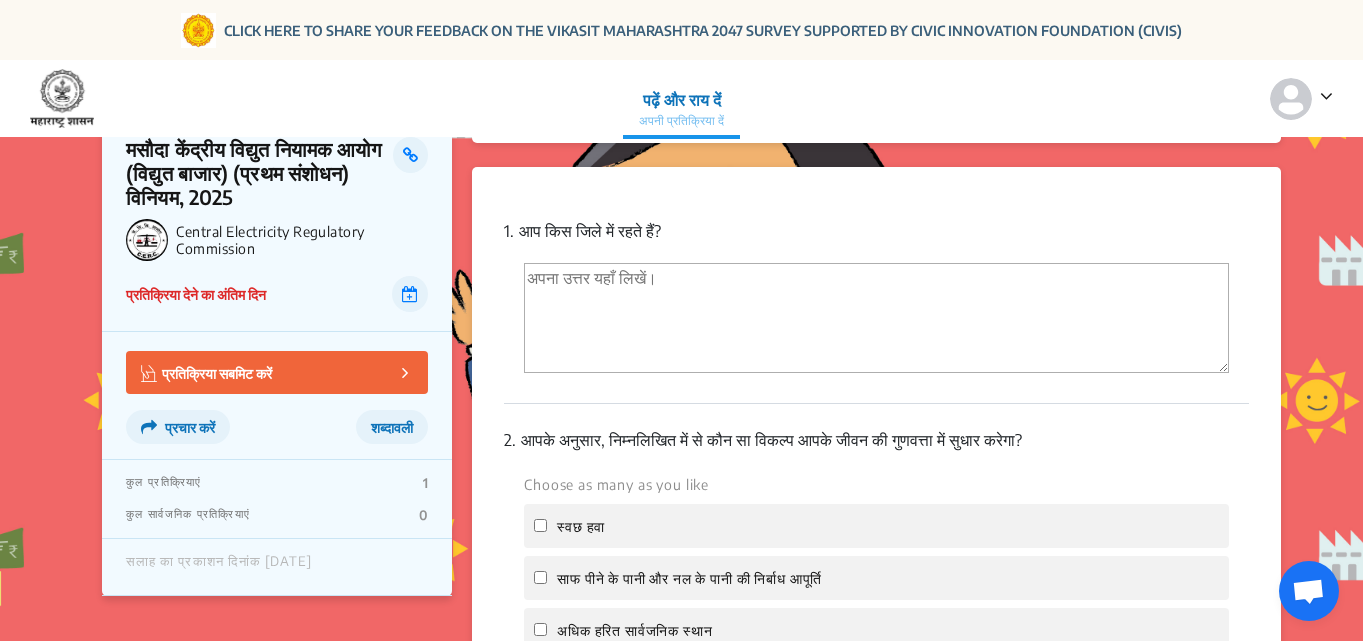click at bounding box center (876, 318) 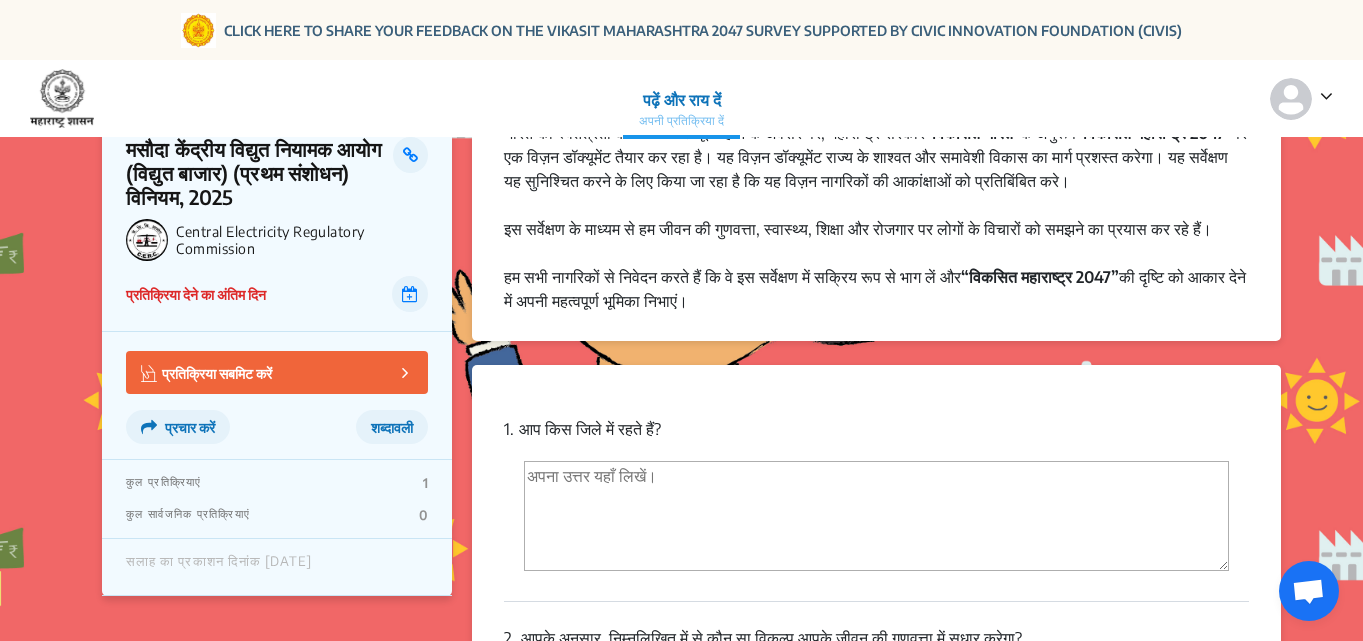 scroll, scrollTop: 0, scrollLeft: 0, axis: both 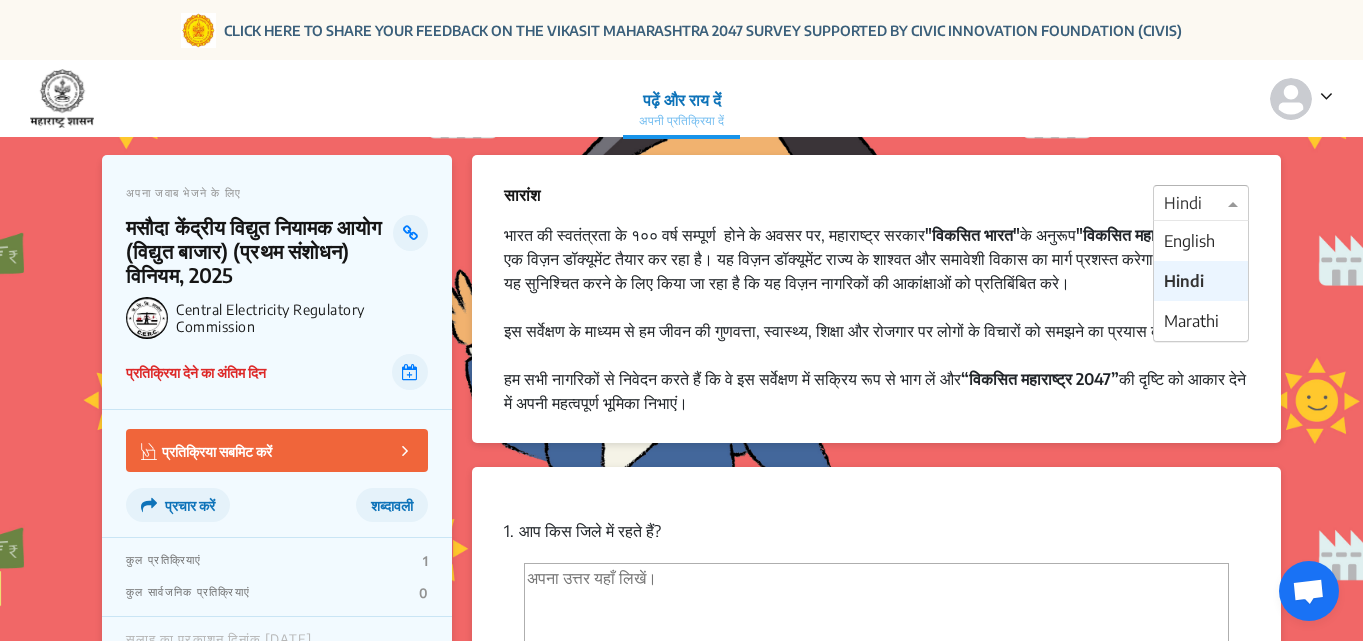 click 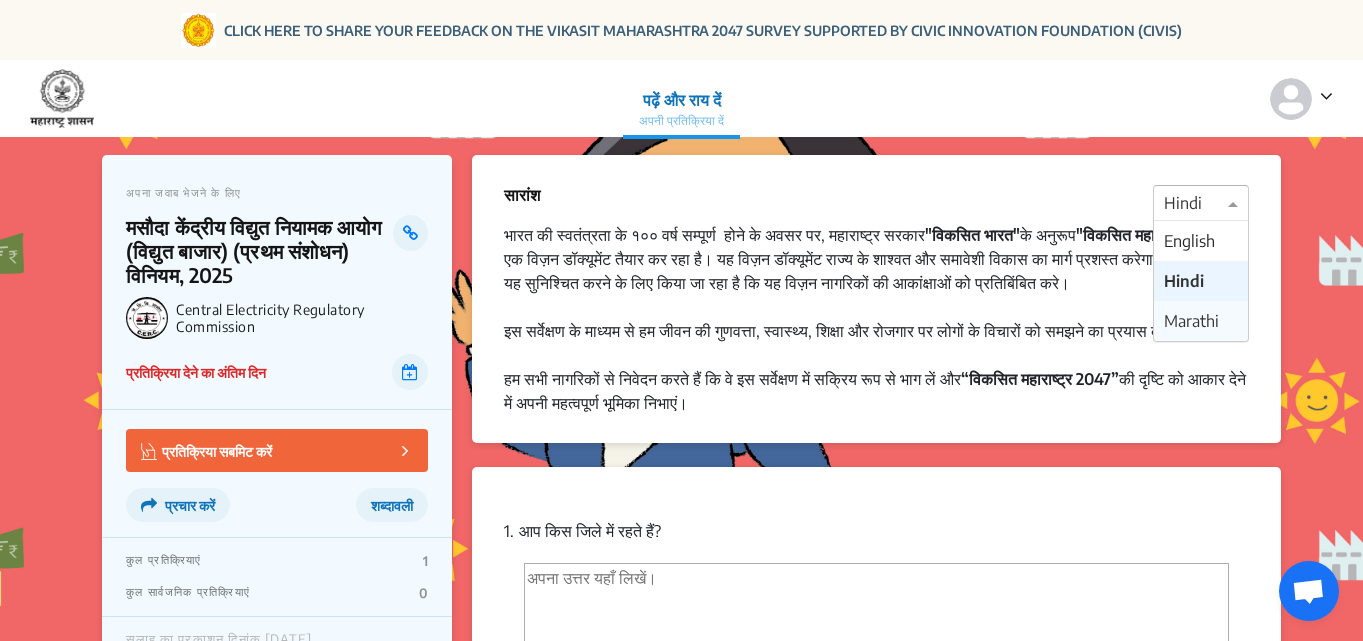 click on "Marathi" at bounding box center [1191, 321] 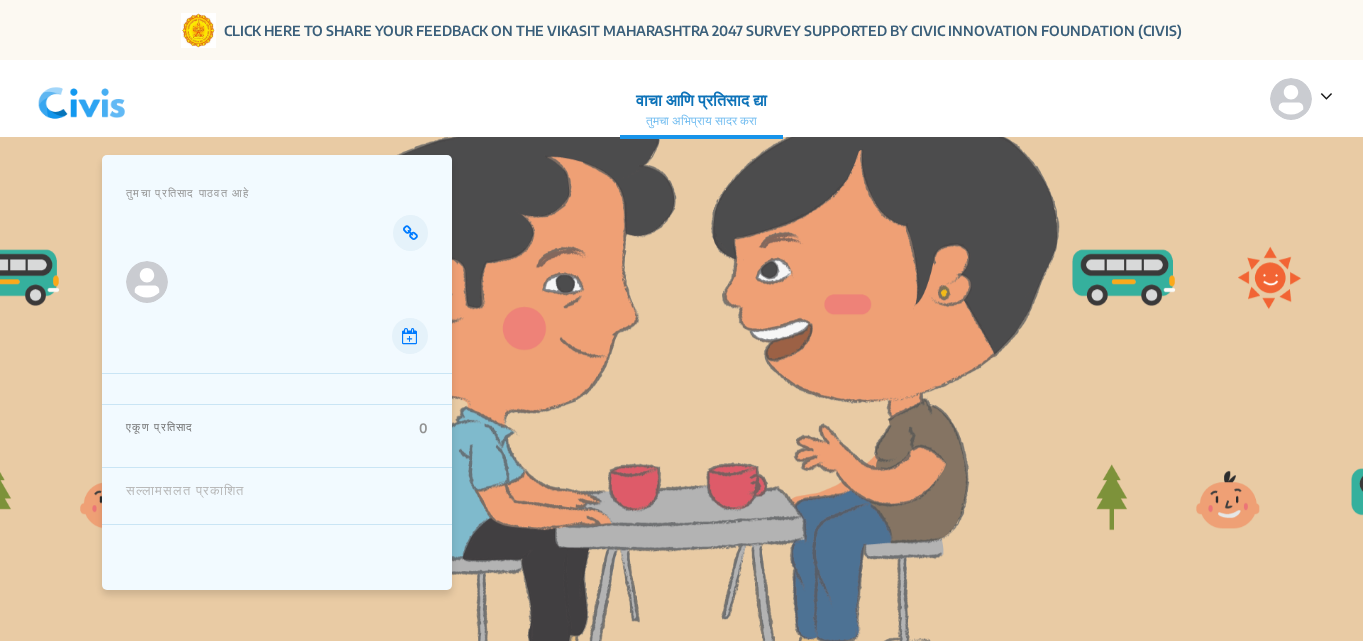 scroll, scrollTop: 0, scrollLeft: 0, axis: both 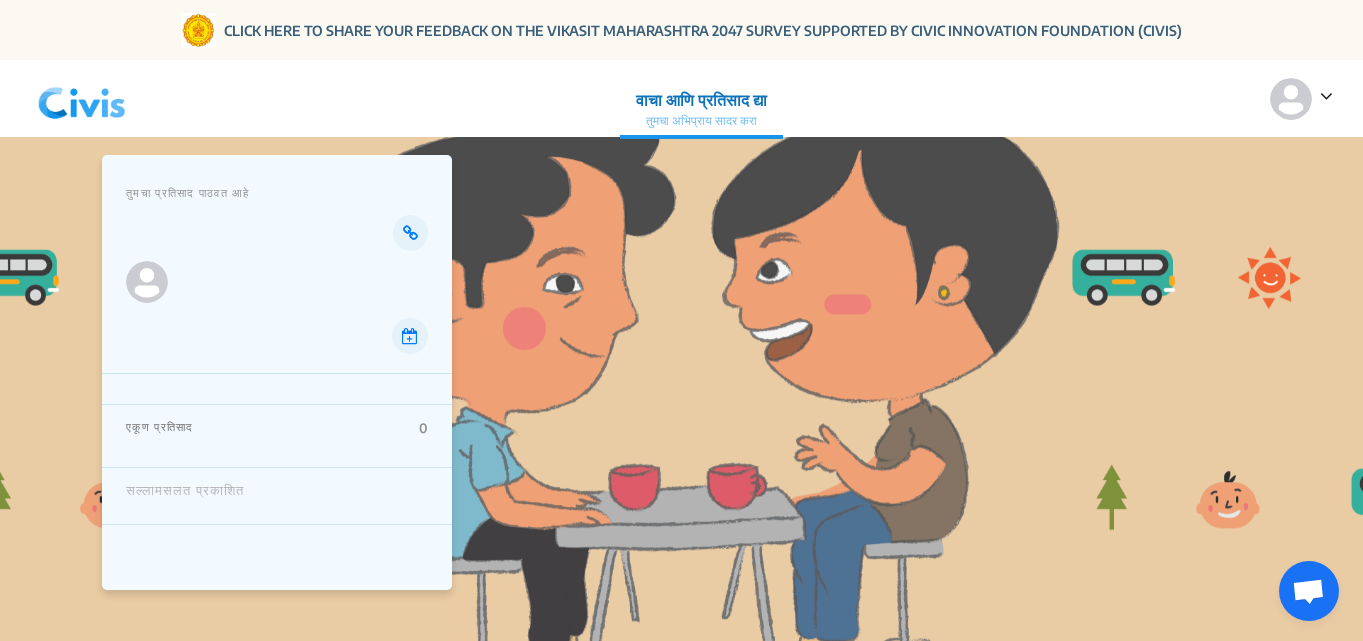 click on "तुमचा अभिप्राय सादर करा" 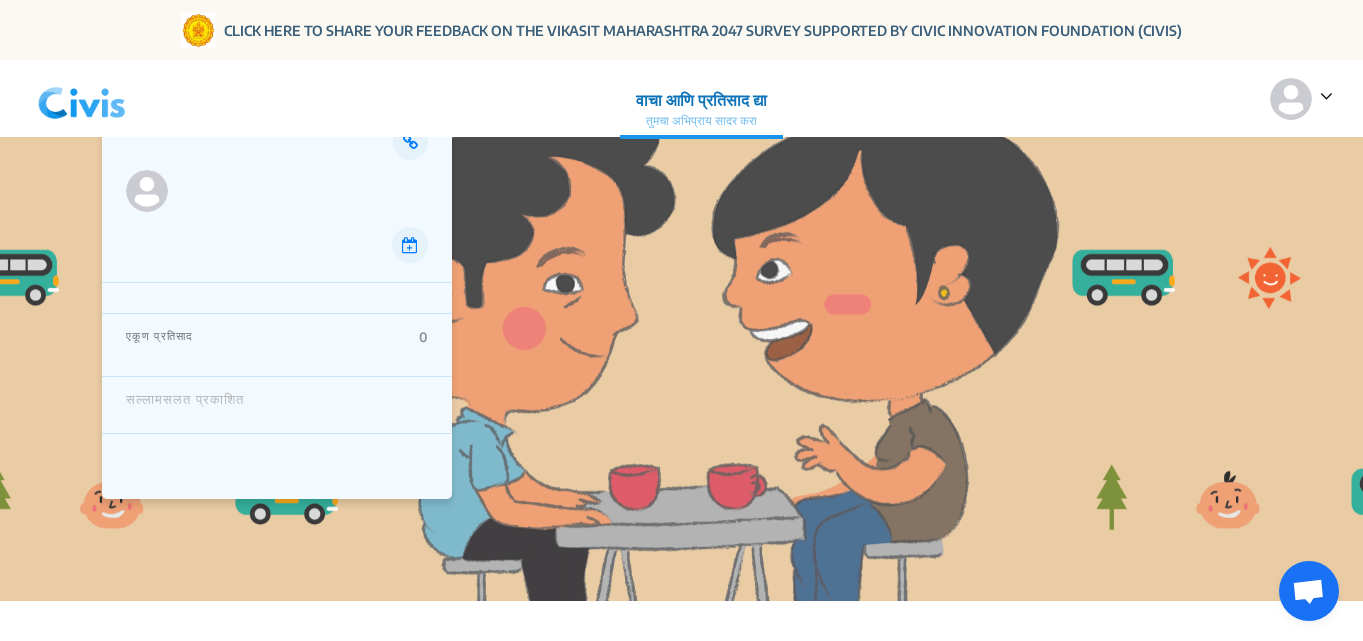 scroll, scrollTop: 0, scrollLeft: 0, axis: both 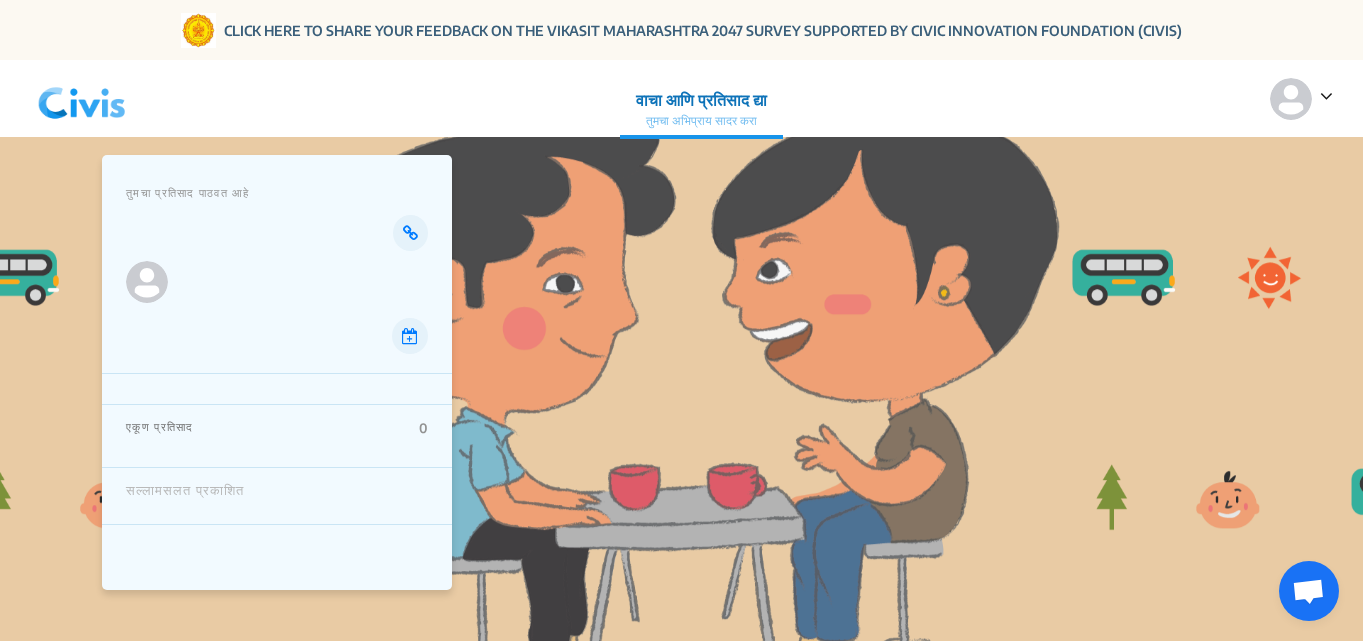 click on "एकूण प्रतिसाद  0" 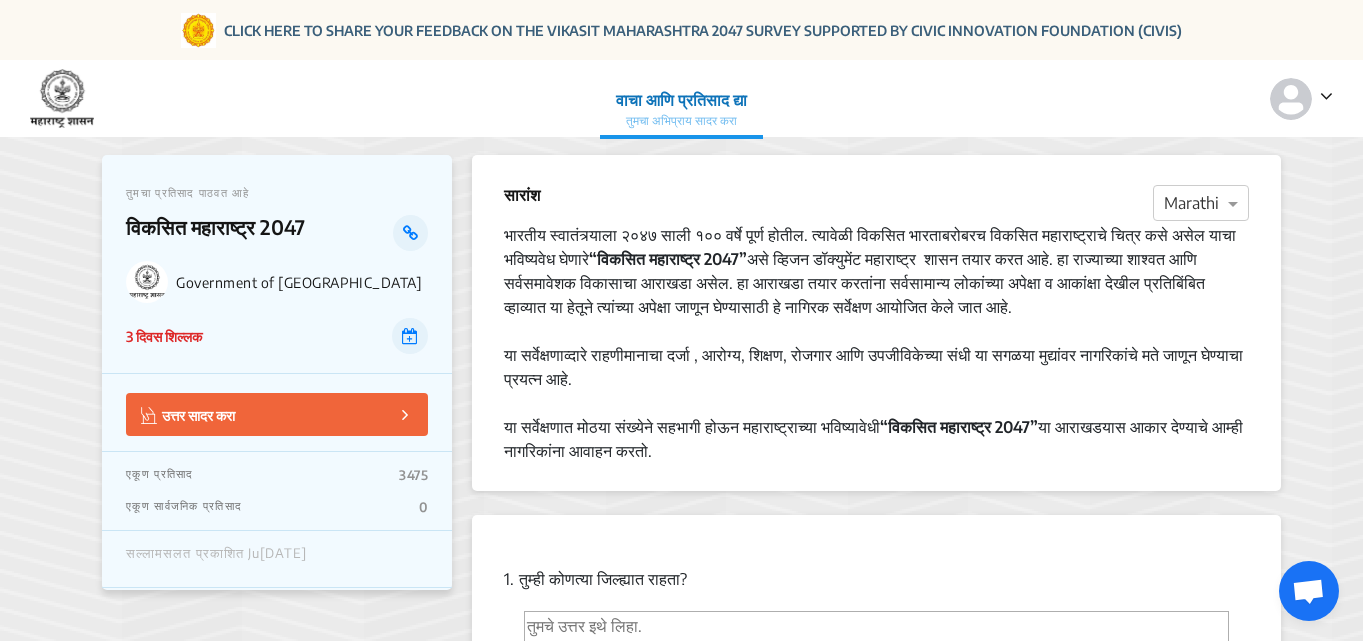 click 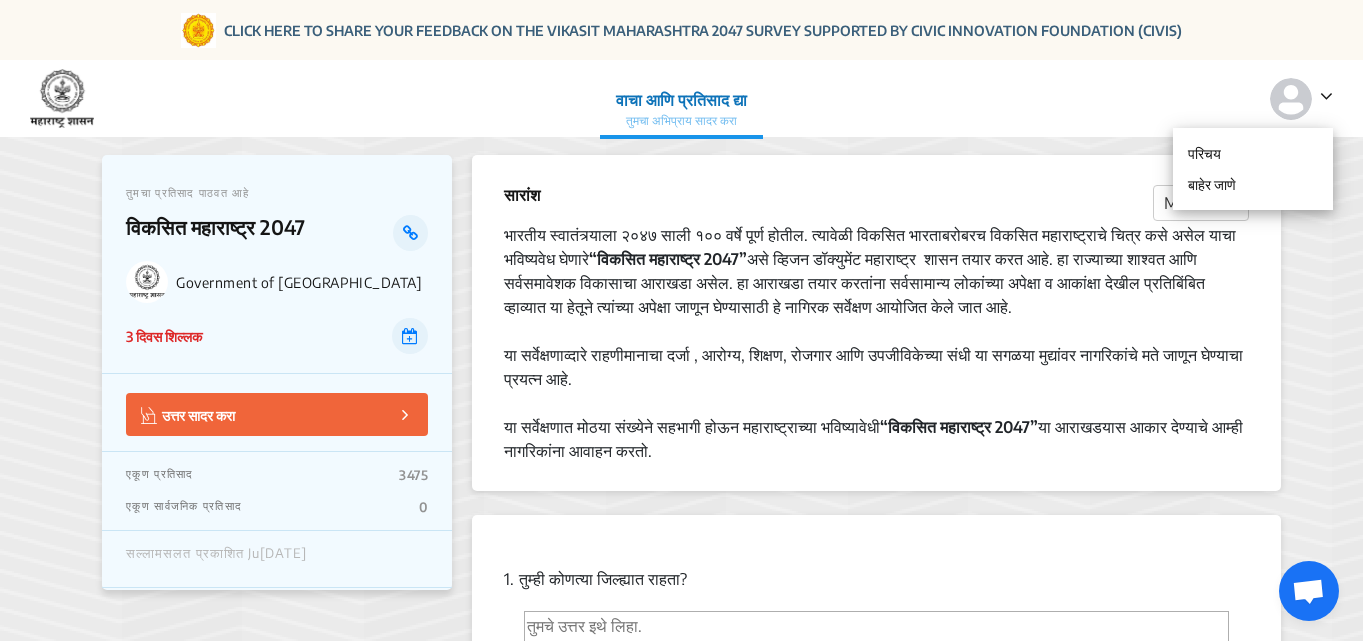 click on "भारतीय स्वातंत्र्याला २०४७ साली १०० वर्षे पूर्ण होतील. त्यावेळी विकसित भारताबरोबरच विकसित महाराष्ट्राचे चित्र कसे असेल याचा भविष्यवेध घेणारे  “विकसित महाराष्ट्र 2047”" 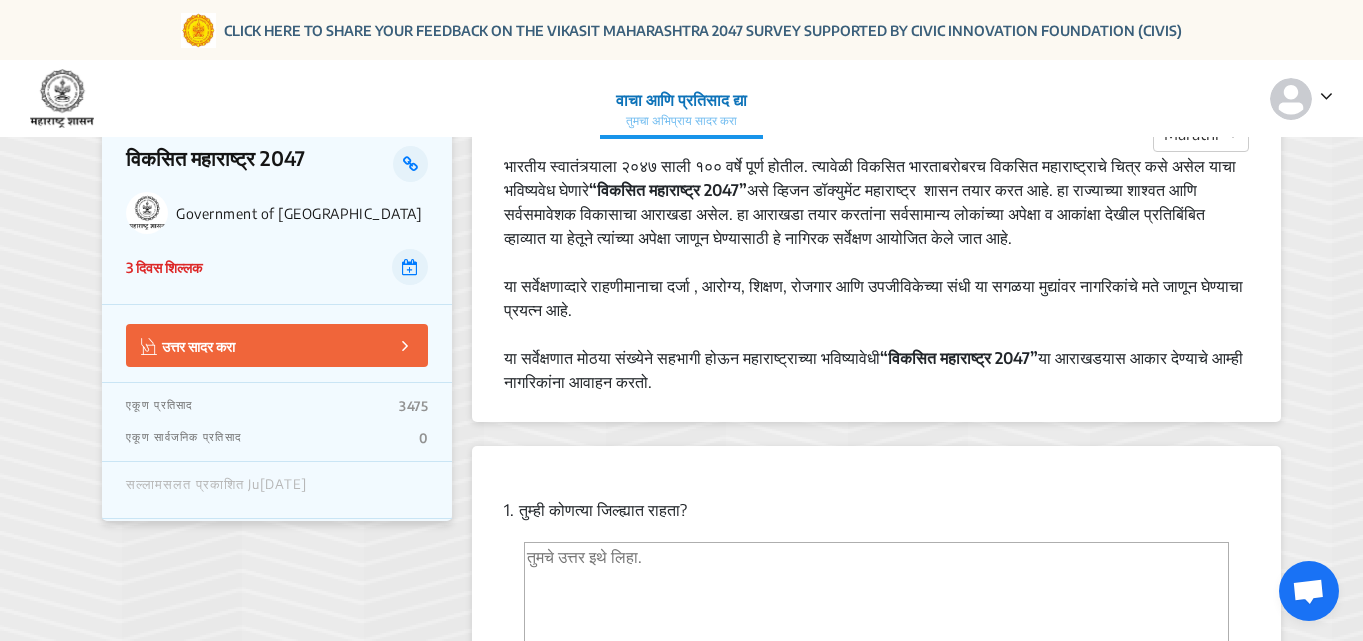 scroll, scrollTop: 100, scrollLeft: 0, axis: vertical 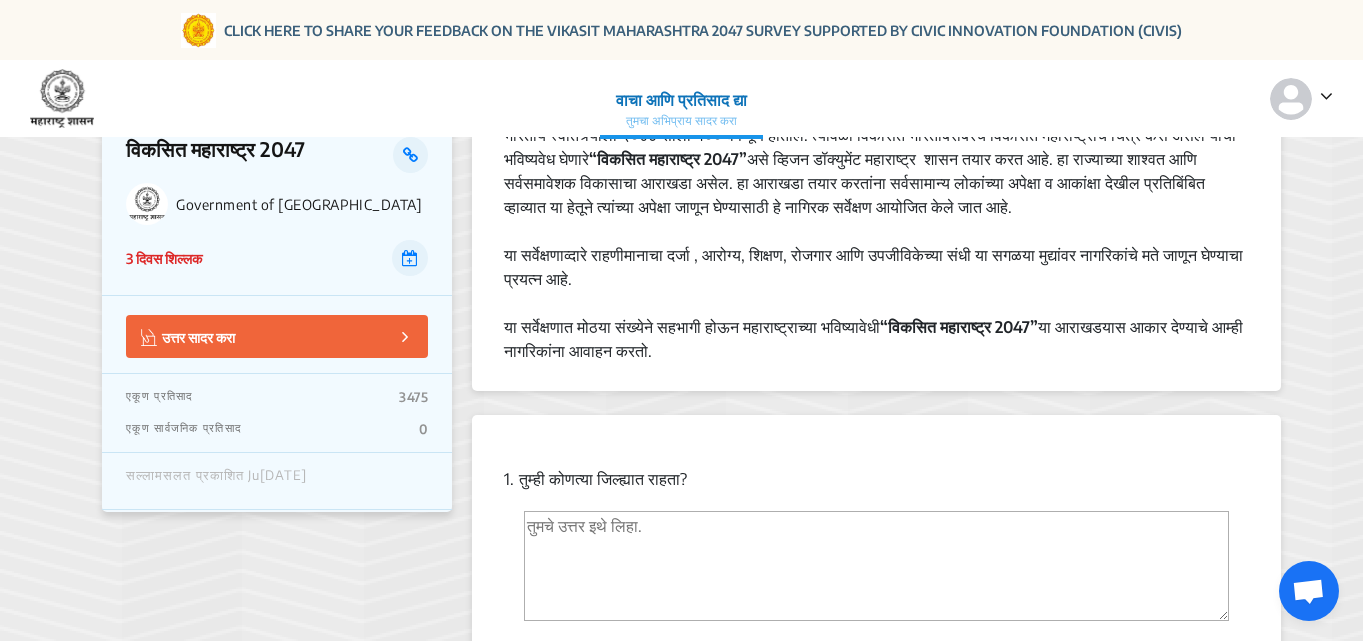 click at bounding box center (876, 566) 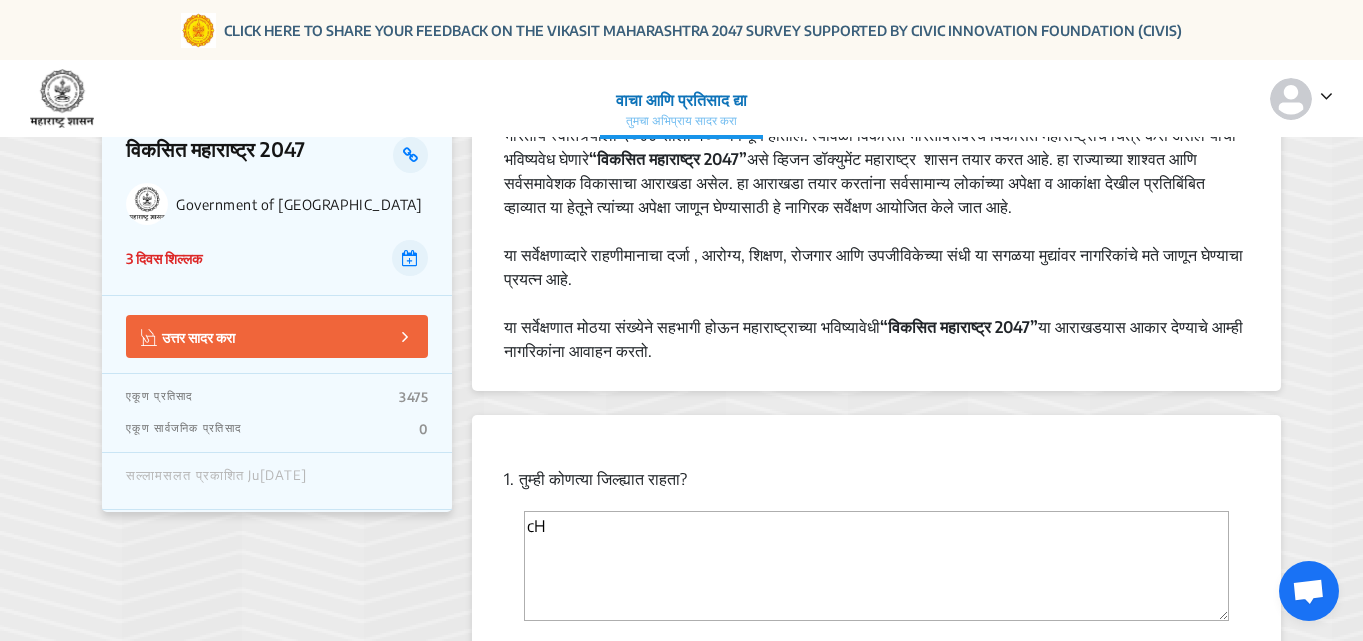 type on "c" 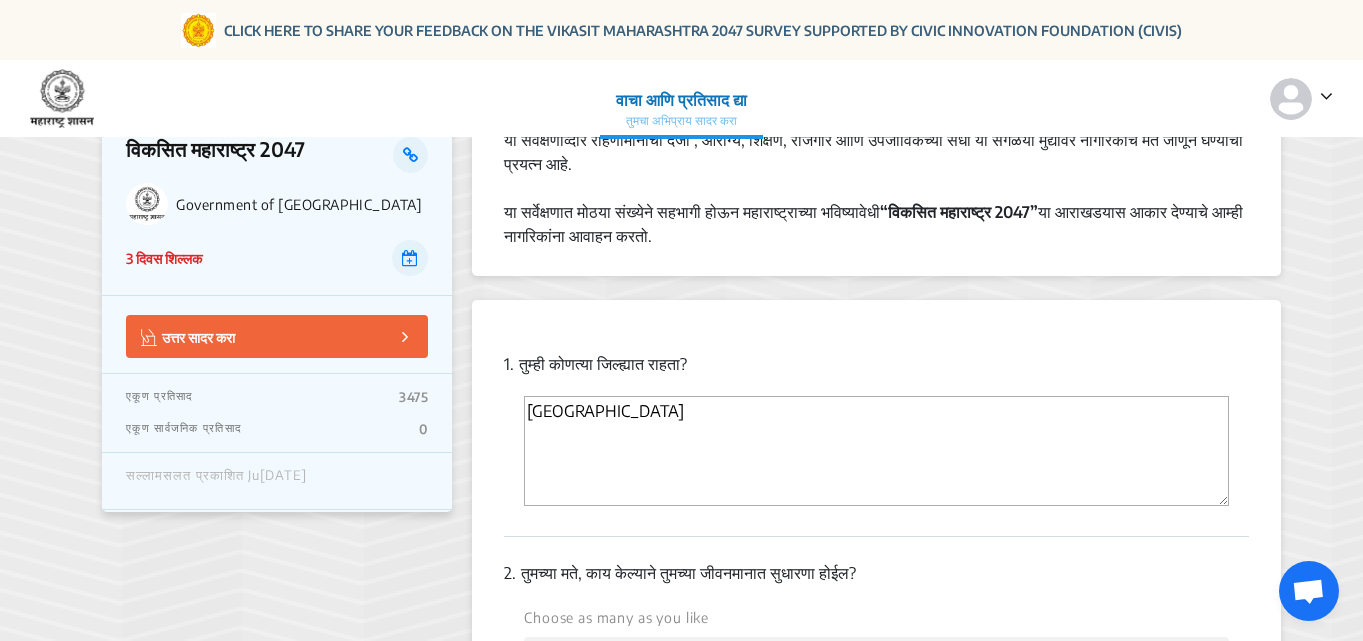 scroll, scrollTop: 500, scrollLeft: 0, axis: vertical 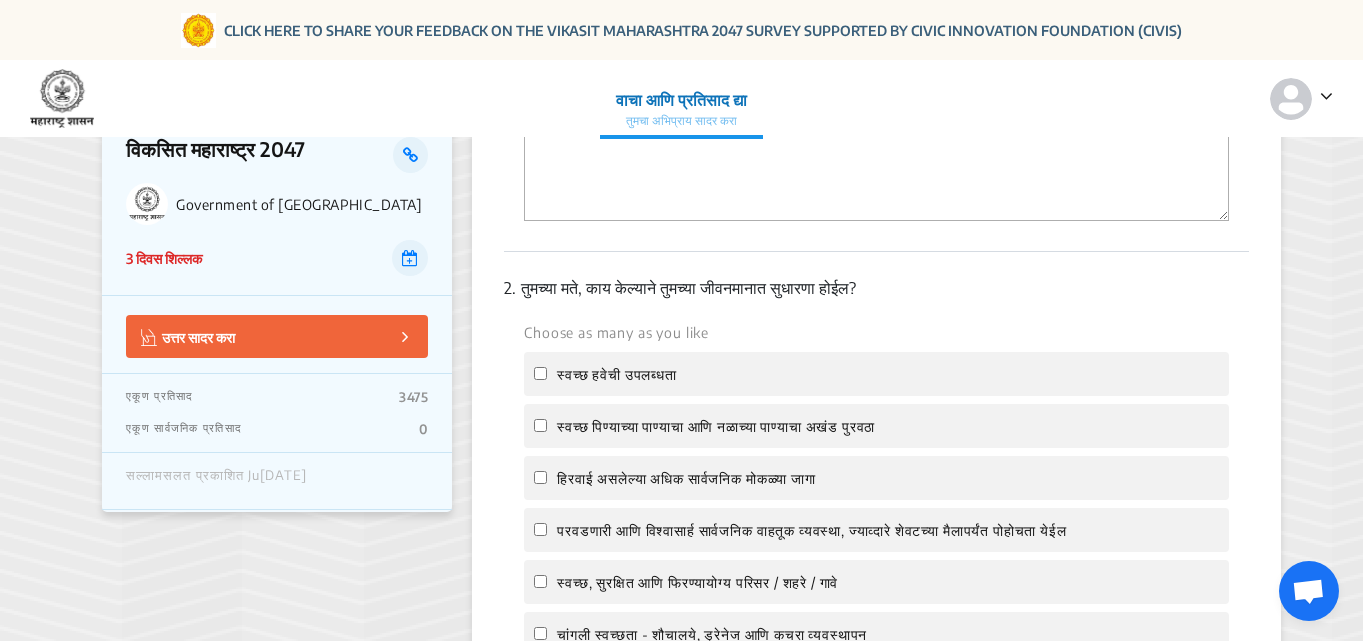 type on "CHANDRAPUR" 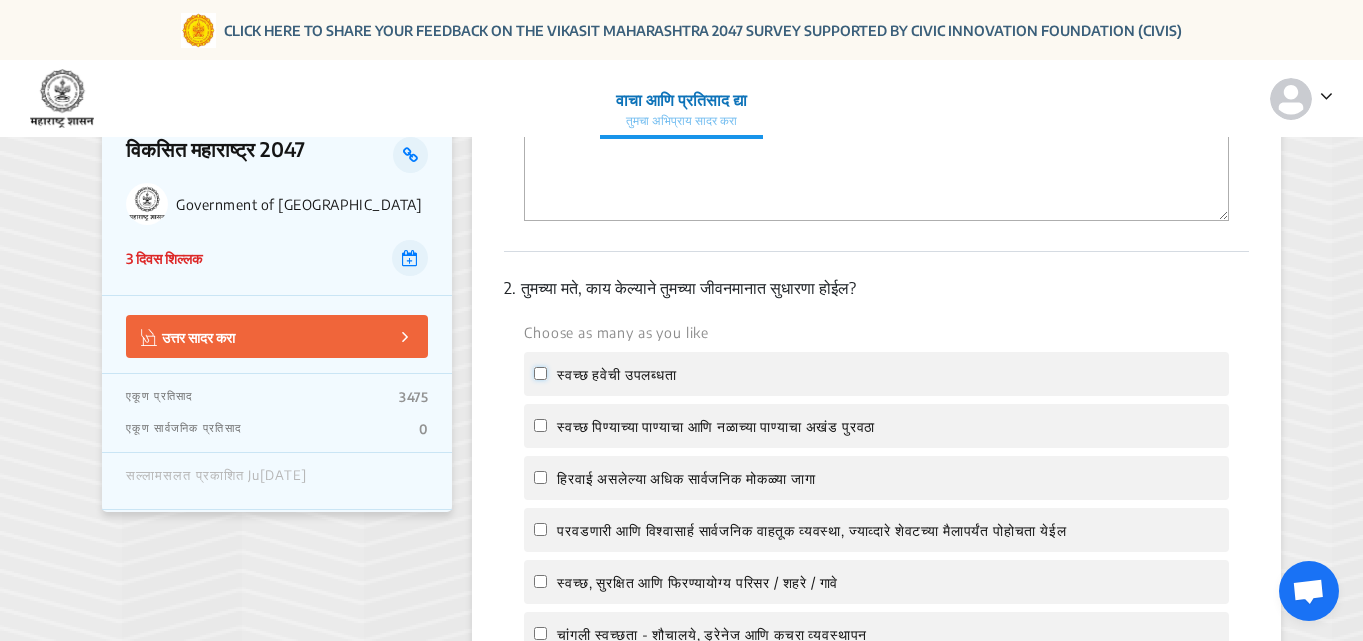 click on "स्वच्छ हवेची उपलब्धता" 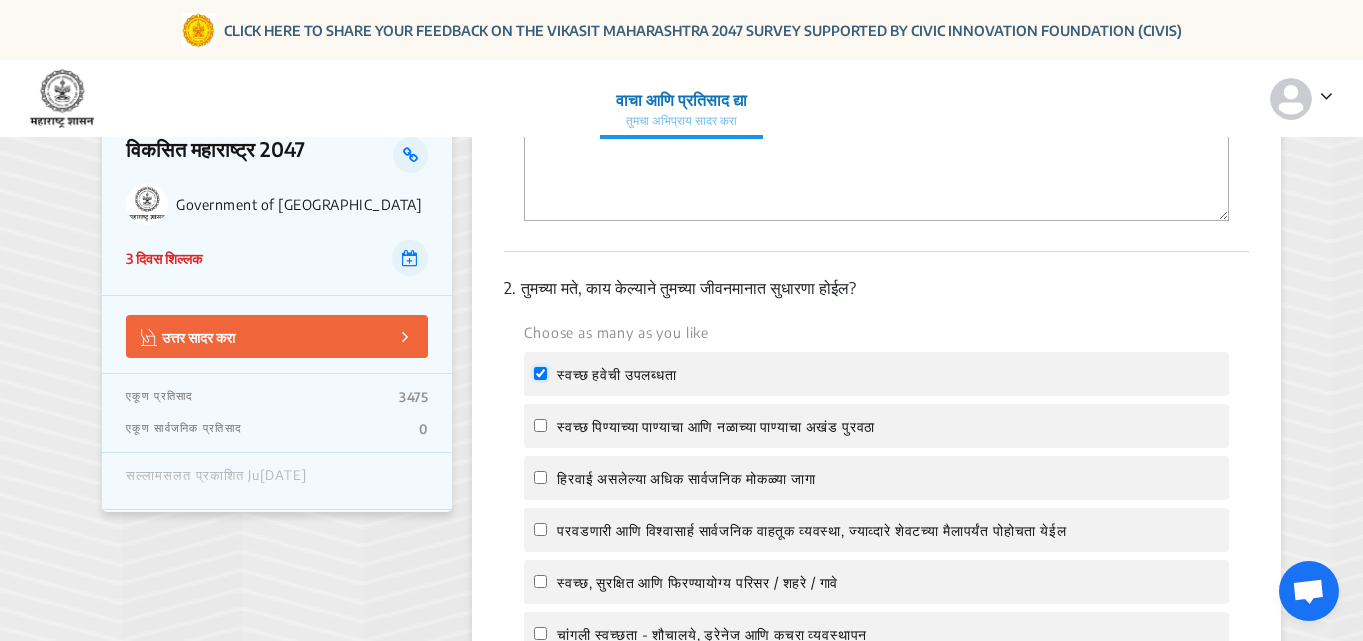 checkbox on "true" 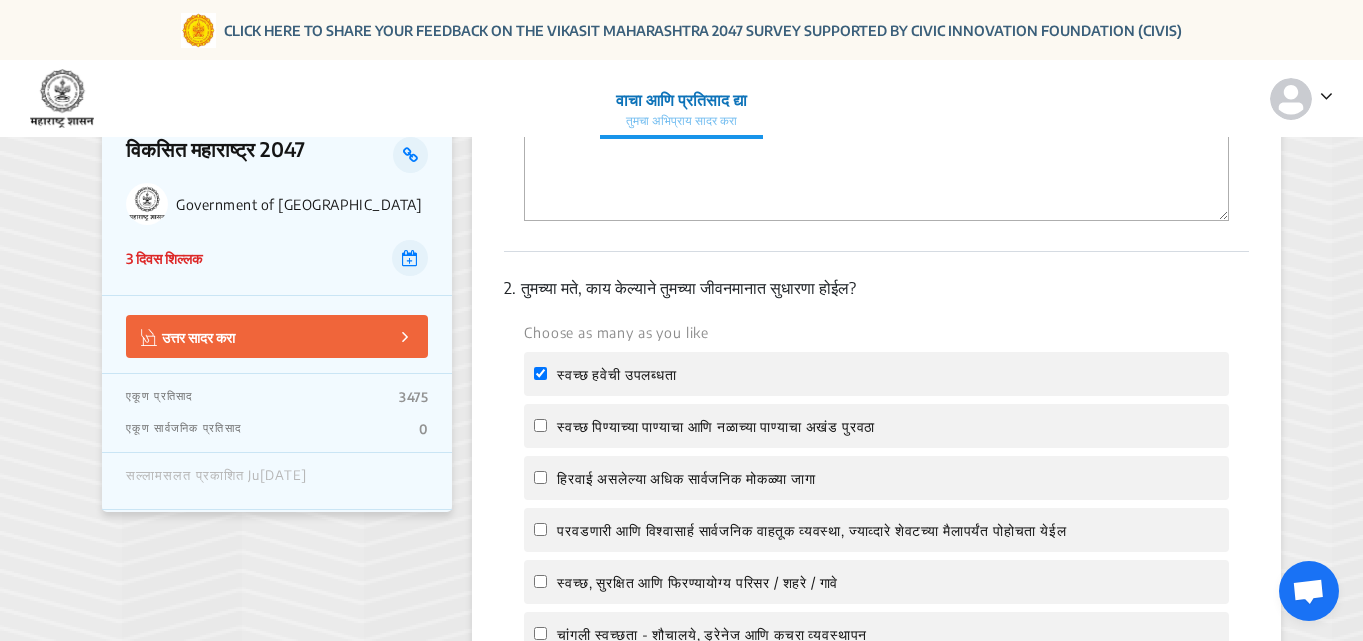 click on "स्वच्छ पिण्याच्या पाण्याचा आणि नळाच्या पाण्याचा अखंड पुरवठा" 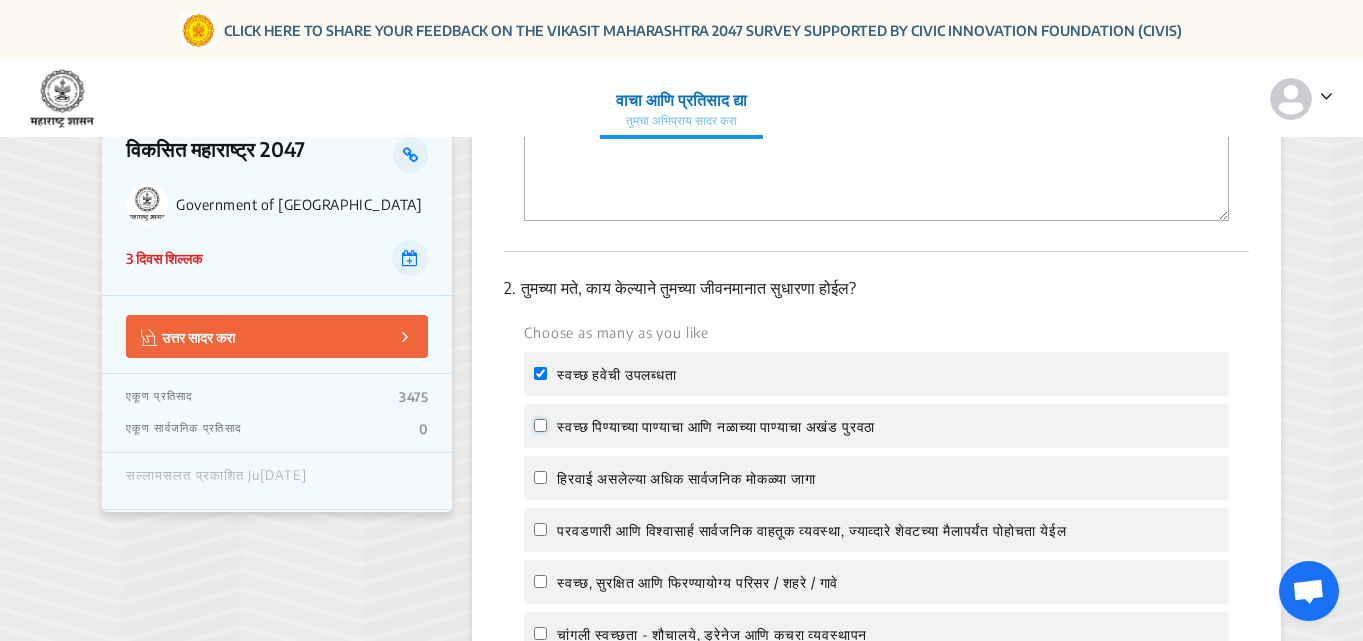 click on "स्वच्छ पिण्याच्या पाण्याचा आणि नळाच्या पाण्याचा अखंड पुरवठा" 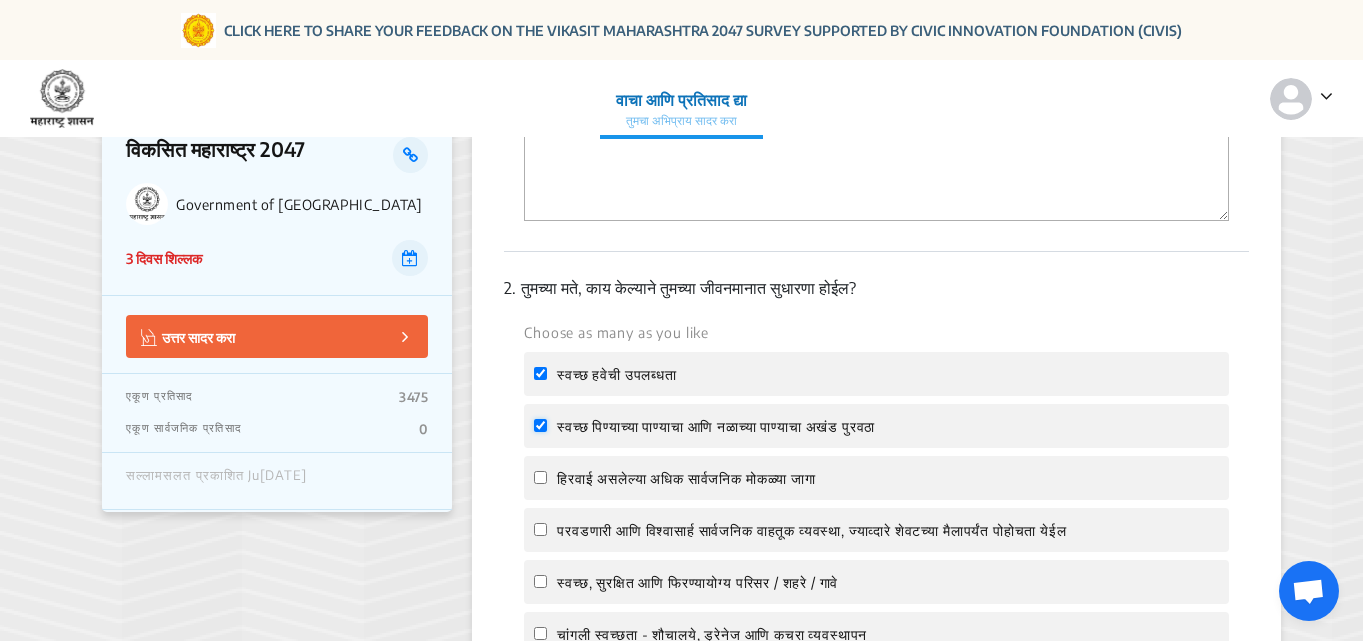 checkbox on "true" 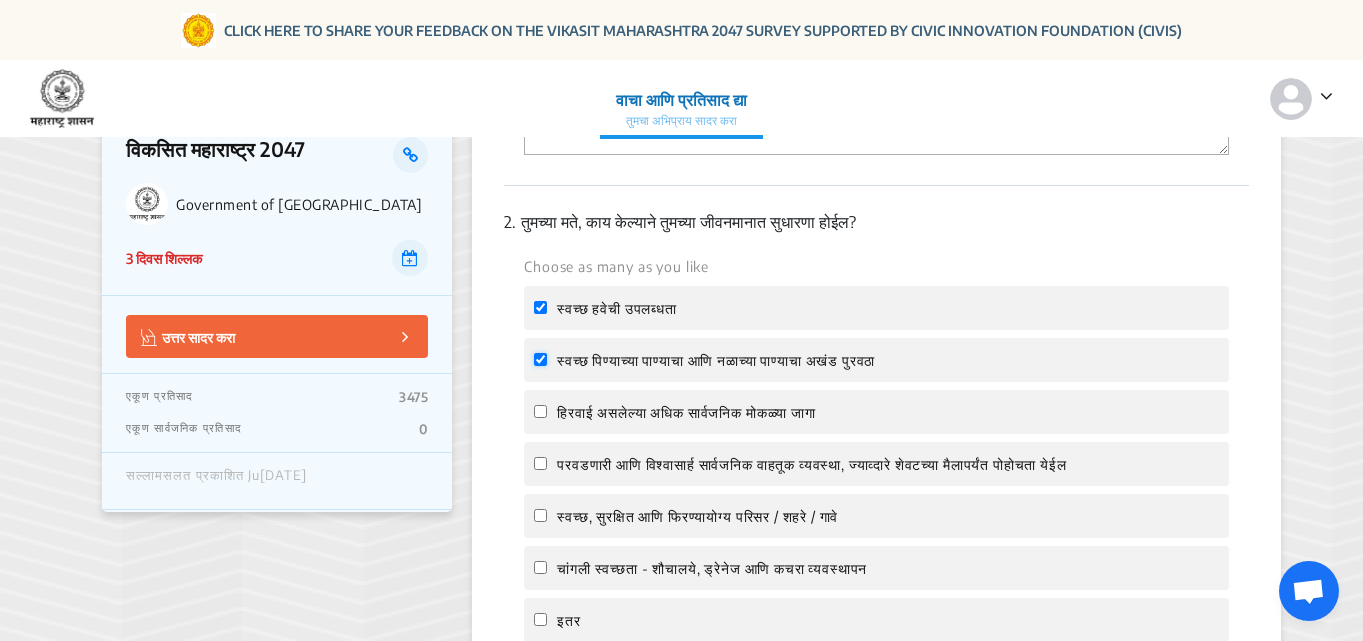 scroll, scrollTop: 600, scrollLeft: 0, axis: vertical 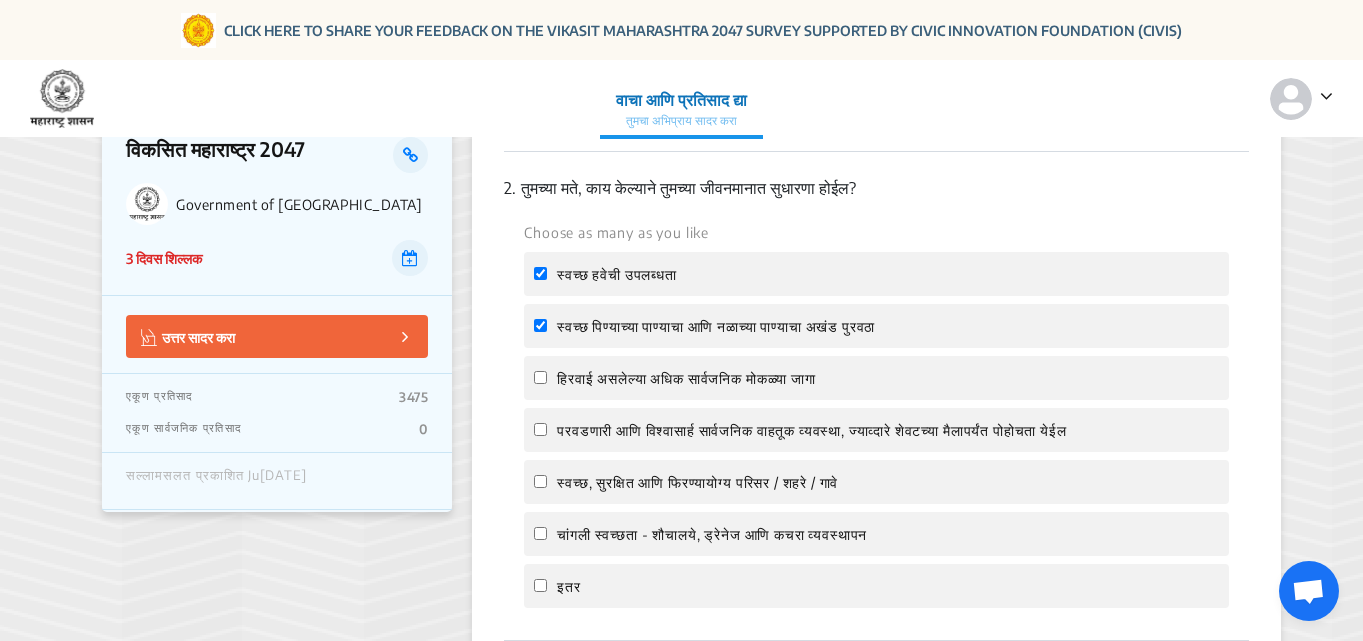 click on "हिरवाई असलेल्या  अधिक सार्वजनिक मोकळ्या जागा" 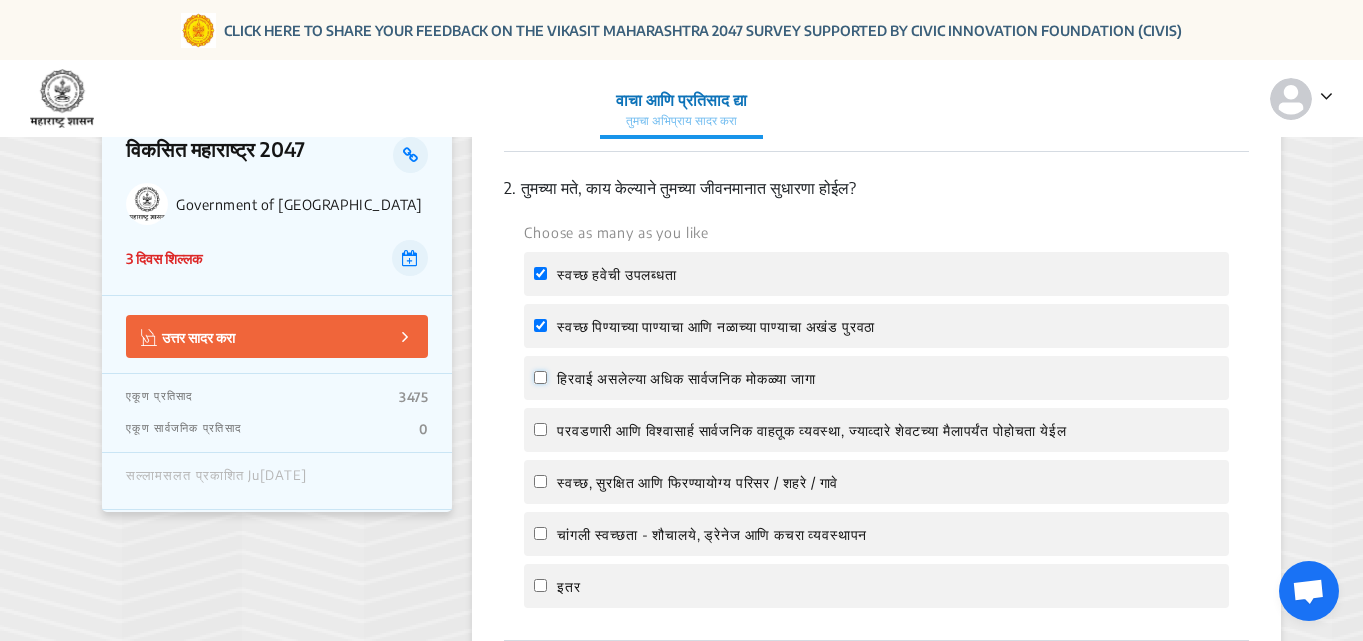 click on "हिरवाई असलेल्या  अधिक सार्वजनिक मोकळ्या जागा" 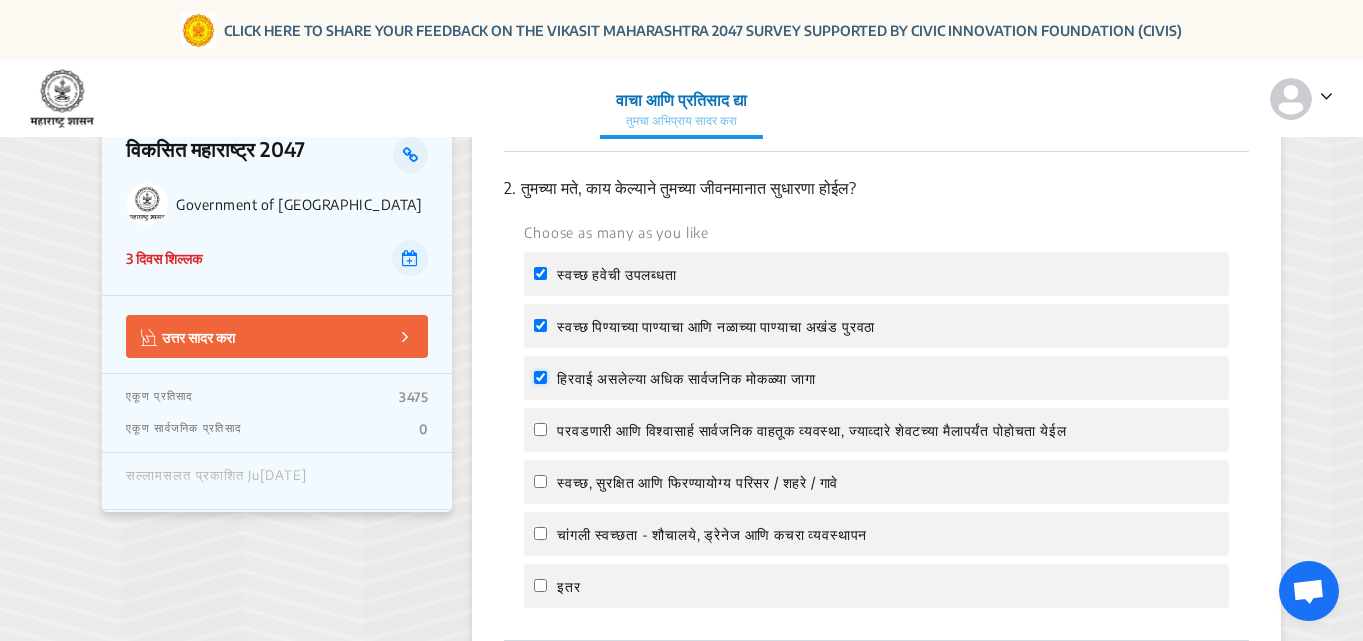 checkbox on "true" 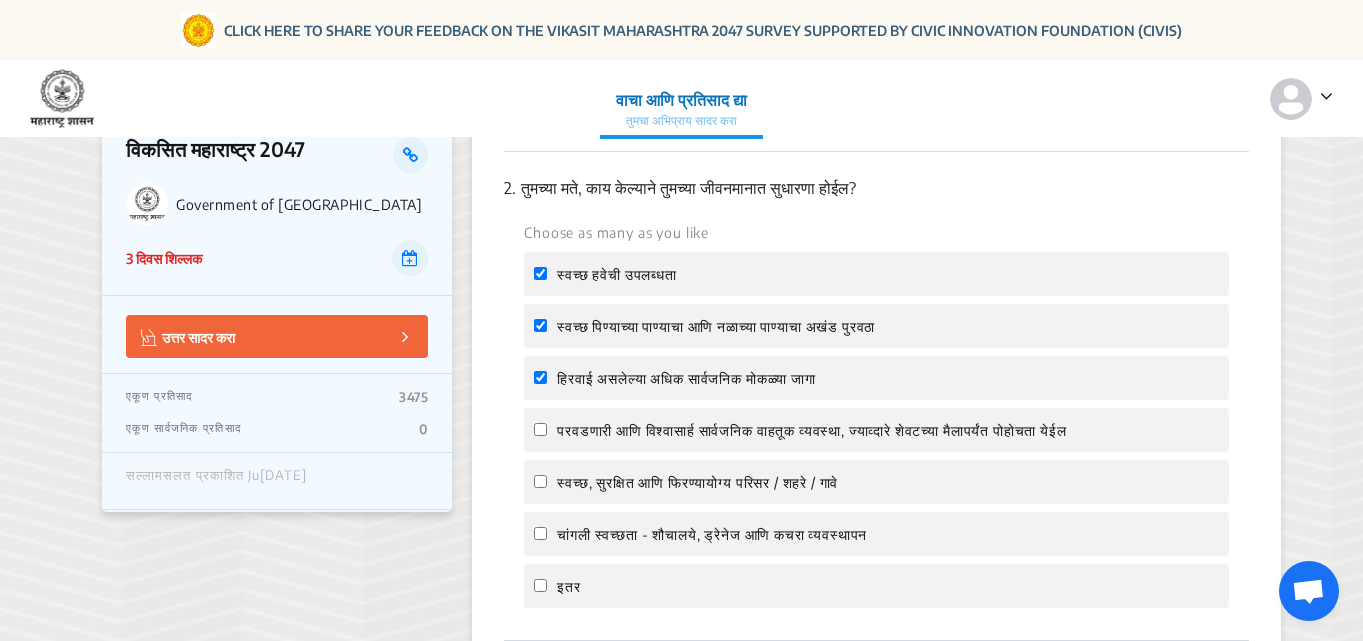 click on "परवडणारी आणि विश्वासार्ह सार्वजनिक वाहतूक व्यवस्था, ज्याव्दारे शेवटच्या मैलापर्यंत पोहोचता येईल" 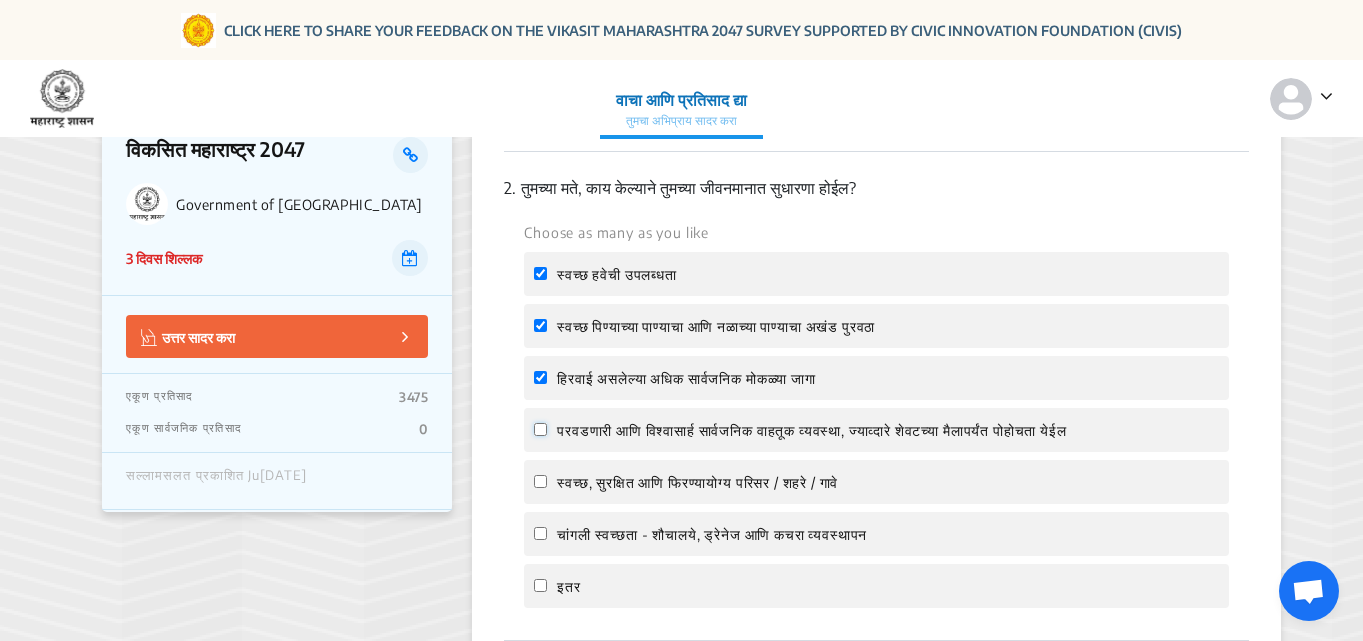 click on "परवडणारी आणि विश्वासार्ह सार्वजनिक वाहतूक व्यवस्था, ज्याव्दारे शेवटच्या मैलापर्यंत पोहोचता येईल" 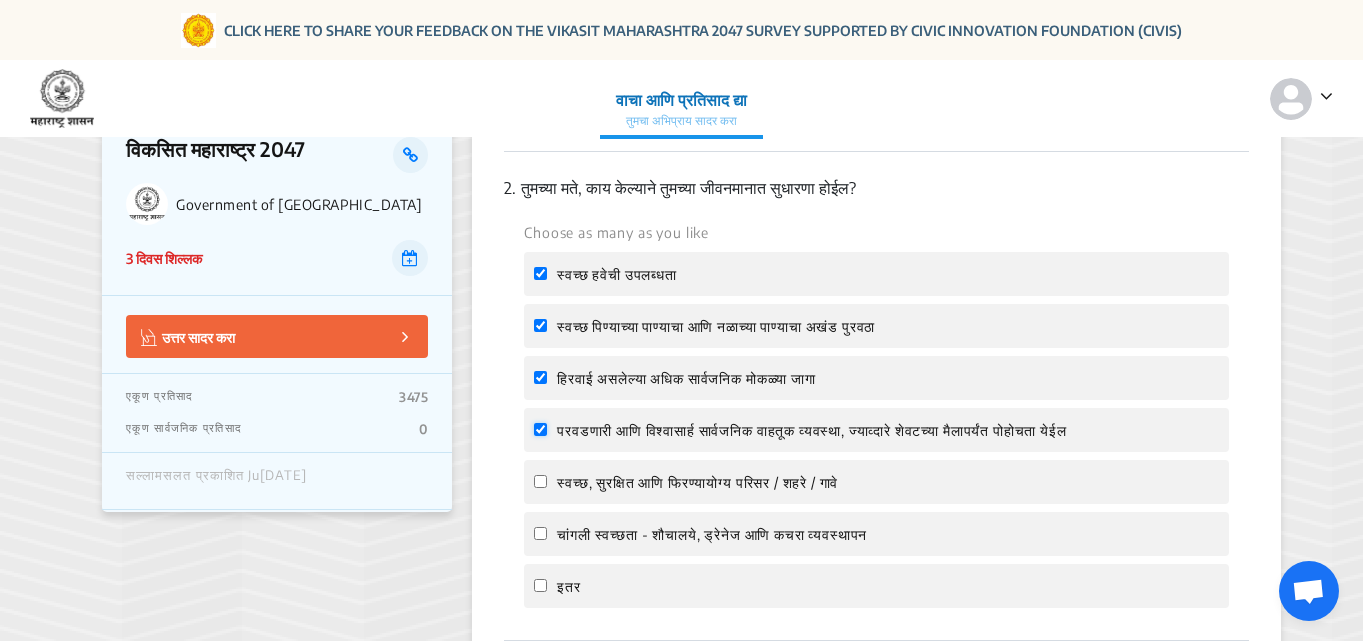checkbox on "true" 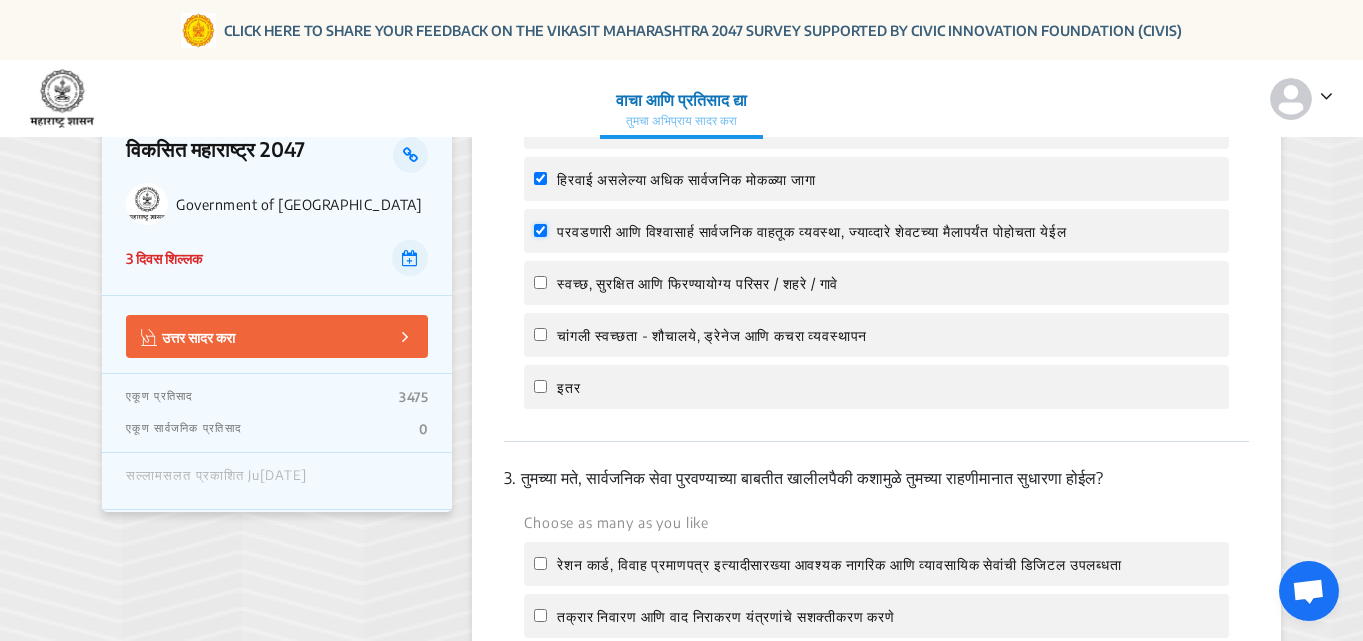 scroll, scrollTop: 800, scrollLeft: 0, axis: vertical 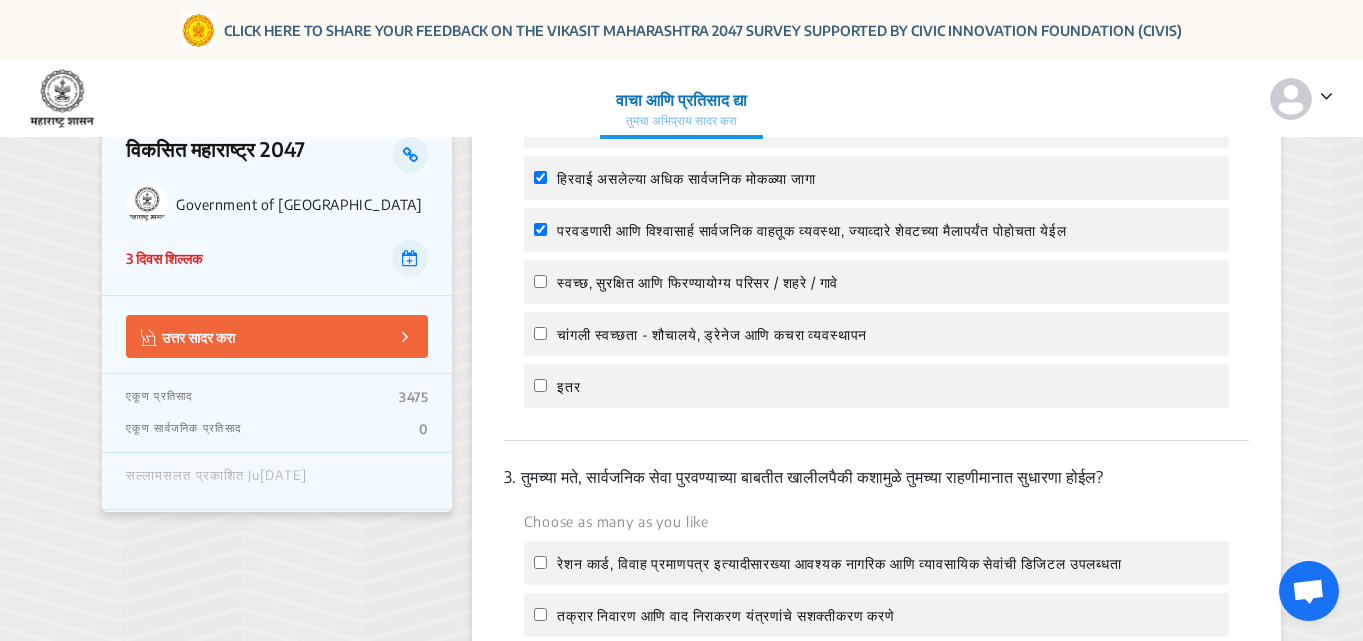 click on "स्वच्छ, सुरक्षित आणि फिरण्यायोग्य परिसर / शहरे / गावे" 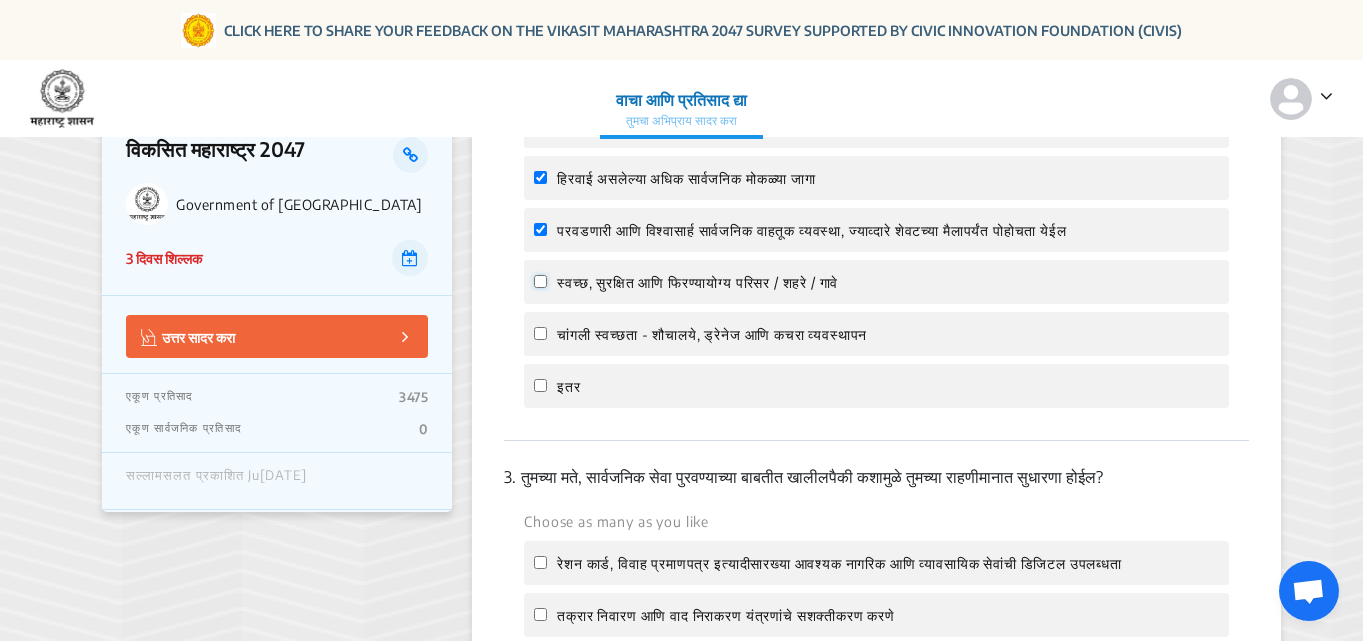 click on "स्वच्छ, सुरक्षित आणि फिरण्यायोग्य परिसर / शहरे / गावे" 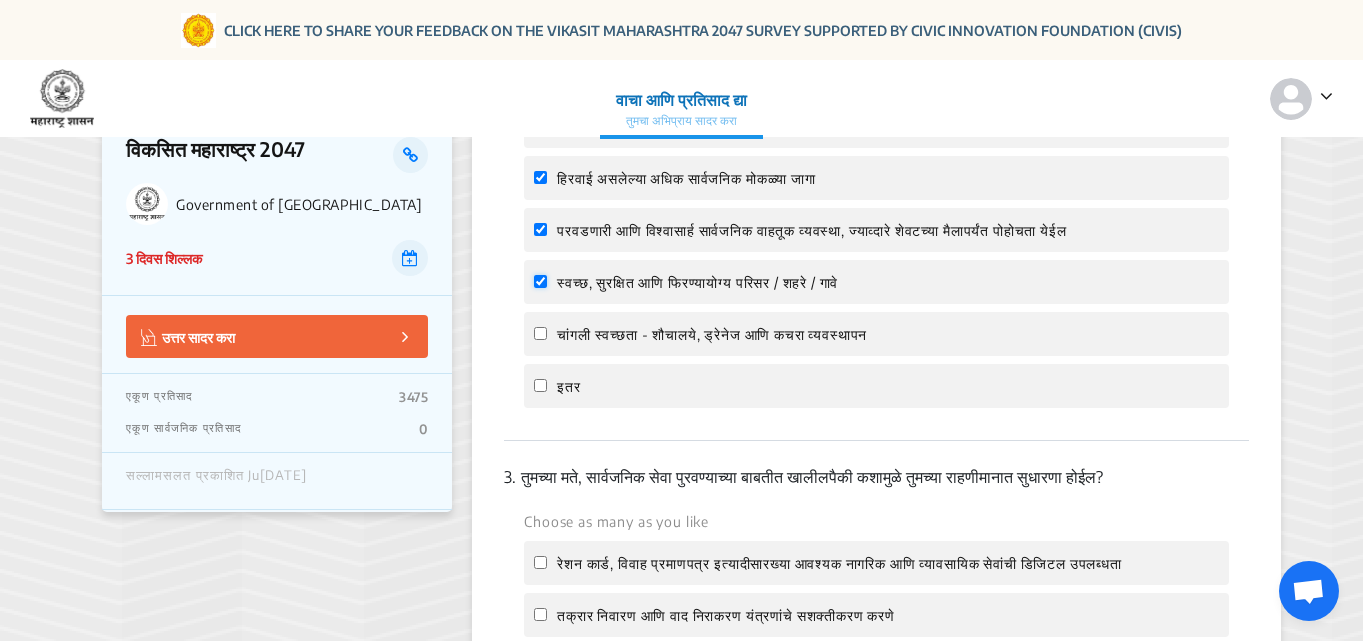 checkbox on "true" 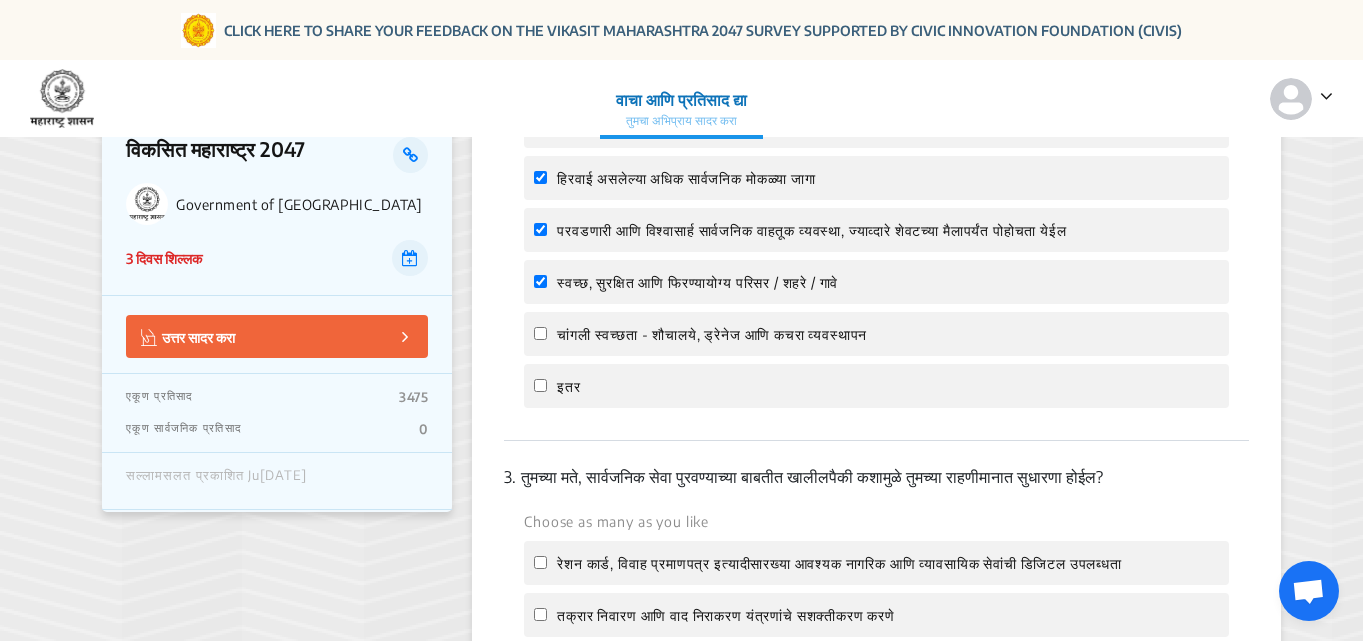 click on "चांगली स्वच्छता - शौचालये, ड्रेनेज आणि कचरा व्यवस्थापन" 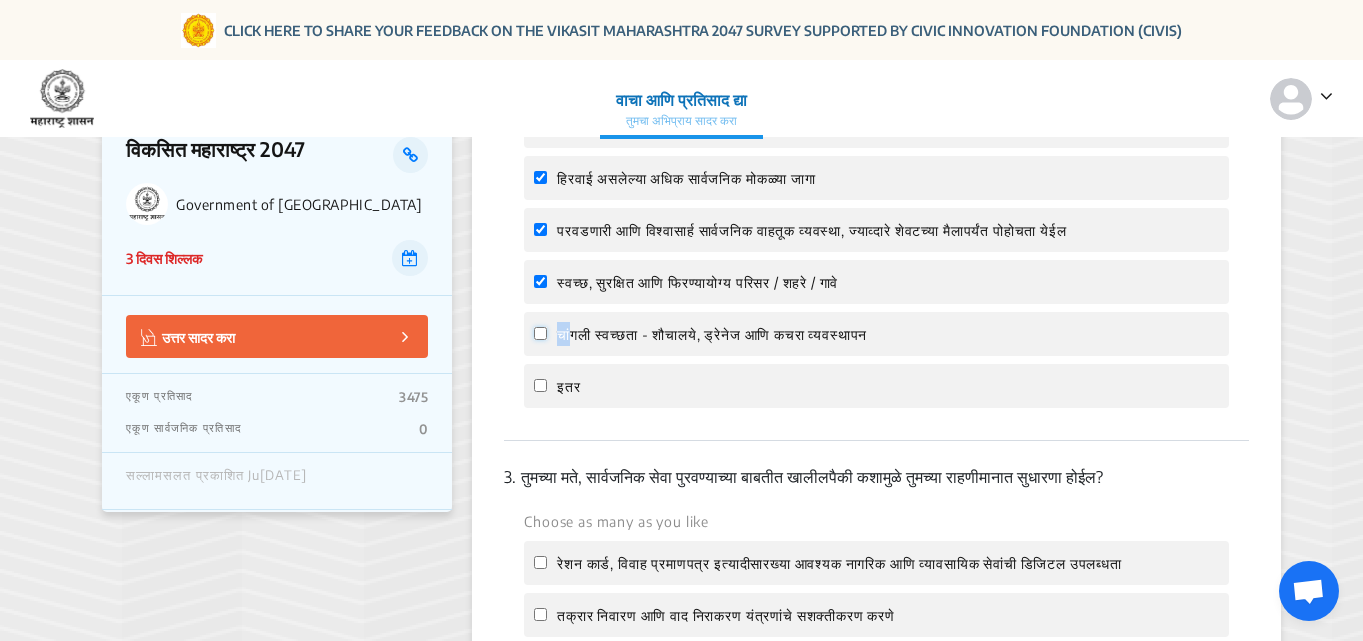 click on "चांगली स्वच्छता - शौचालये, ड्रेनेज आणि कचरा व्यवस्थापन" 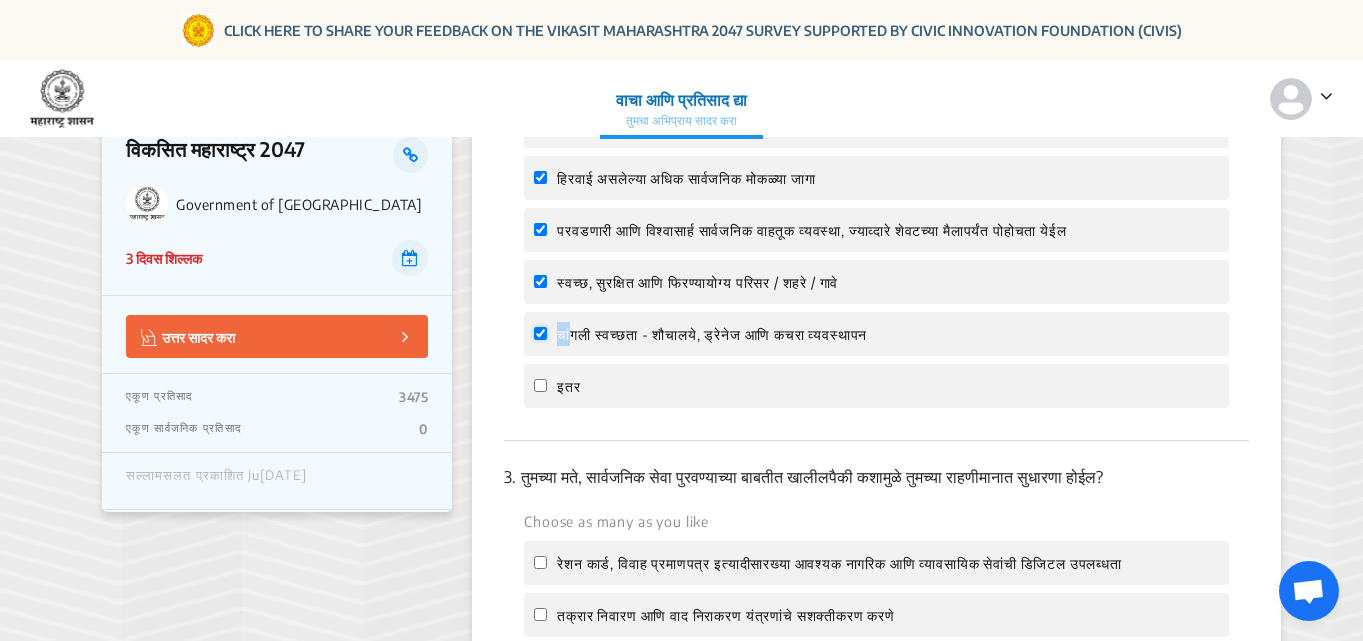 checkbox on "true" 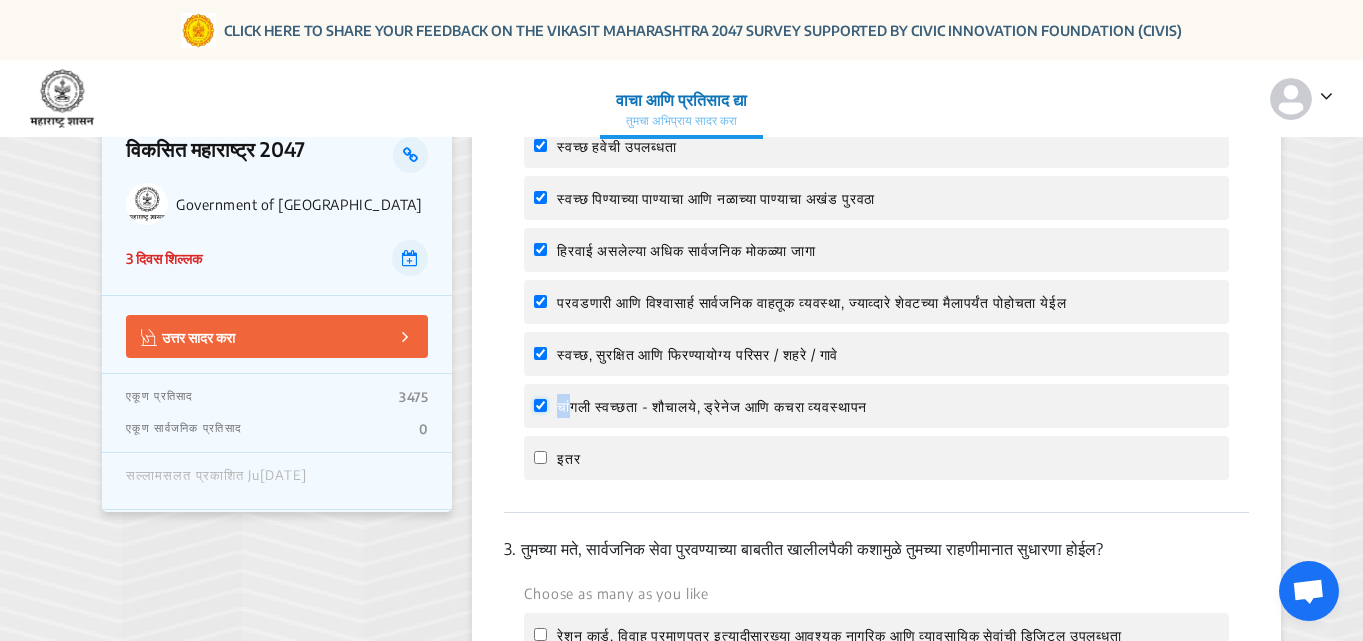 scroll, scrollTop: 700, scrollLeft: 0, axis: vertical 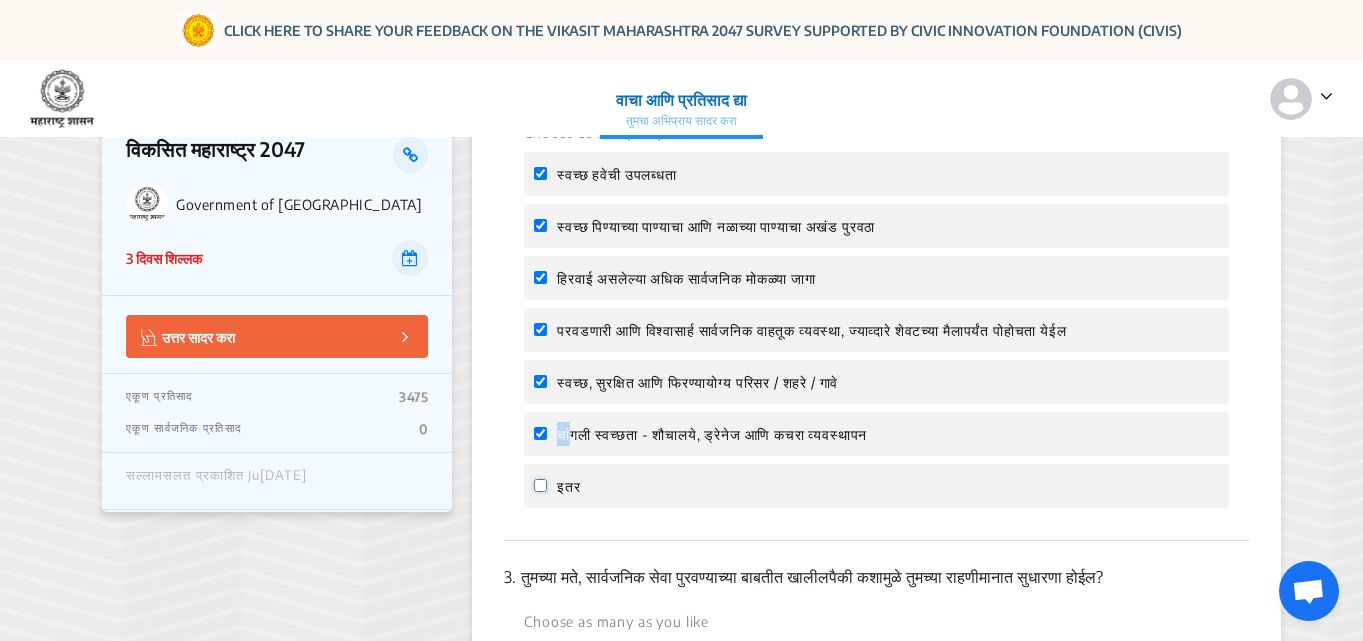 click on "इतर" 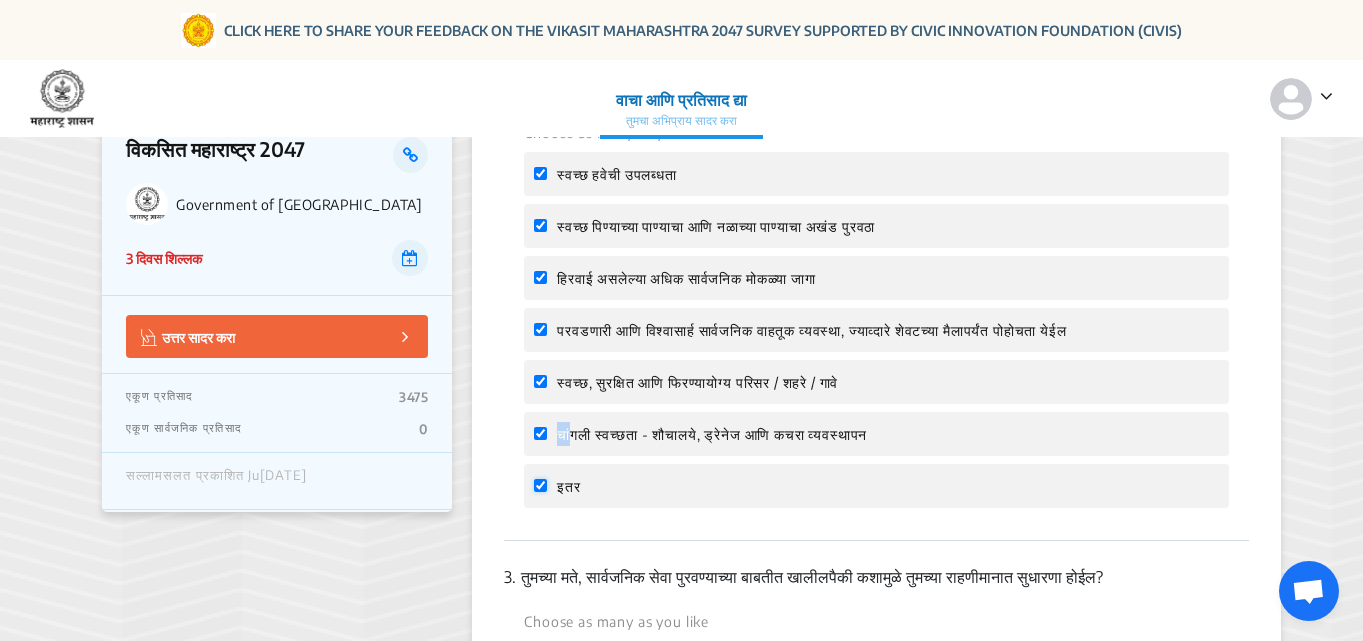 checkbox on "true" 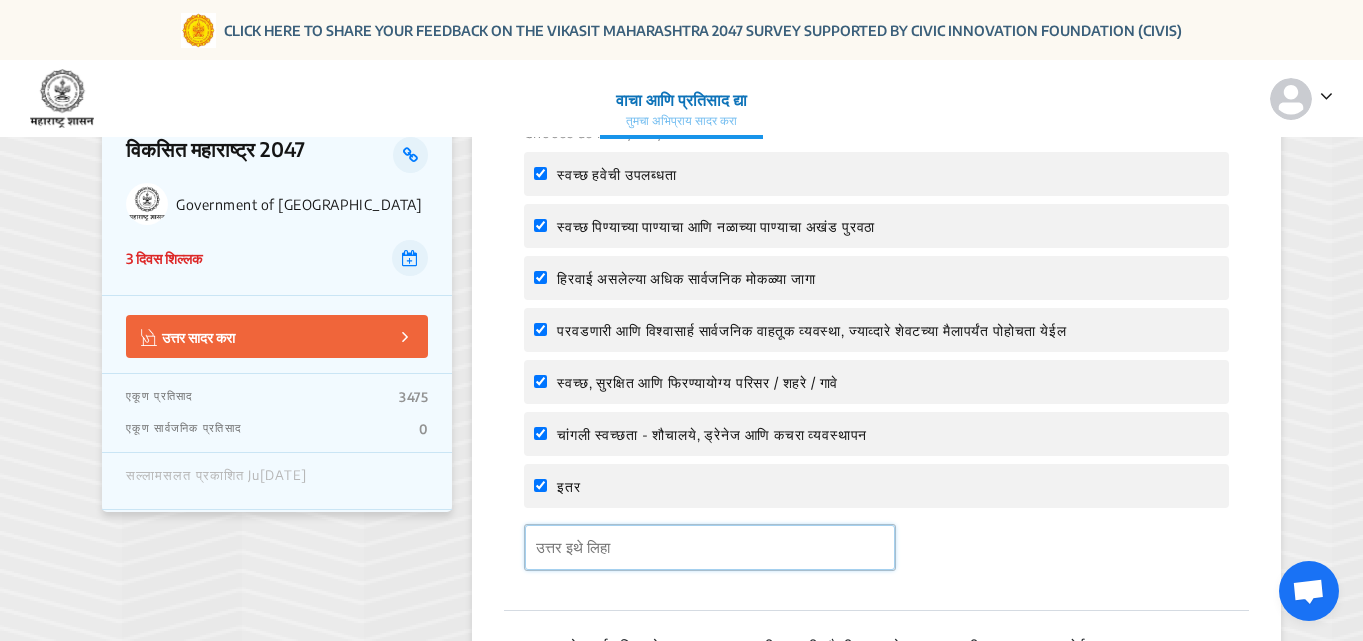 click 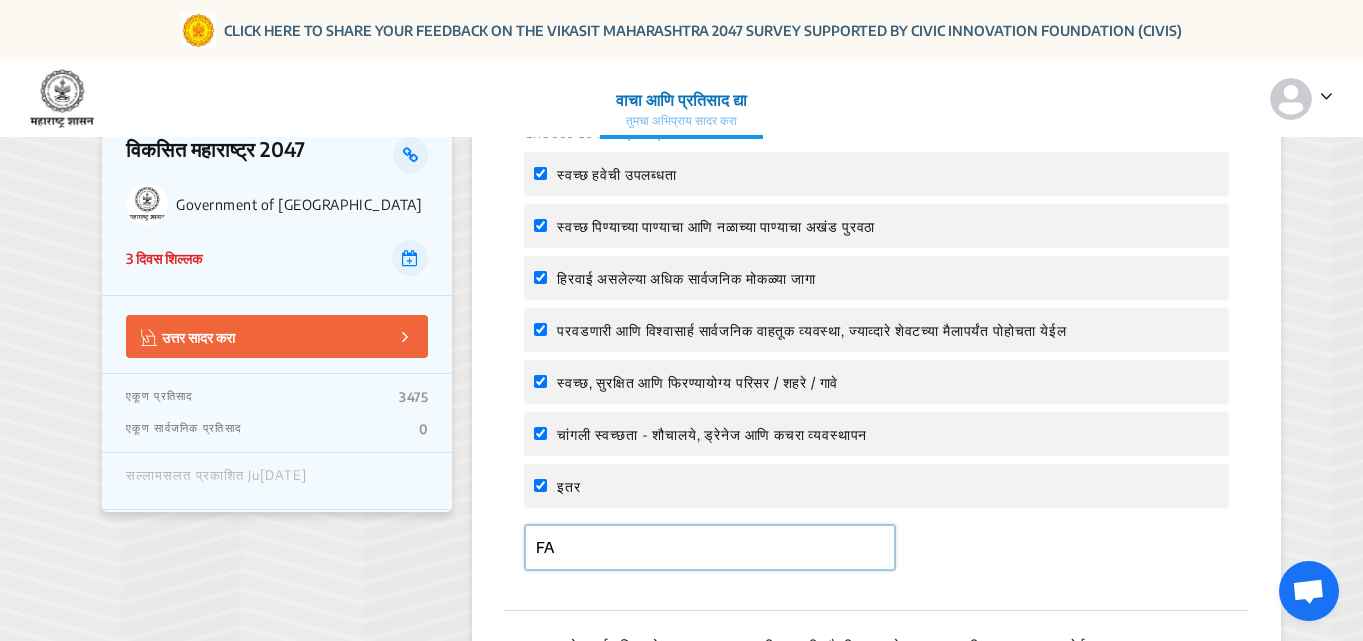 type on "F" 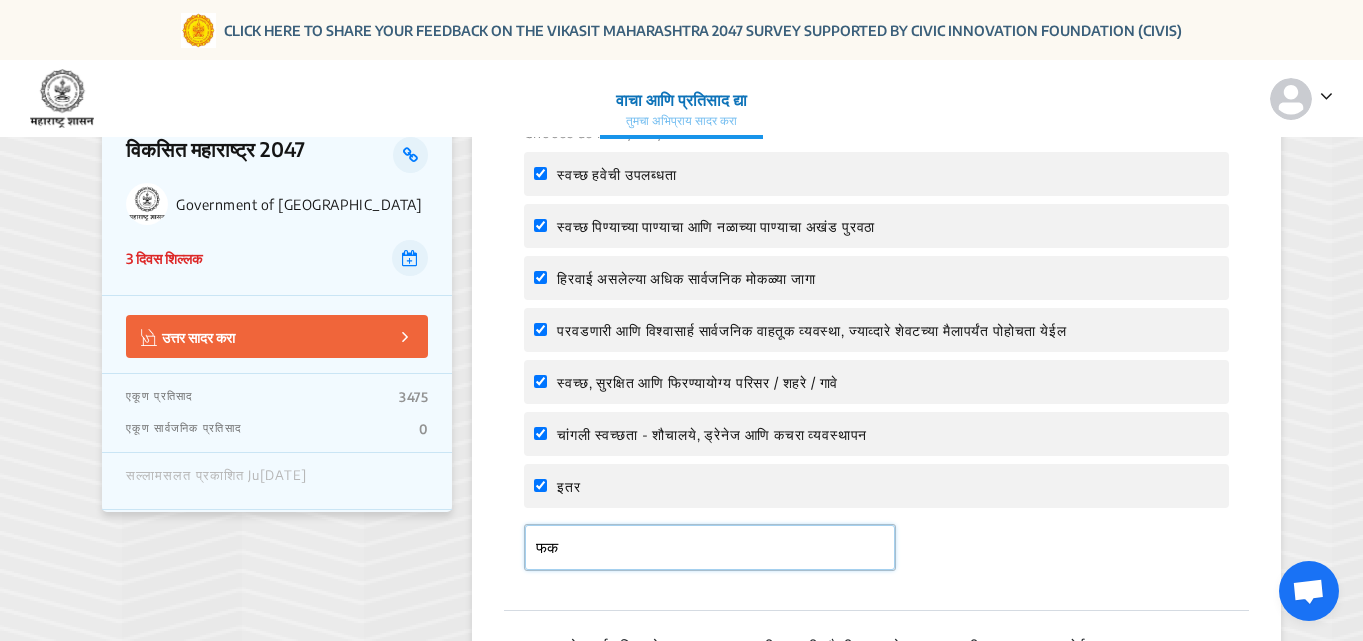 type on "फ" 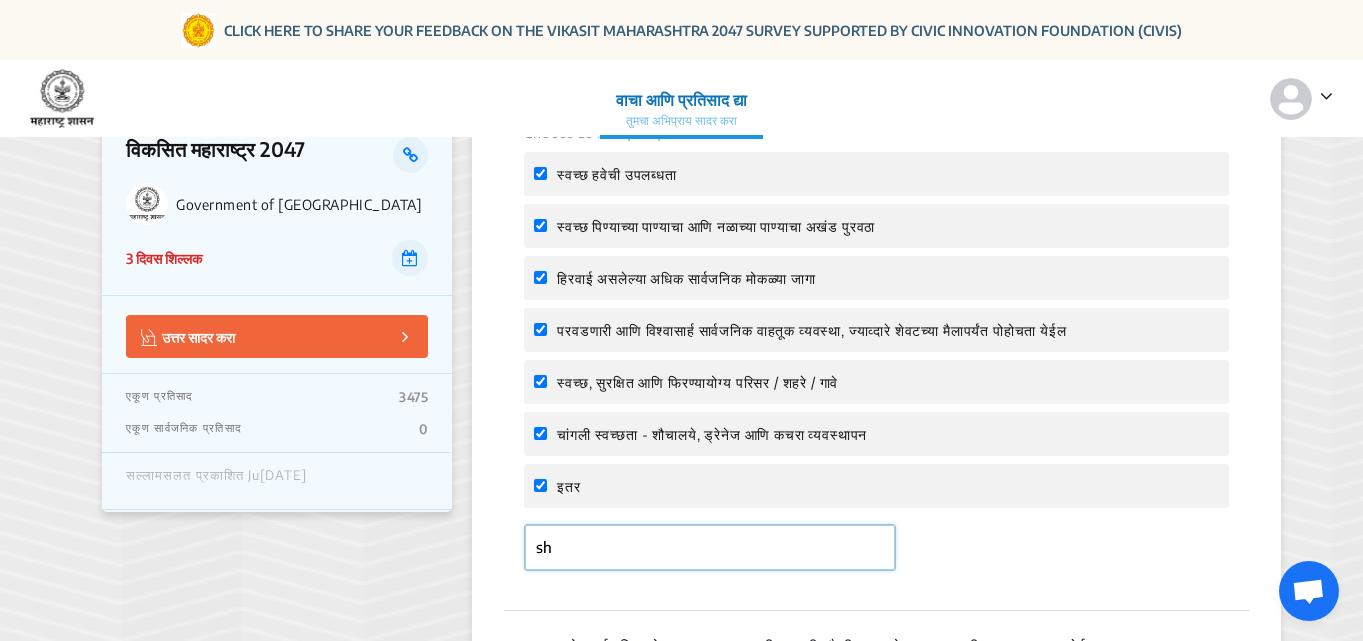 type on "s" 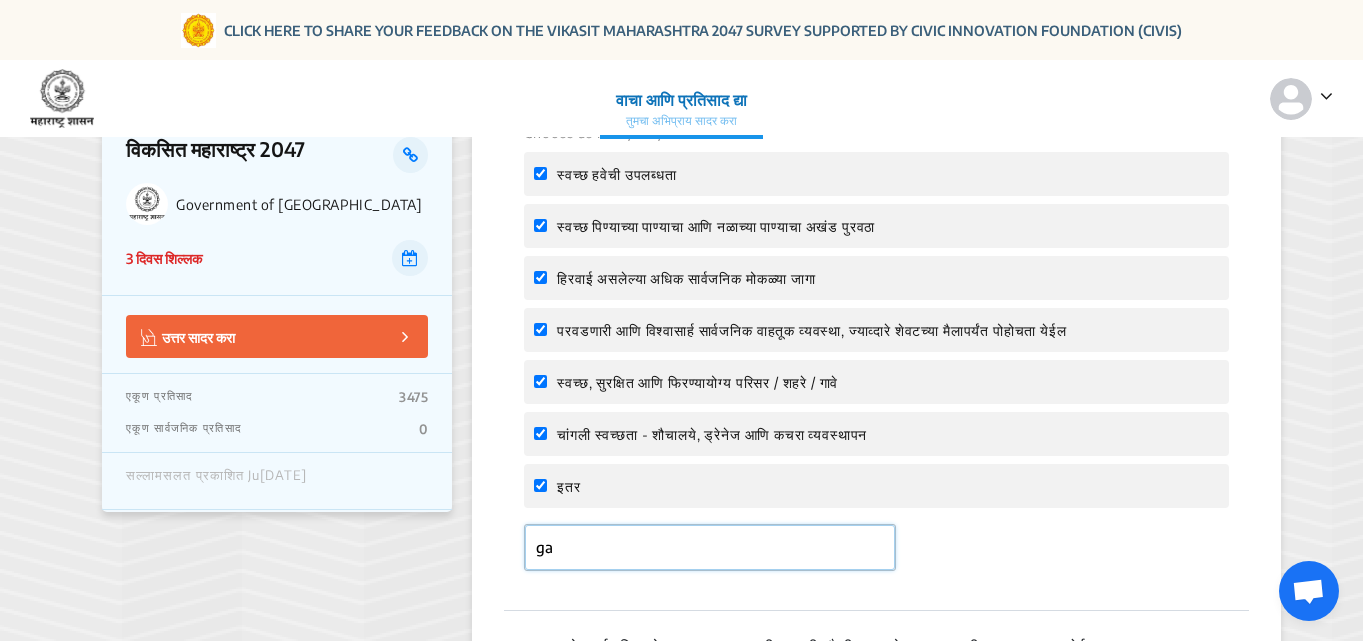 type on "g" 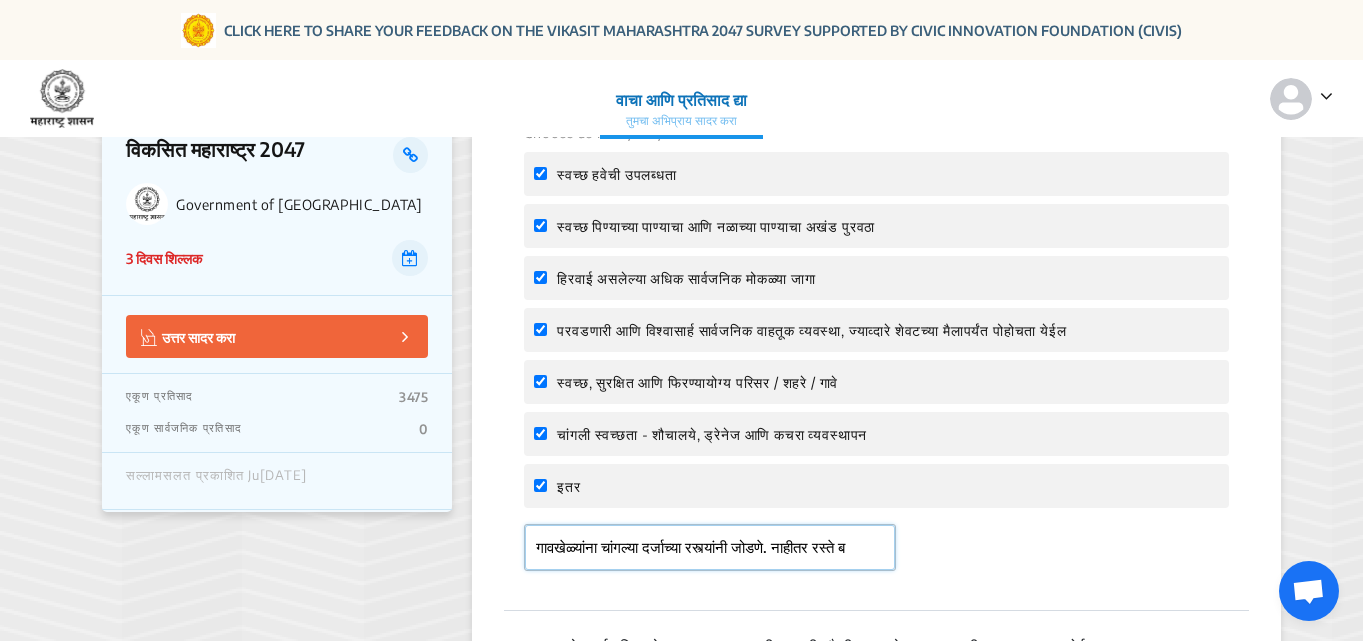 scroll, scrollTop: 0, scrollLeft: 0, axis: both 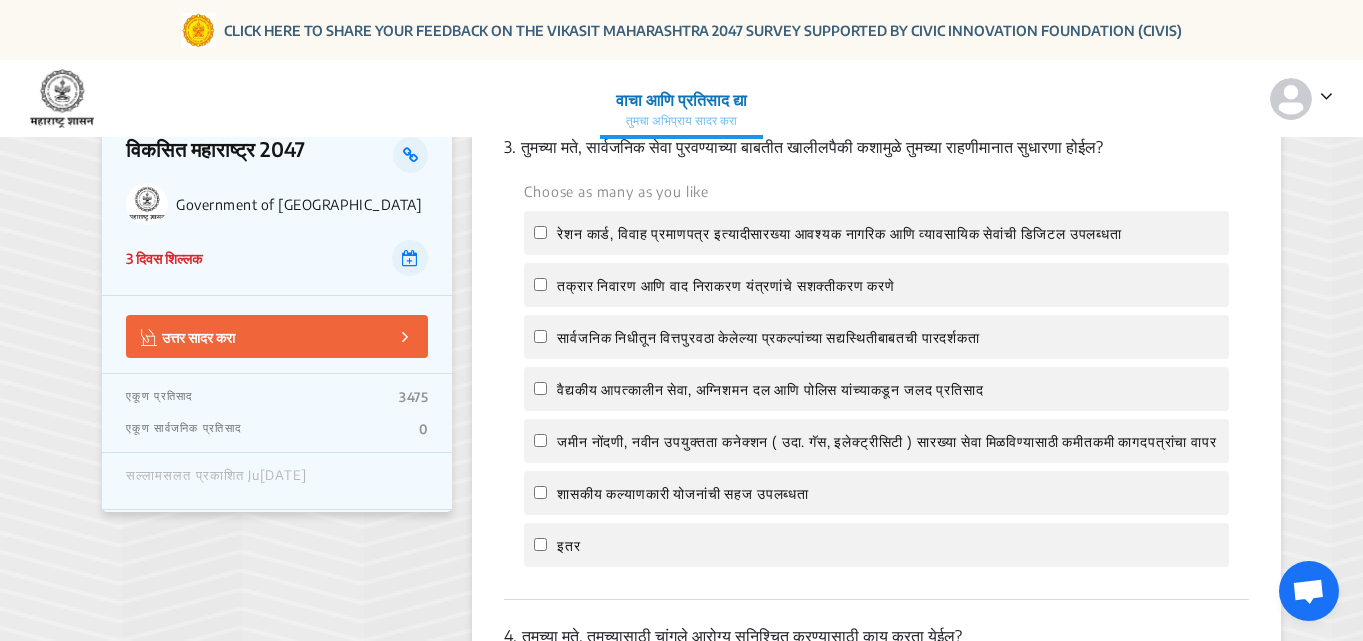 type on "गावखेळ्यांना चांगल्या दर्जाच्या रस्त्यांनी जोडणे. व रस्ते रुंदीकरण  करणे." 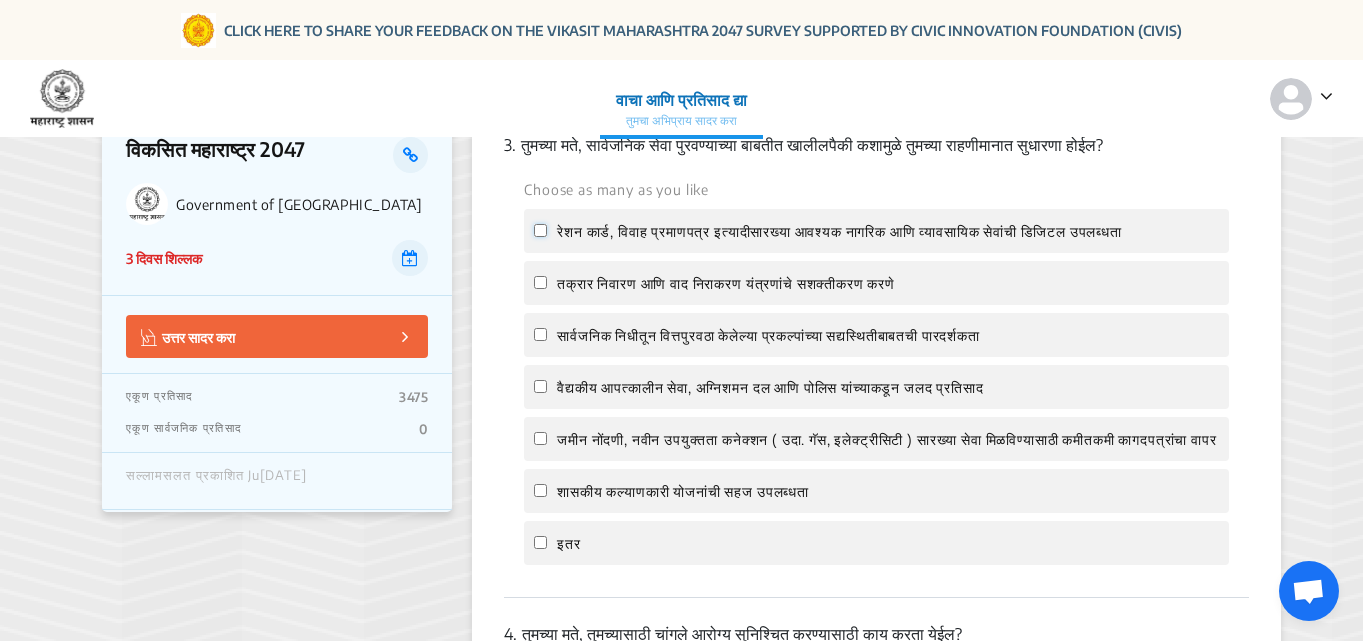 click on "रेशन कार्ड, विवाह प्रमाणपत्र इत्यादीसारख्या आवश्यक नागरिक आणि व्यावसायिक सेवांची डिजिटल उपलब्धता" 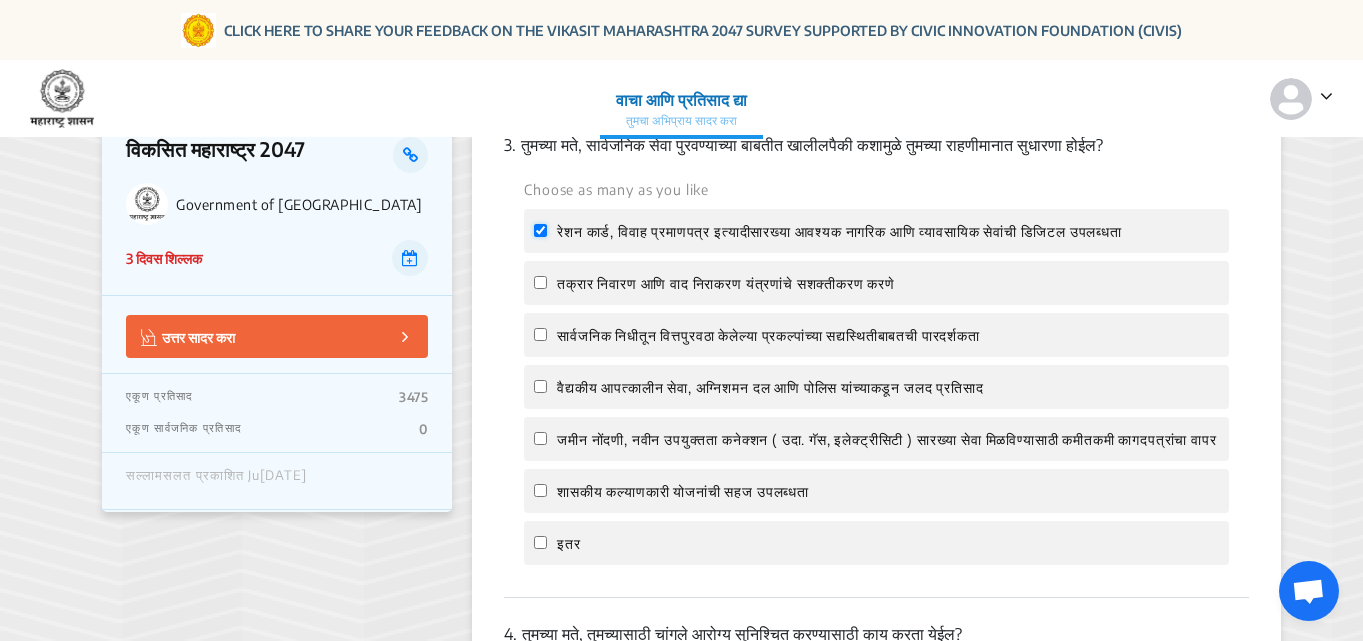checkbox on "true" 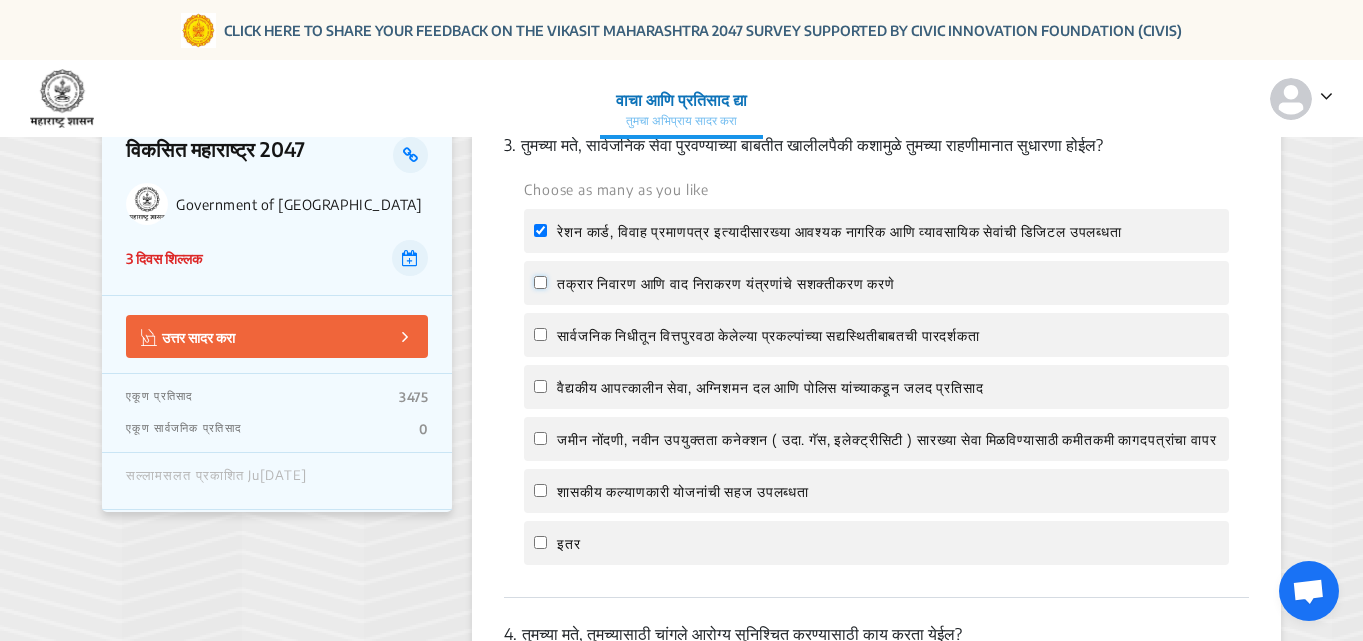 click on "तक्रार निवारण आणि वाद निराकरण यंत्रणांचे सशक्तीकरण करणे" 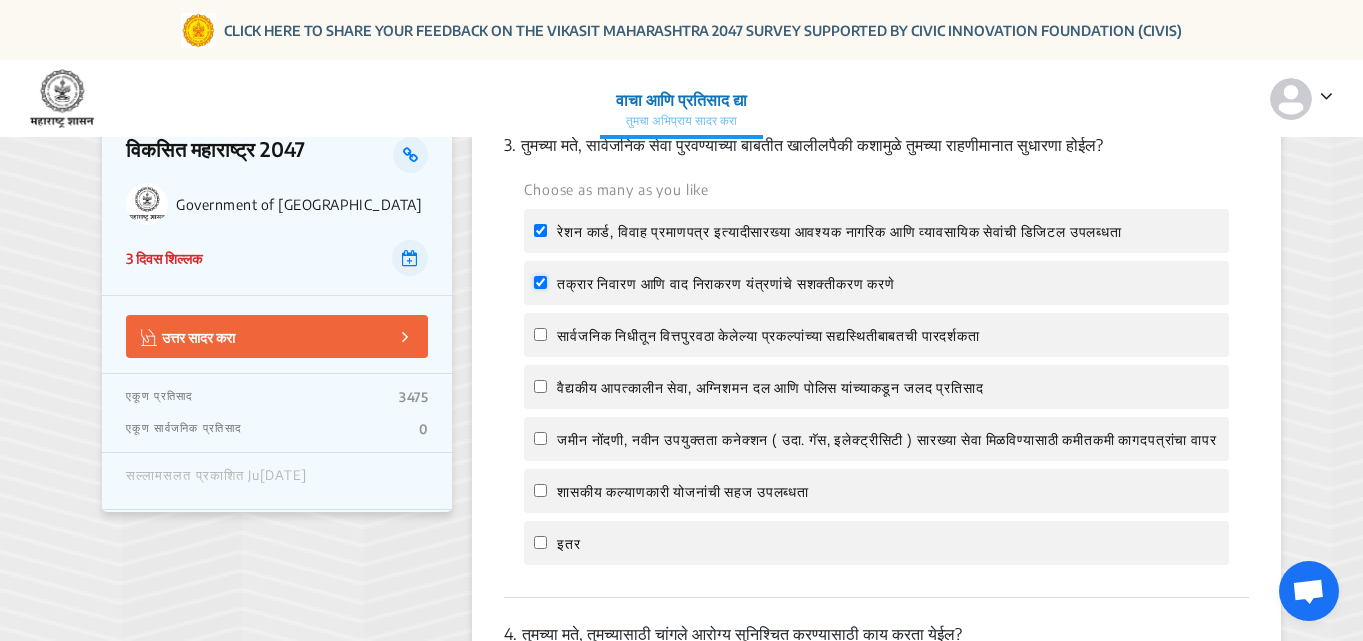 checkbox on "true" 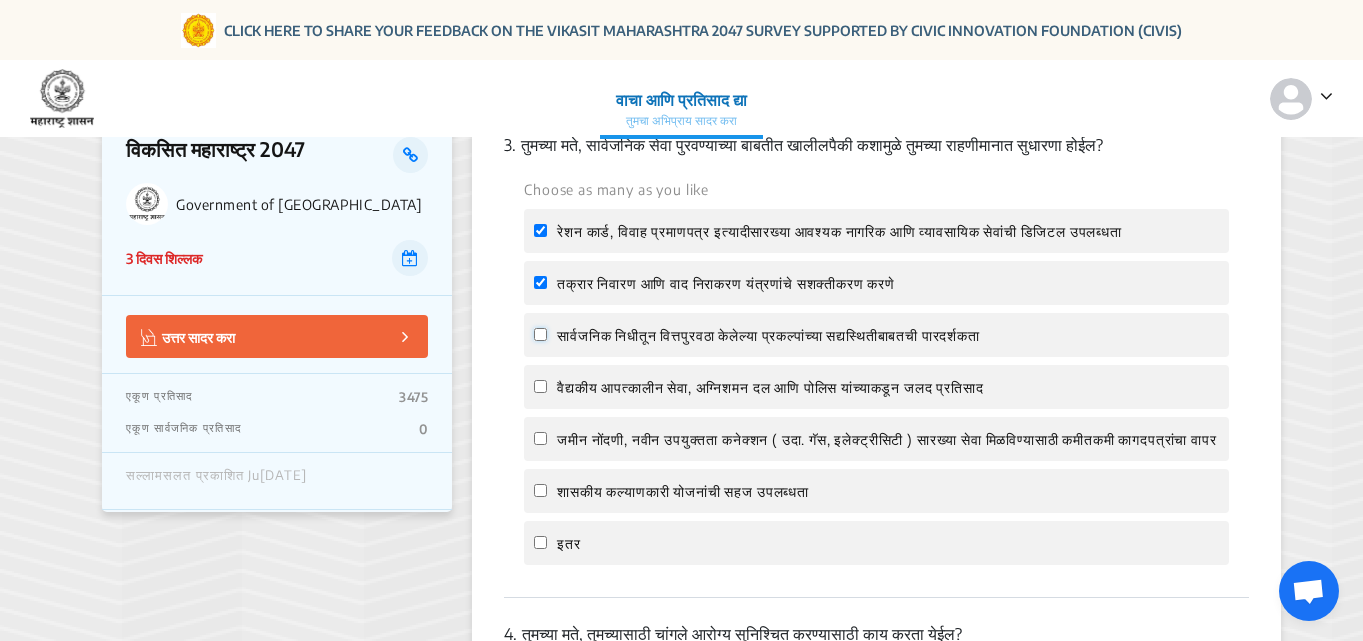 click on "सार्वजनिक निधीतून वित्तपुरवठा केलेल्या प्रकल्पांच्या सद्यस्थितीबाबतची पारदर्शकता" 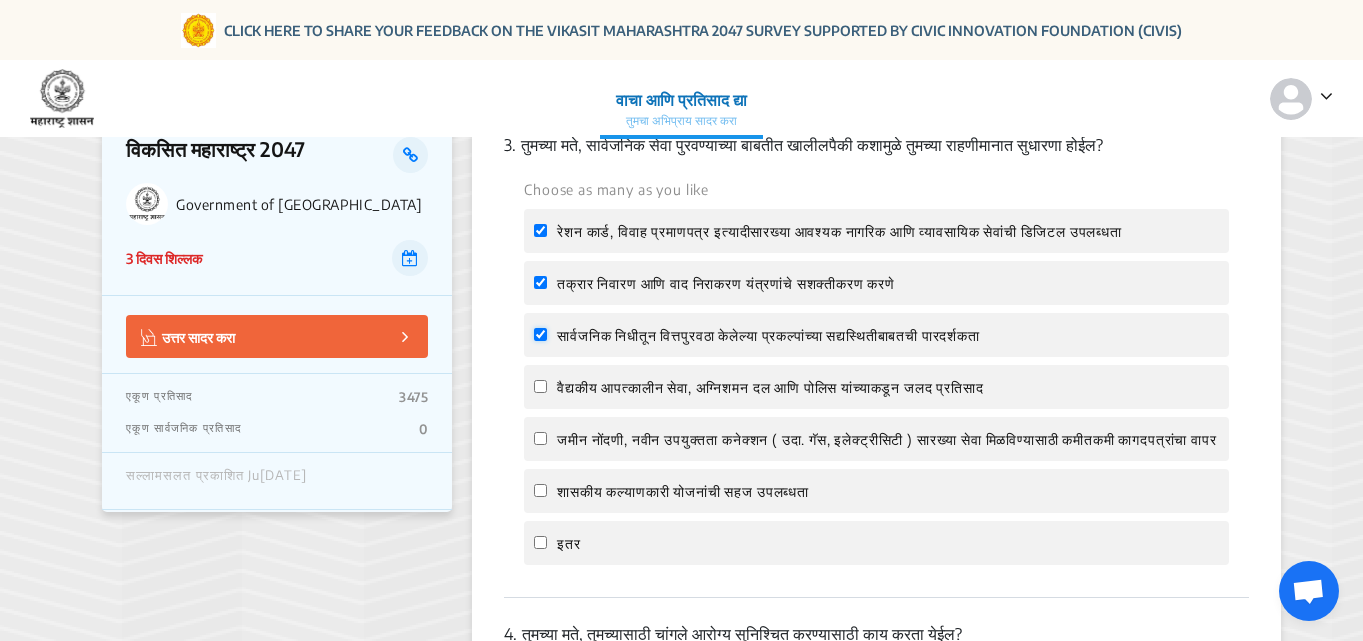 checkbox on "true" 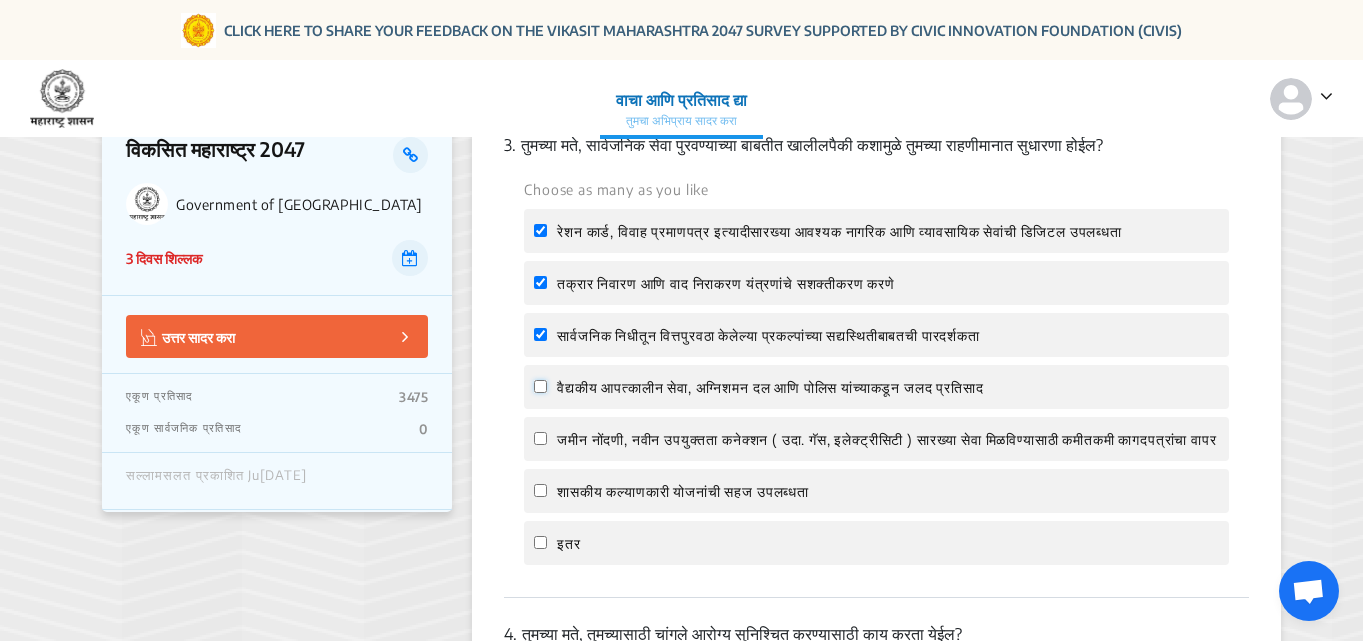 click on "वैद्यकीय आपत्कालीन सेवा, अग्निशमन दल आणि पोलिस यांच्याकडून जलद प्रतिसाद" 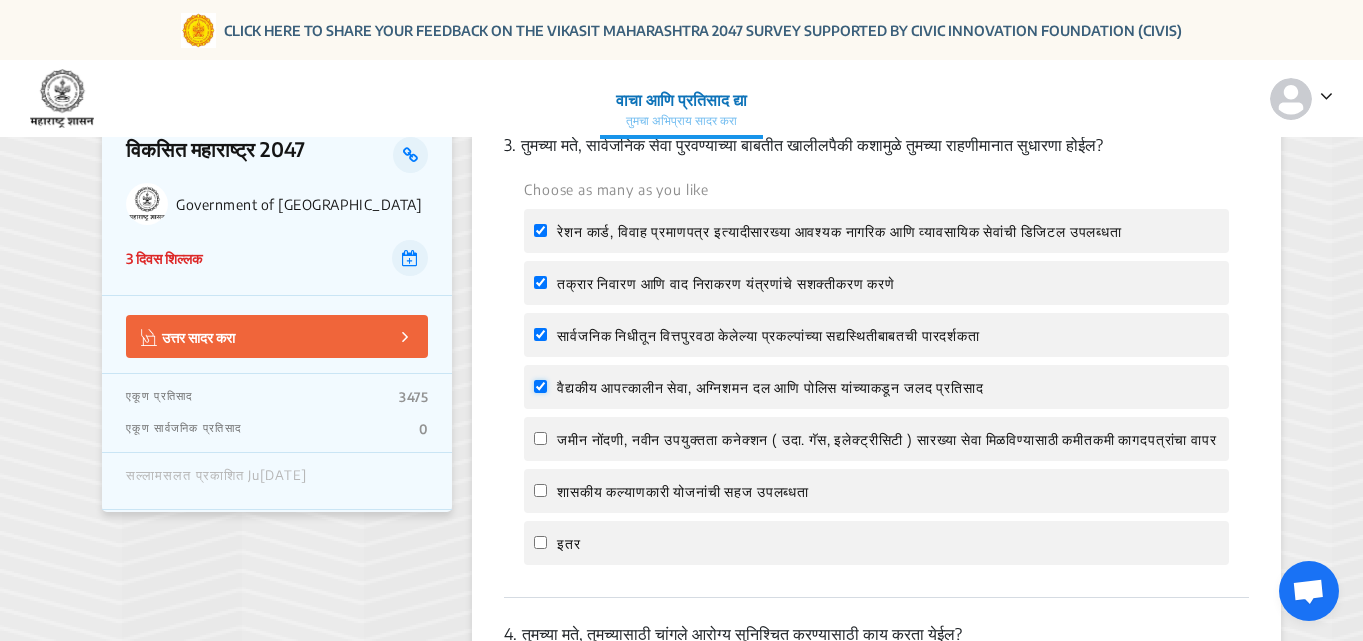 checkbox on "true" 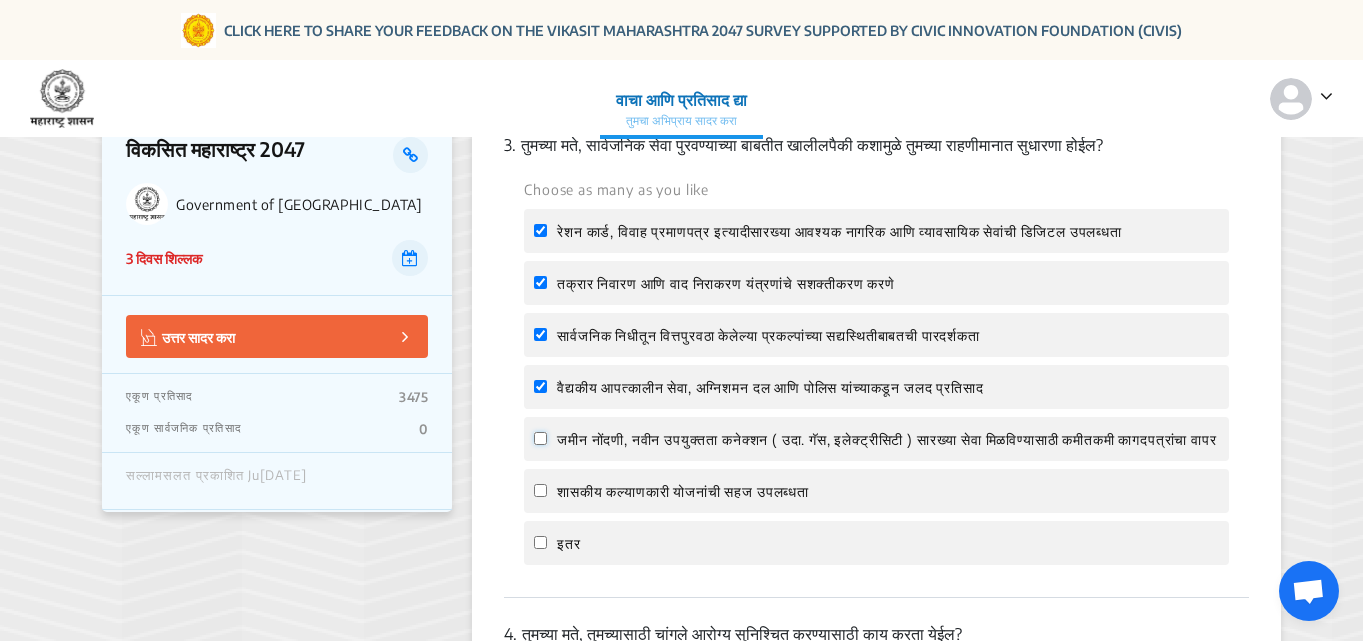 click on "जमीन नोंदणी, नवीन उपयुक्तता कनेक्शन ( उदा. गॅस, इलेक्ट्रीसिटी ) सारख्या सेवा मिळविण्यासाठी कमीतकमी कागदपत्रांचा वापर" 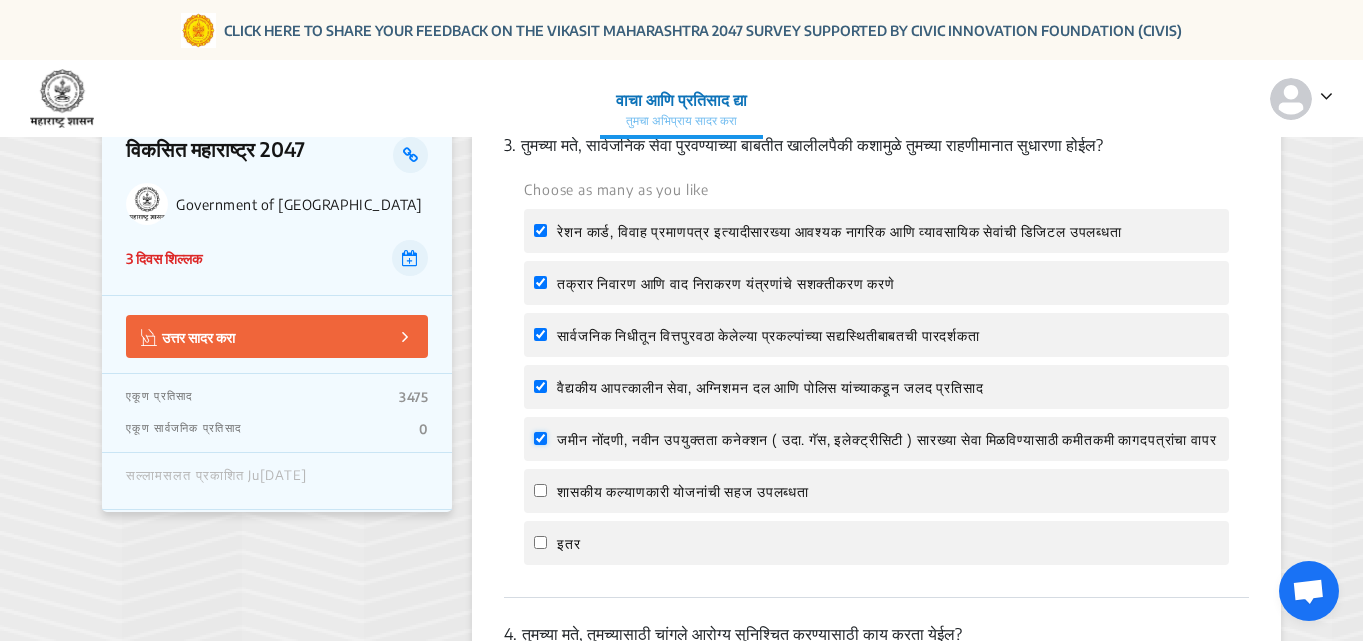 checkbox on "true" 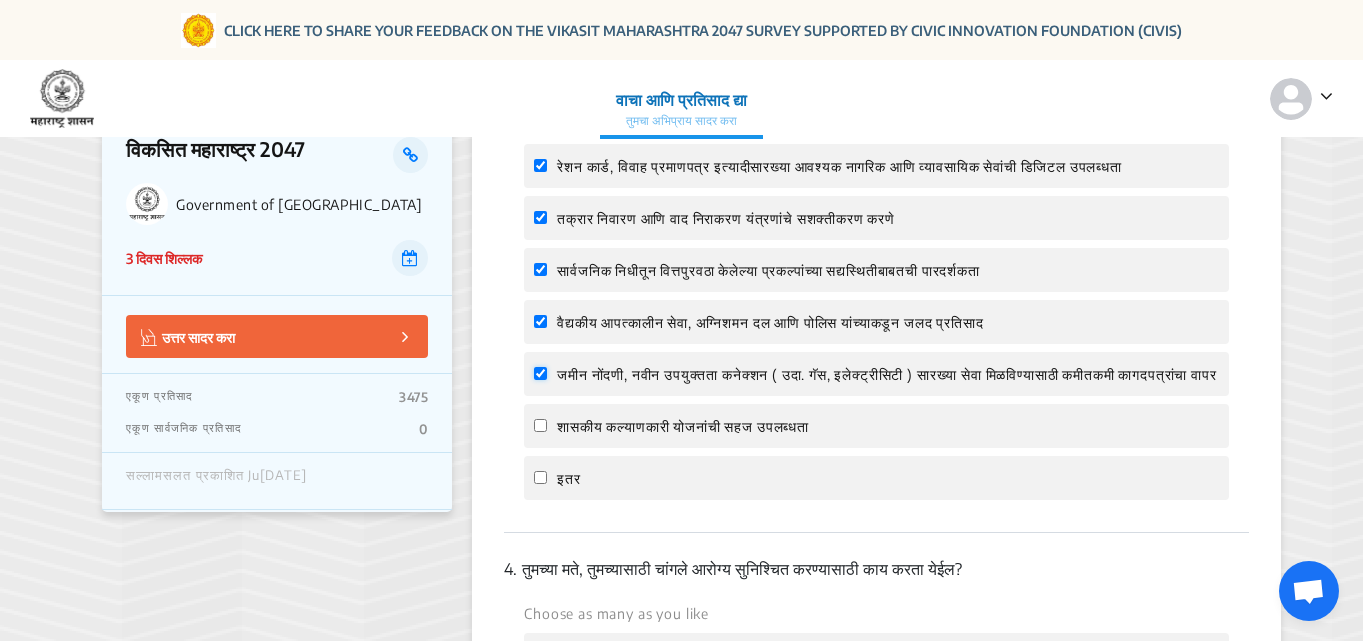scroll, scrollTop: 1300, scrollLeft: 0, axis: vertical 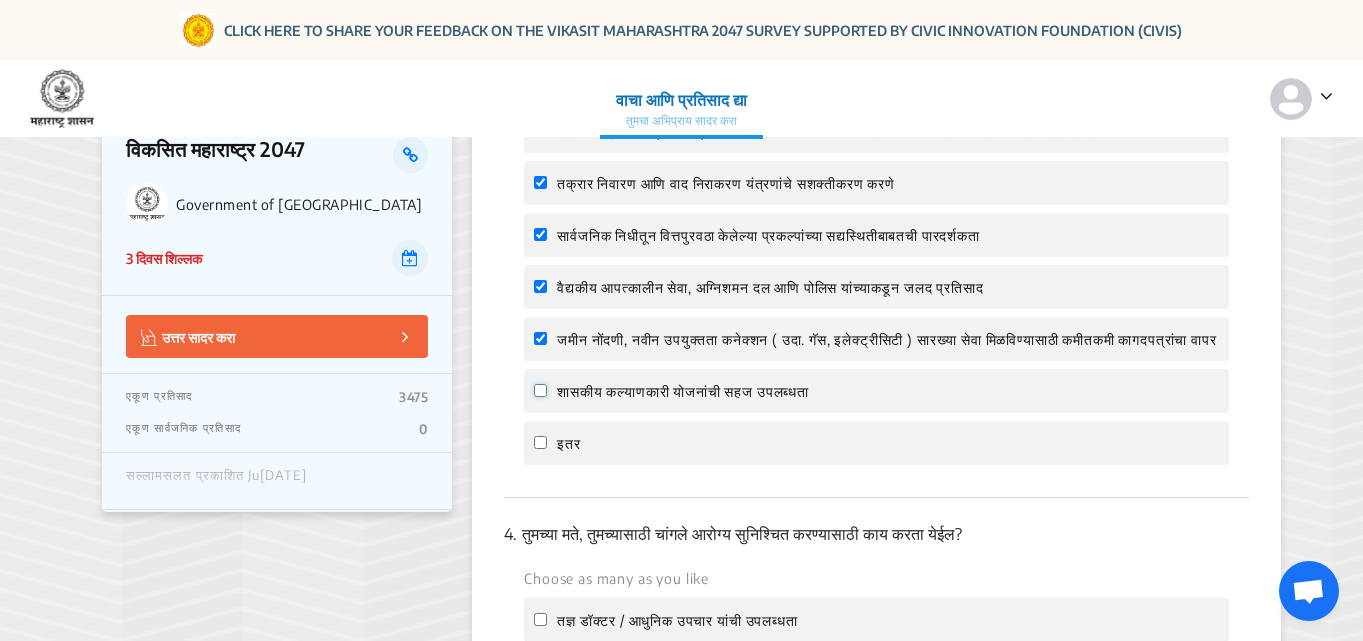 click on "शासकीय कल्याणकारी योजनांची सहज उपलब्धता" 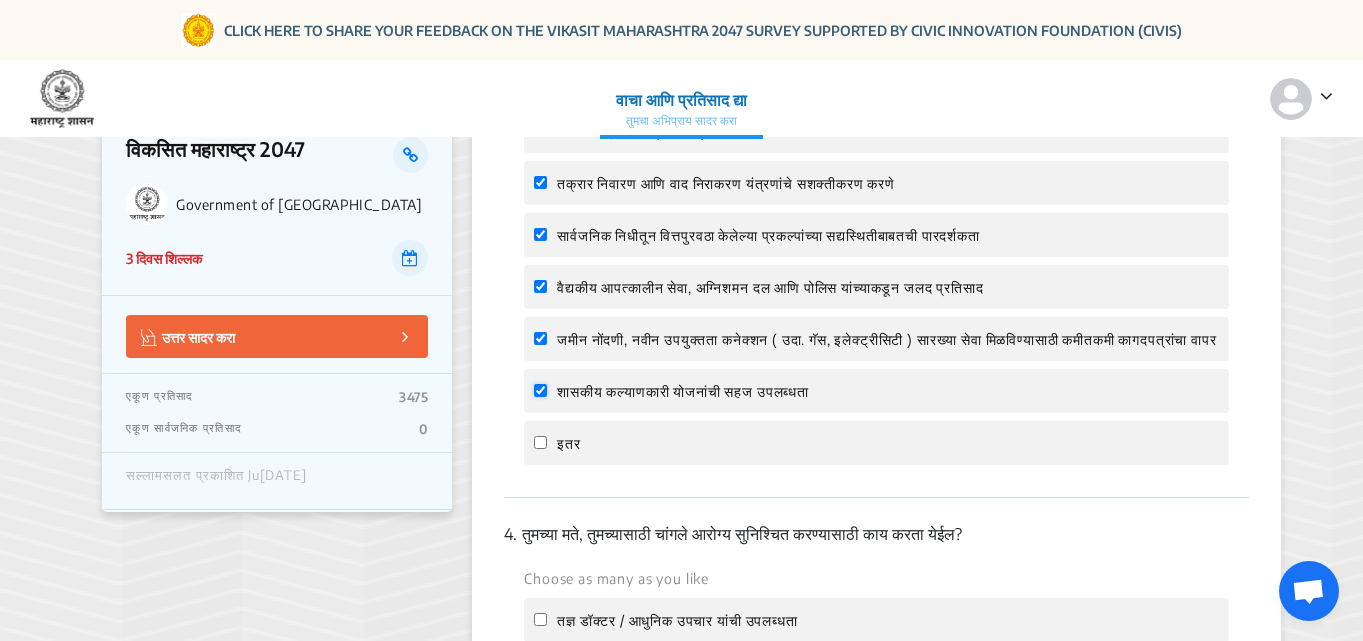 checkbox on "true" 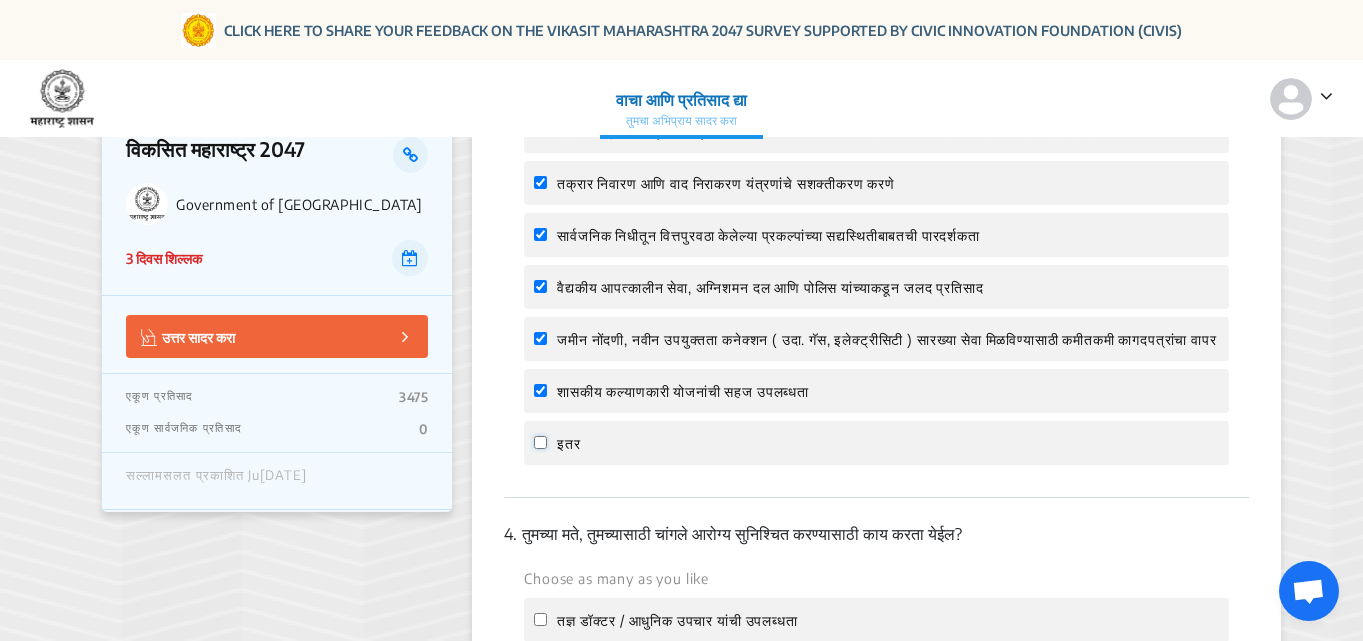 click on "इतर" 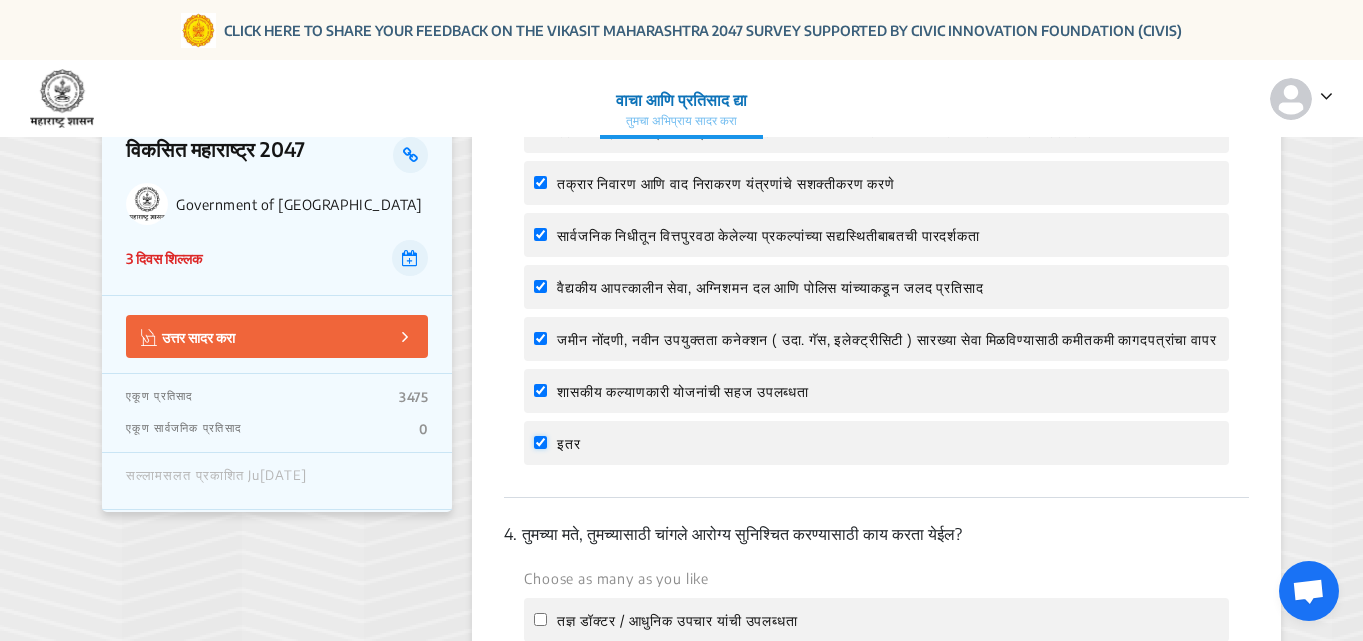 checkbox on "true" 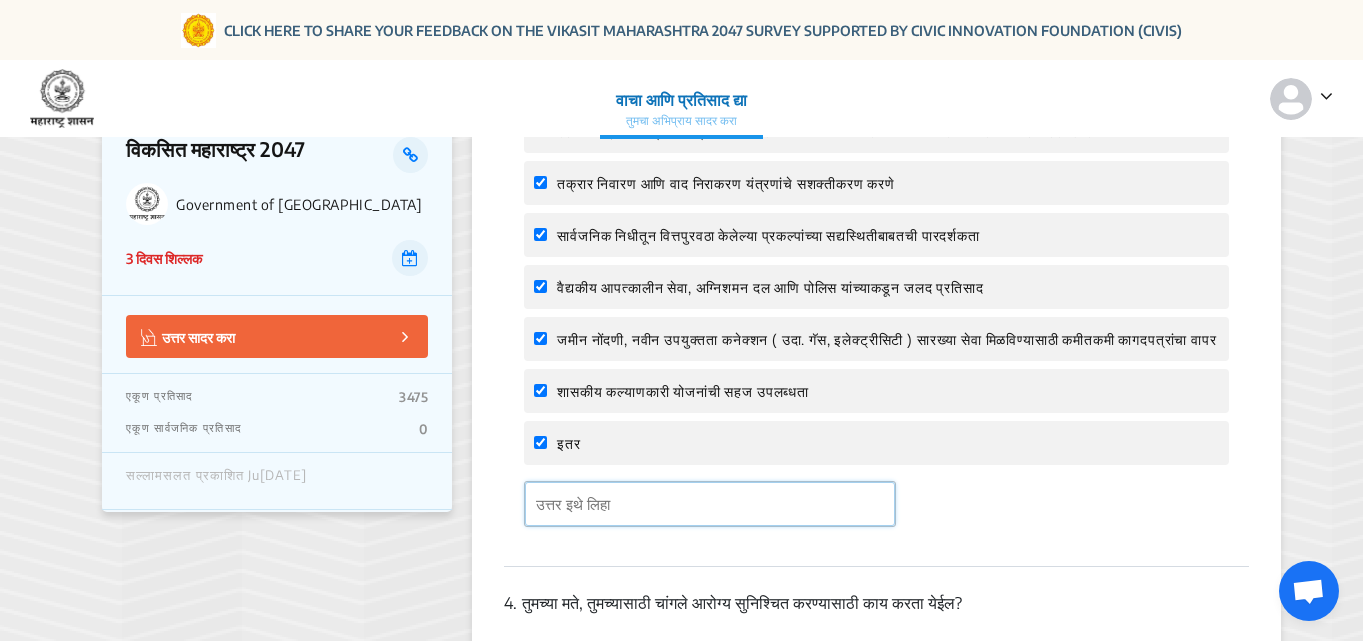 click 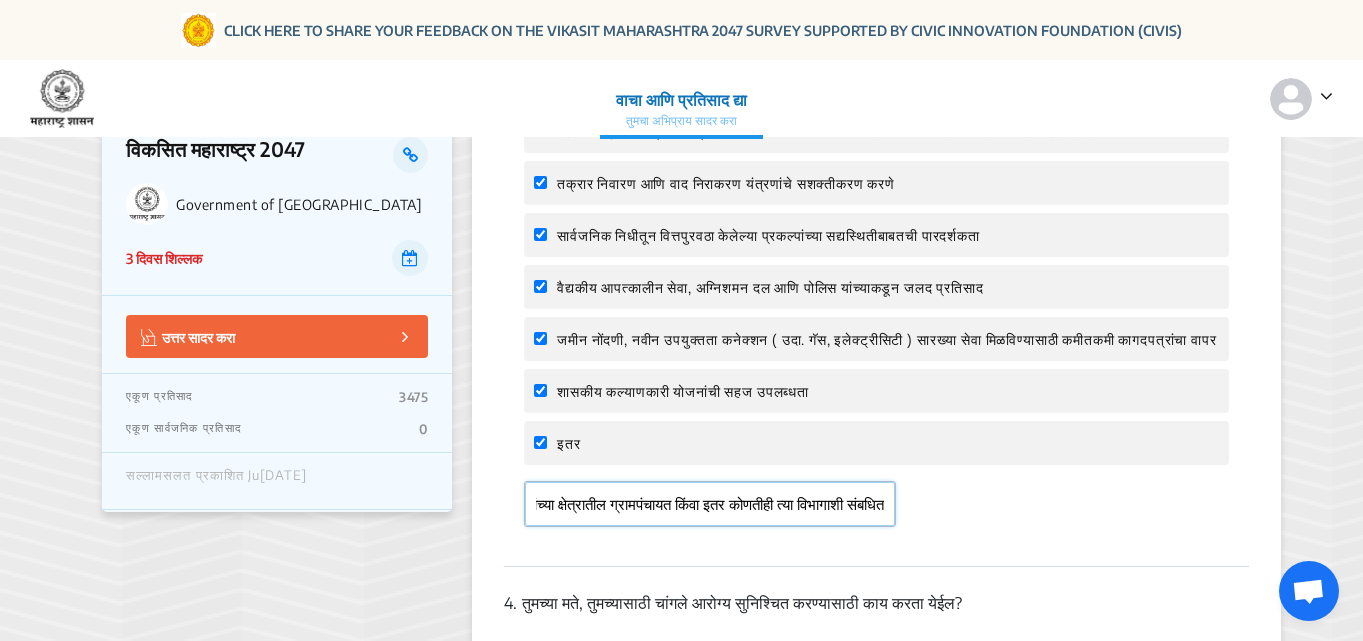 scroll, scrollTop: 0, scrollLeft: 1310, axis: horizontal 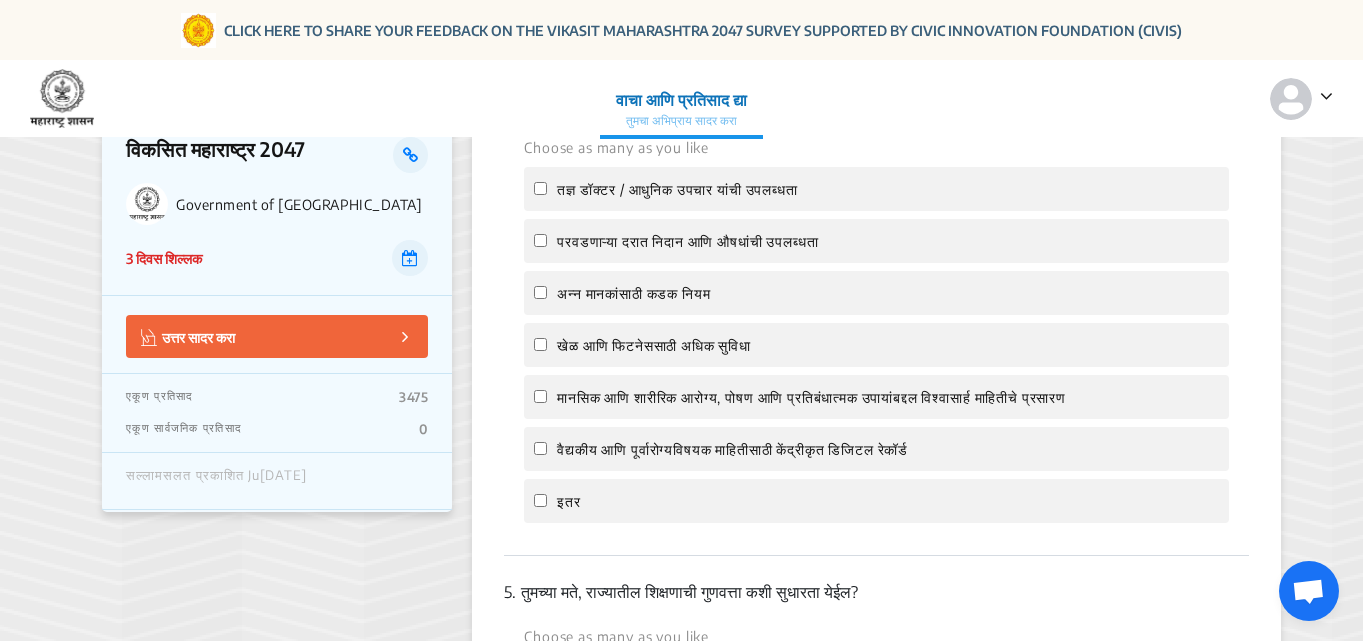 type on "जन्म दाखला आणि मृत्यू दाखला मिळवण्याकरिता ज्यांची नोंद नियमांनुसार ठराविक कालावधीत झालेली नाही त्यांना जर जन्म दाखला किंवा मृत्यू दाखला आवश्यक असेल तर त्यांना इतर कोणत्याही चकरा मारवायला लावण्यापेक्षा त्यांच्या क्षेत्रातील ग्रामपंचायत किंवा इतर कोणतीही त्या बाबीशी संबधित  विभागात  विलंब शुल्क आकारून त्याची जन्म किंवा मृत्यू नोंद करावी आणि त्यांना डिजिटल  दाखले द्यावेत." 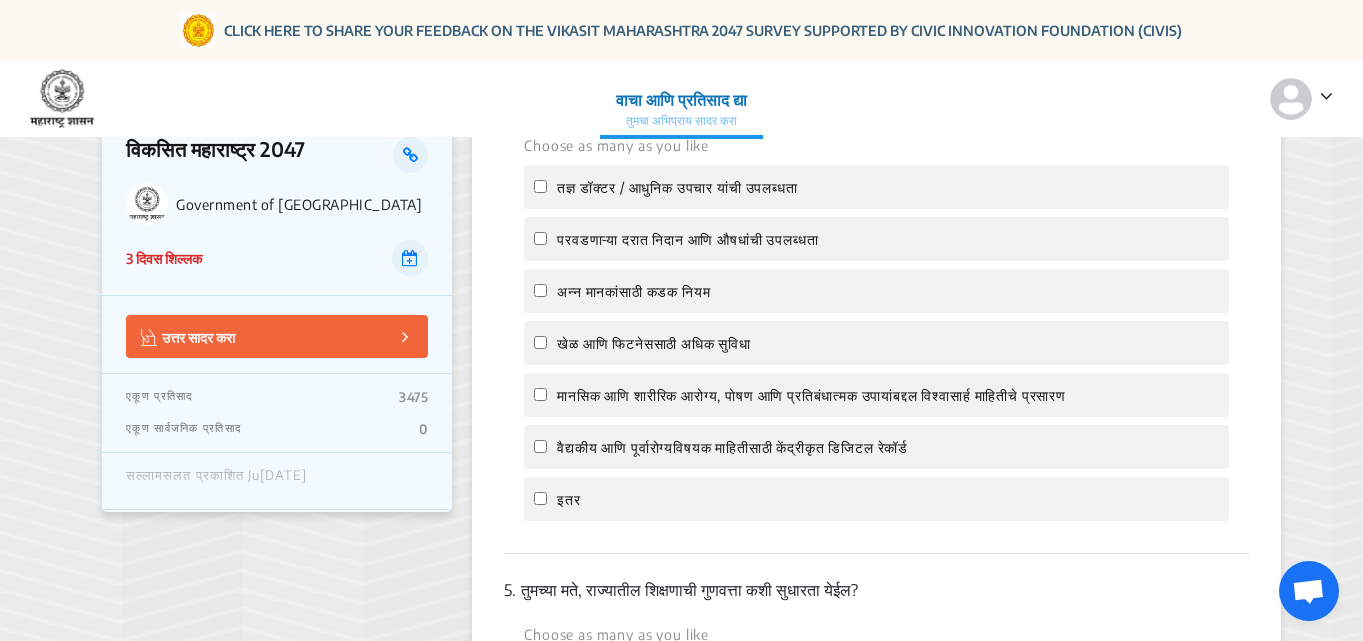 click on "तज्ञ डॉक्टर / आधुनिक उपचार यांची उपलब्धता" 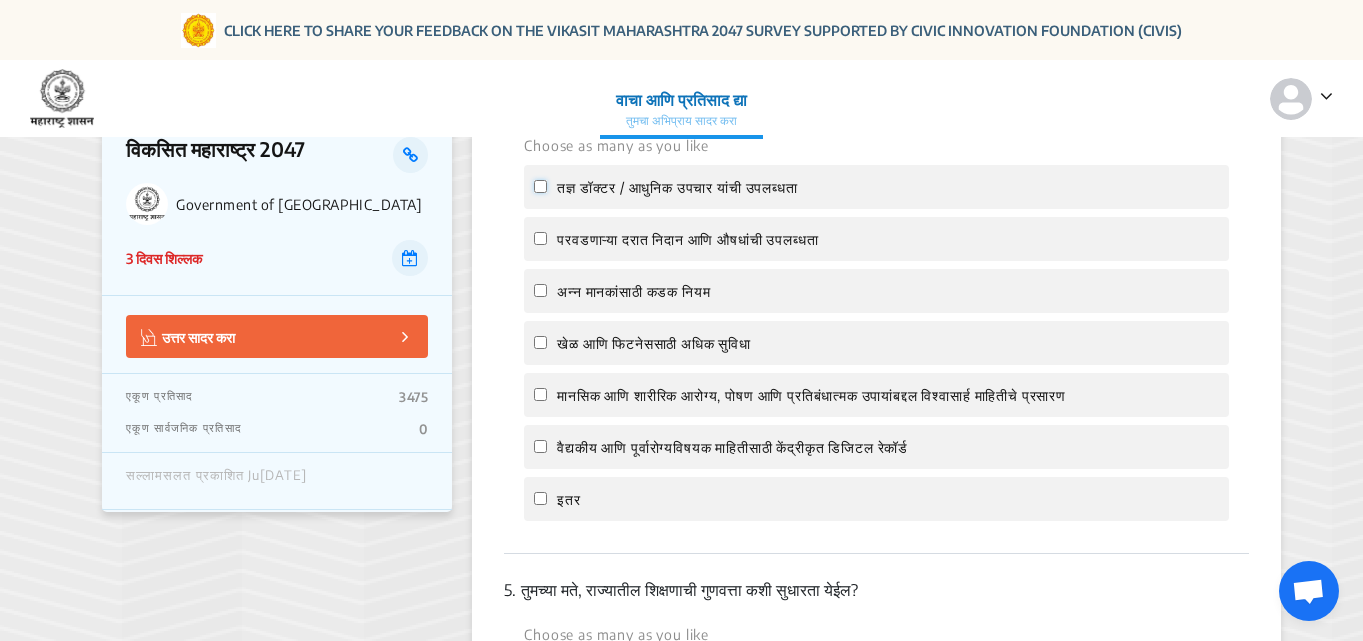 click on "तज्ञ डॉक्टर / आधुनिक उपचार यांची उपलब्धता" 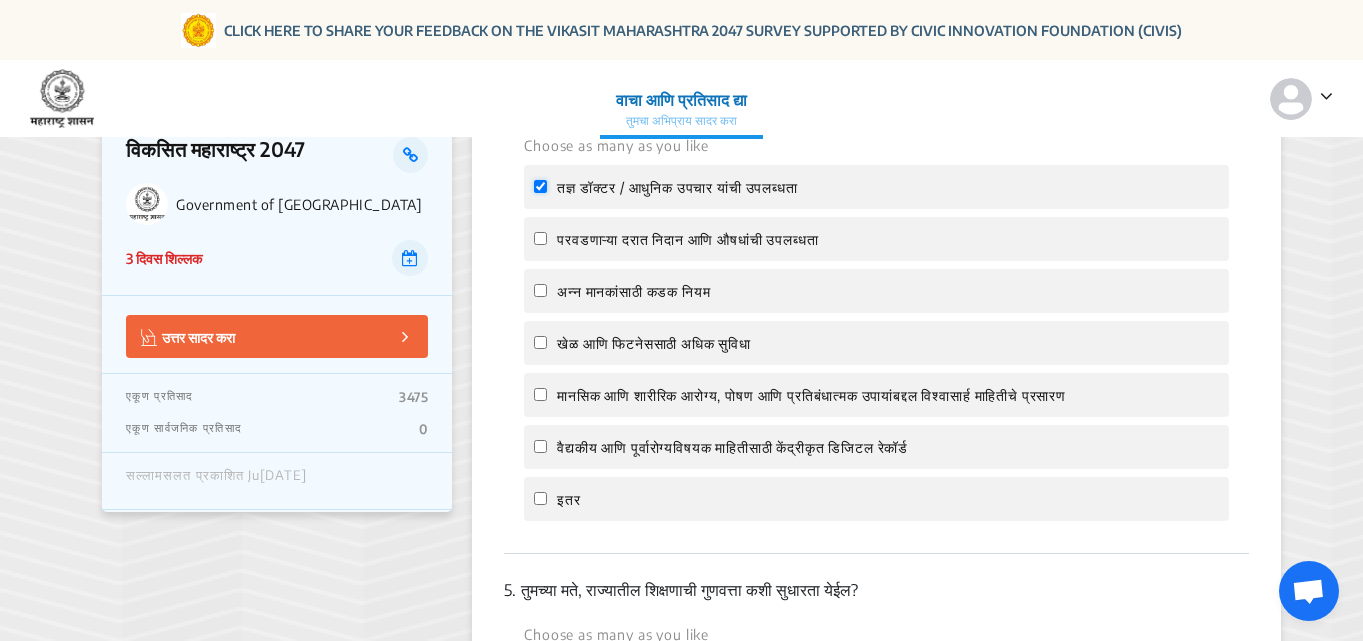 checkbox on "true" 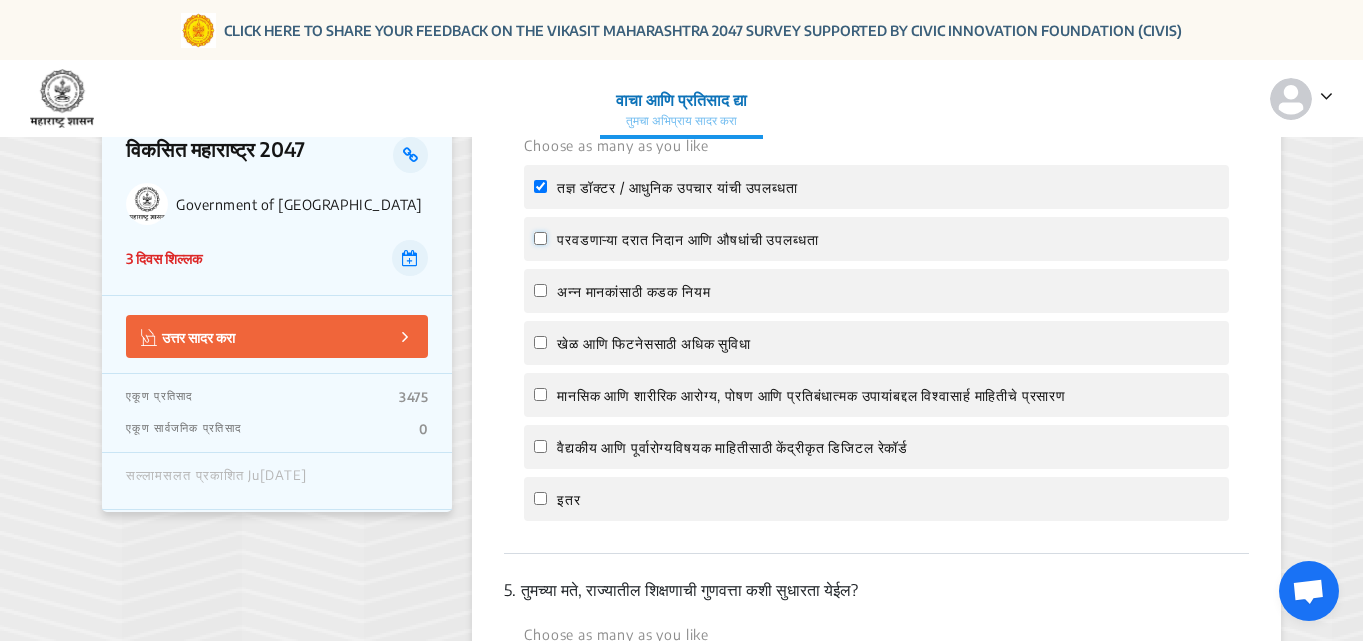 click on "परवडणाऱ्या दरात निदान आणि औषधांची उपलब्धता" 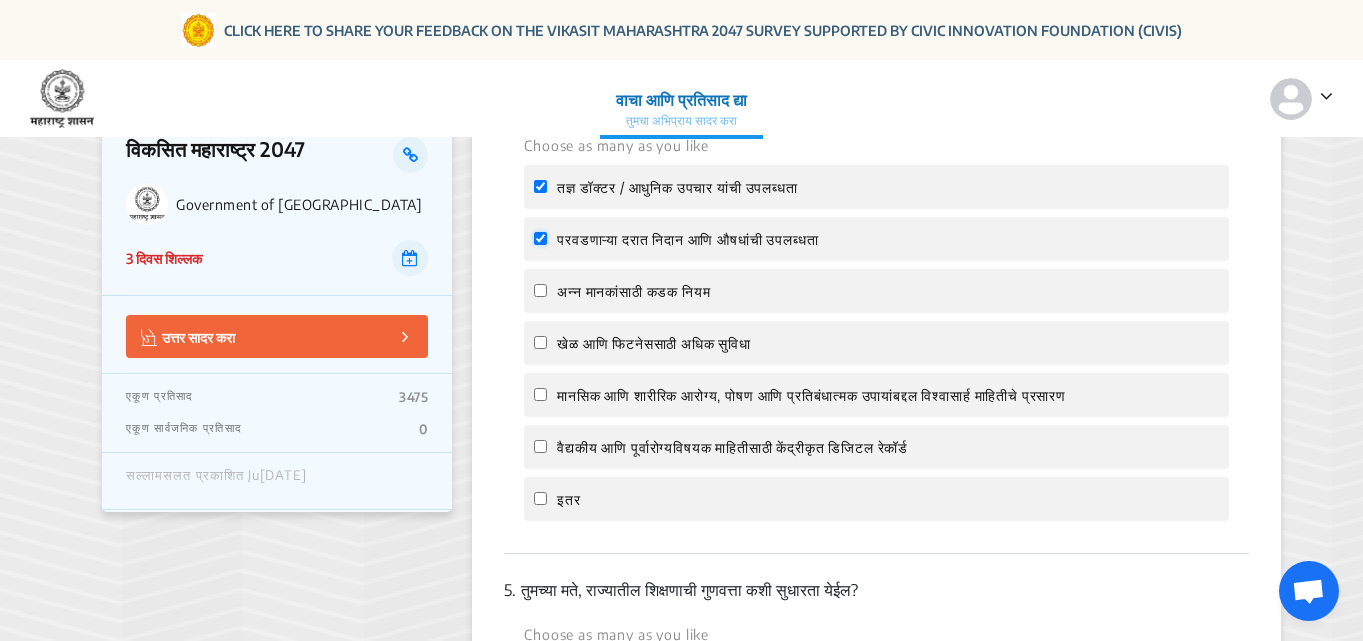 checkbox on "true" 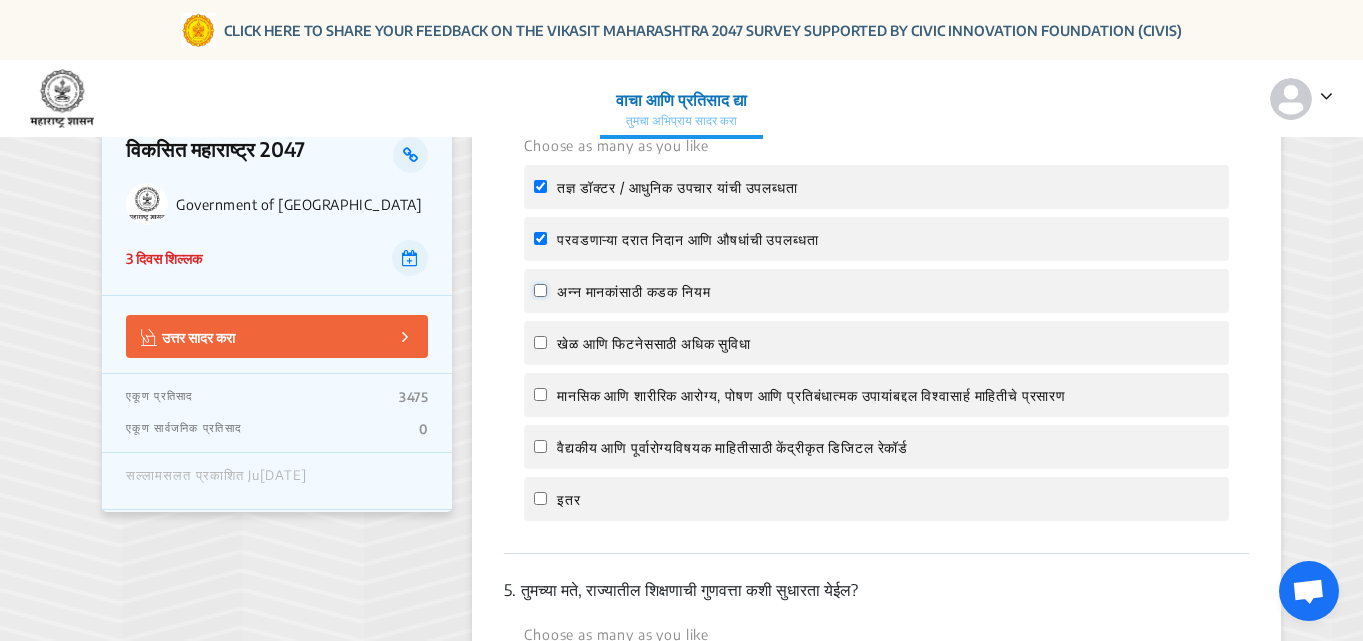 click on "अन्न मानकांसाठी कडक नियम" 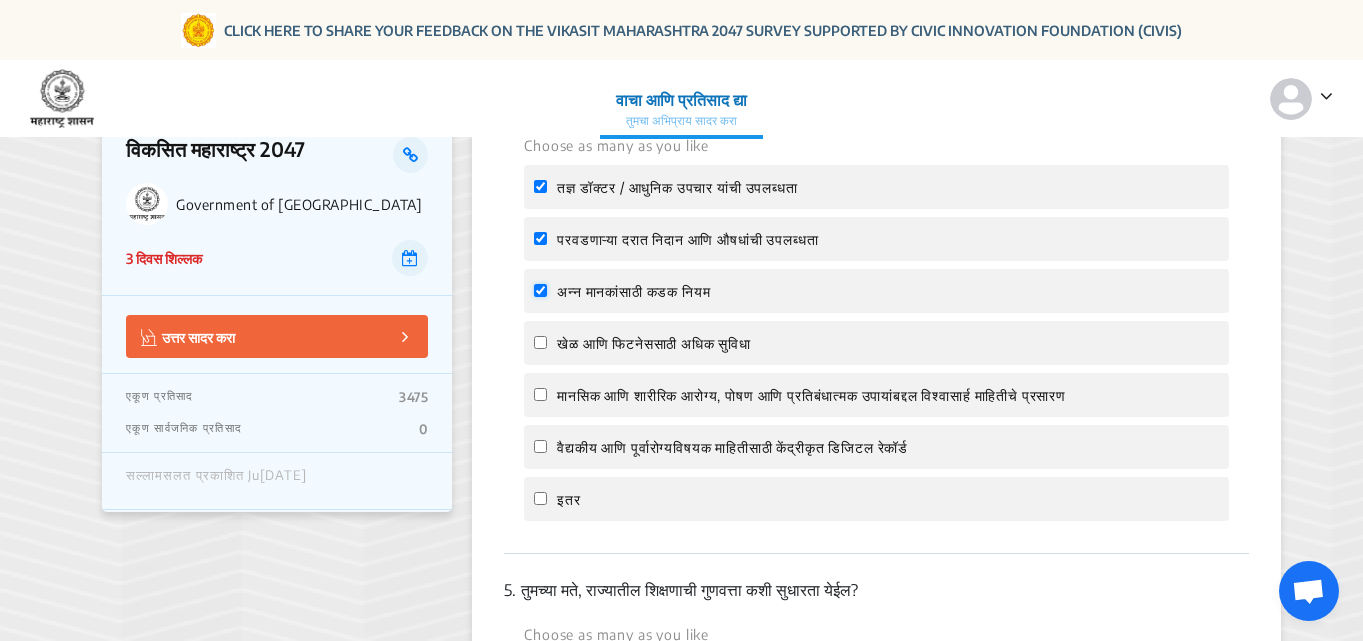 checkbox on "true" 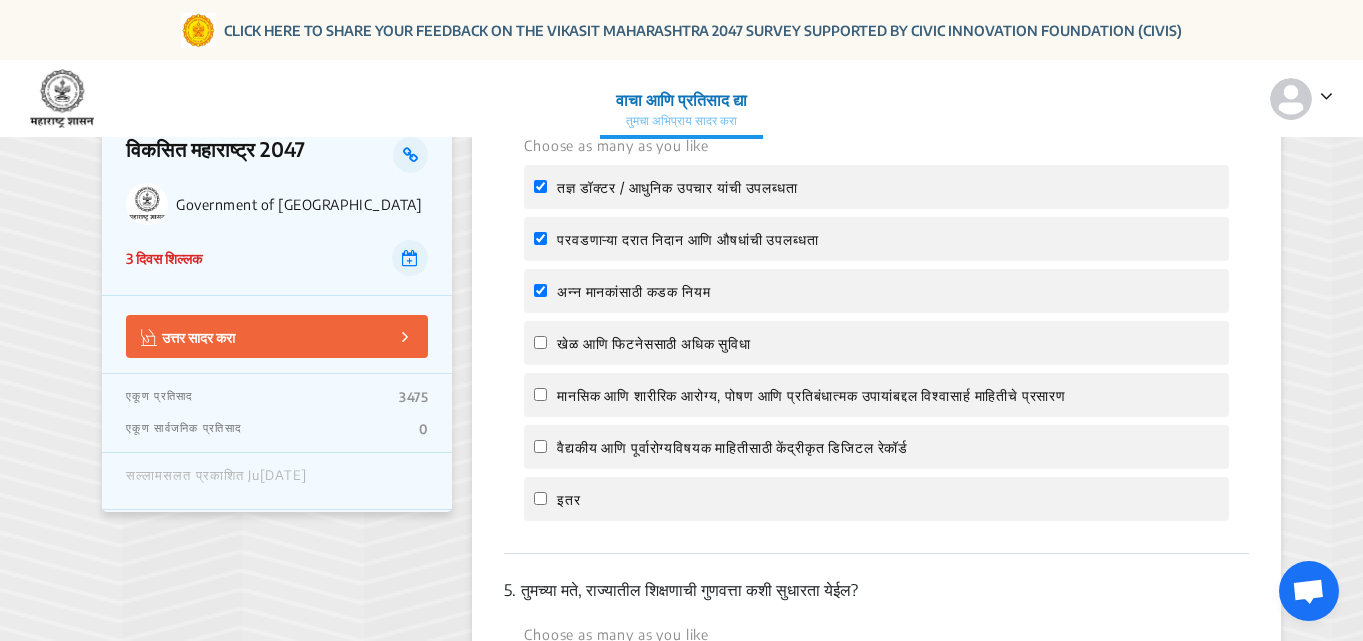click on "खेळ आणि फिटनेससाठी अधिक सुविधा" 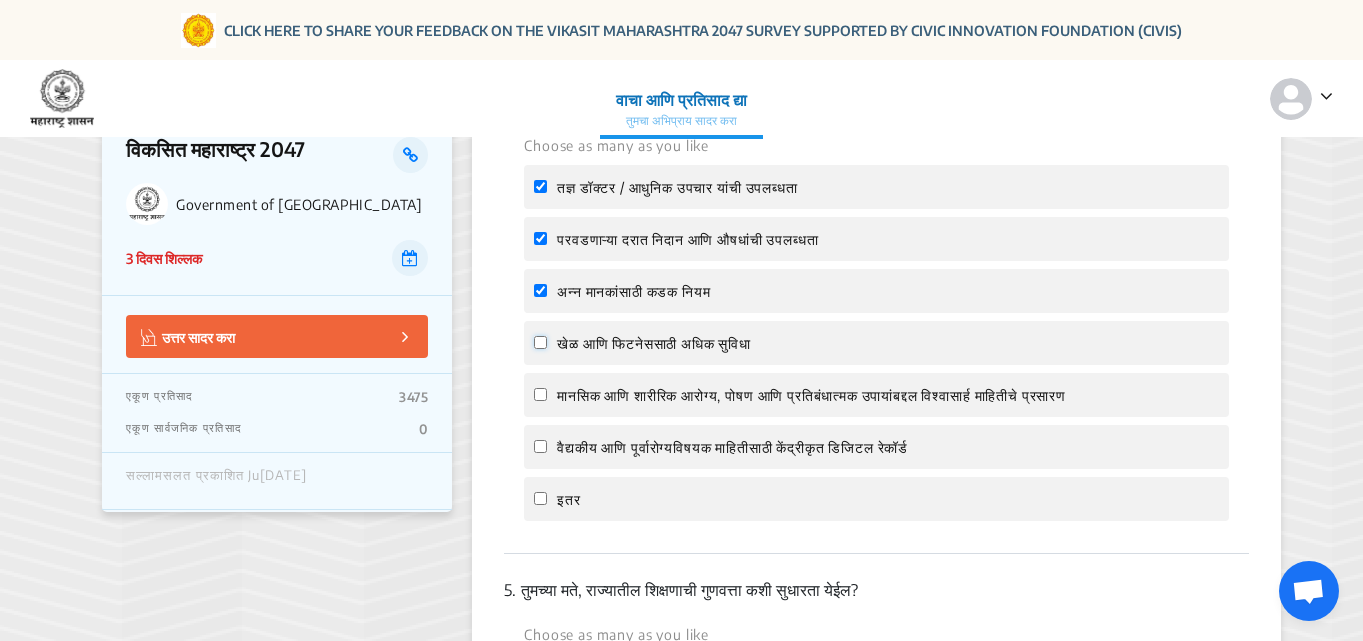 click on "खेळ आणि फिटनेससाठी अधिक सुविधा" 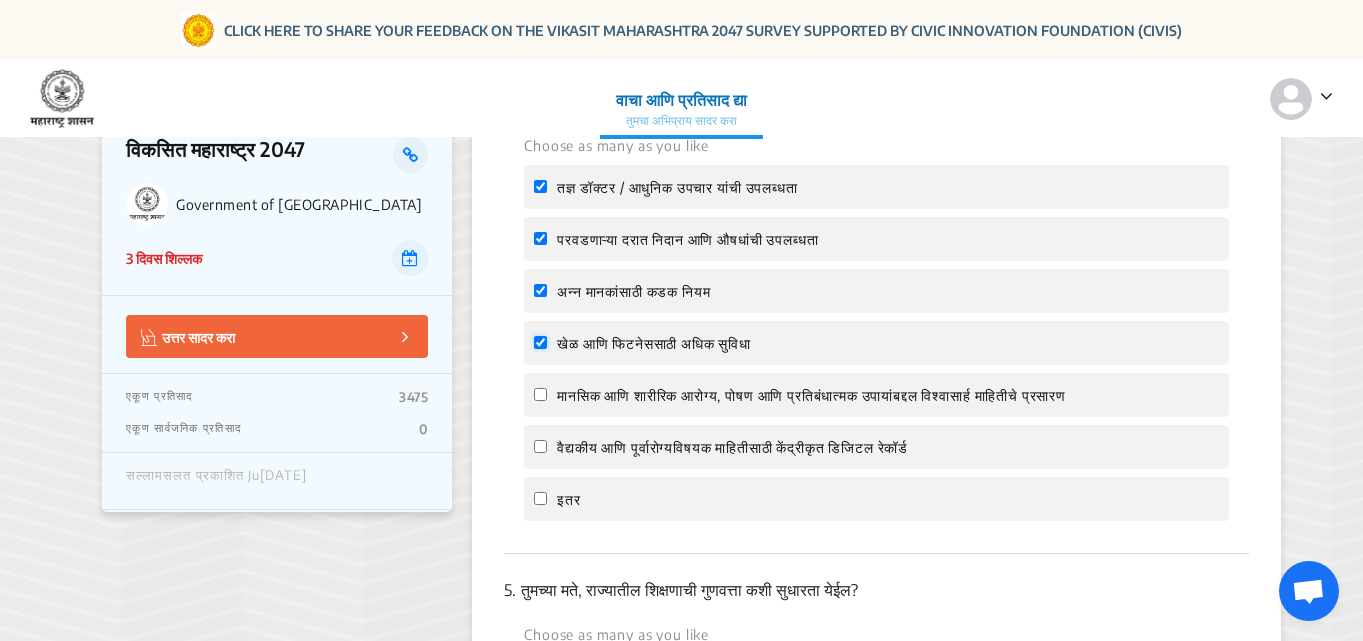 checkbox on "true" 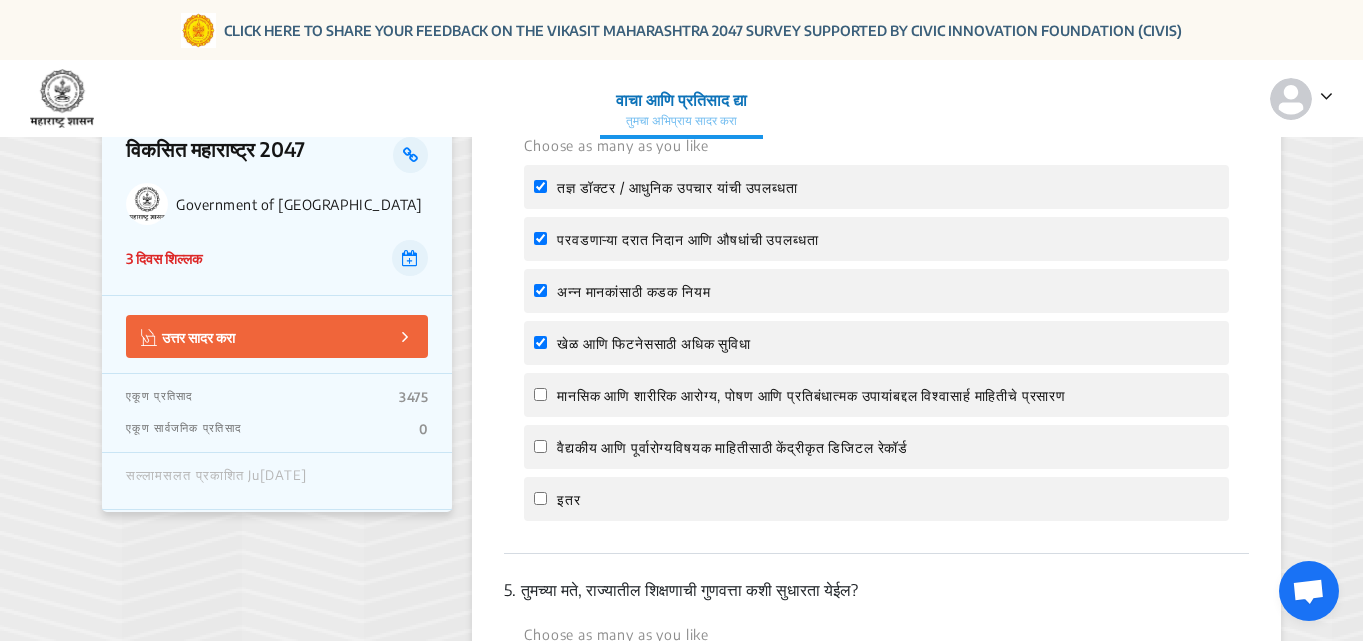 click on "मानसिक आणि शारीरिक आरोग्य, पोषण आणि प्रतिबंधात्मक उपायांबद्दल विश्वासार्ह माहितीचे प्रसारण" 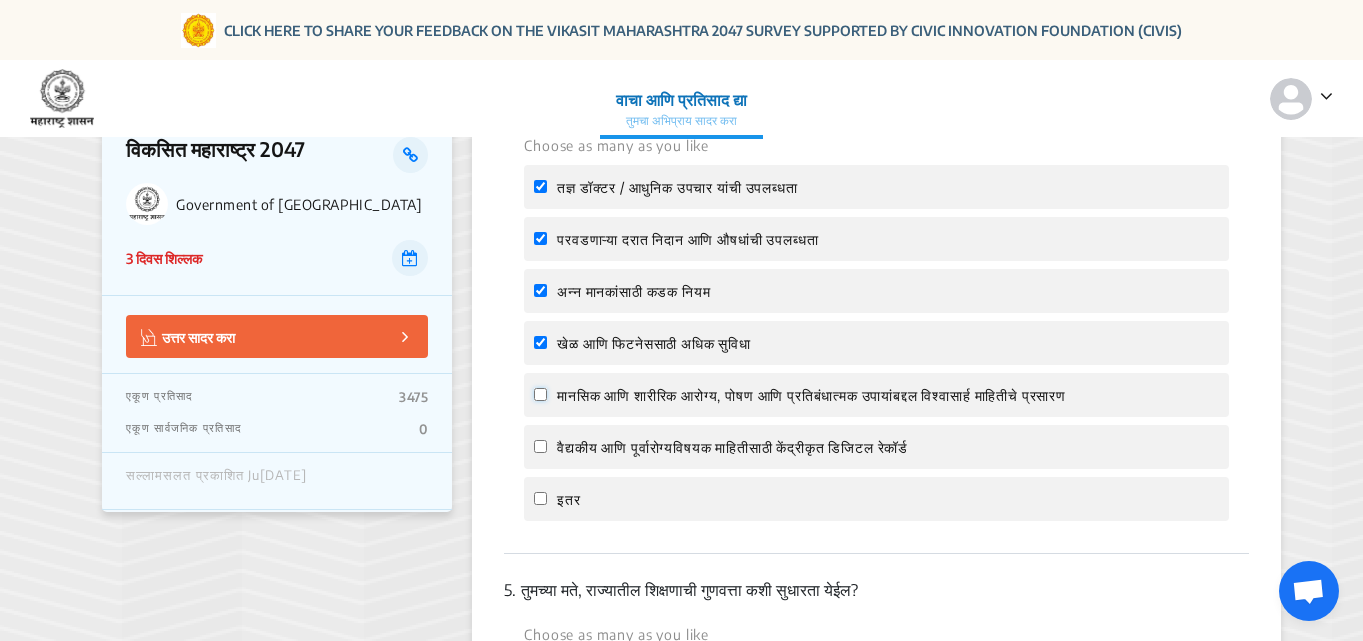 click on "मानसिक आणि शारीरिक आरोग्य, पोषण आणि प्रतिबंधात्मक उपायांबद्दल विश्वासार्ह माहितीचे प्रसारण" 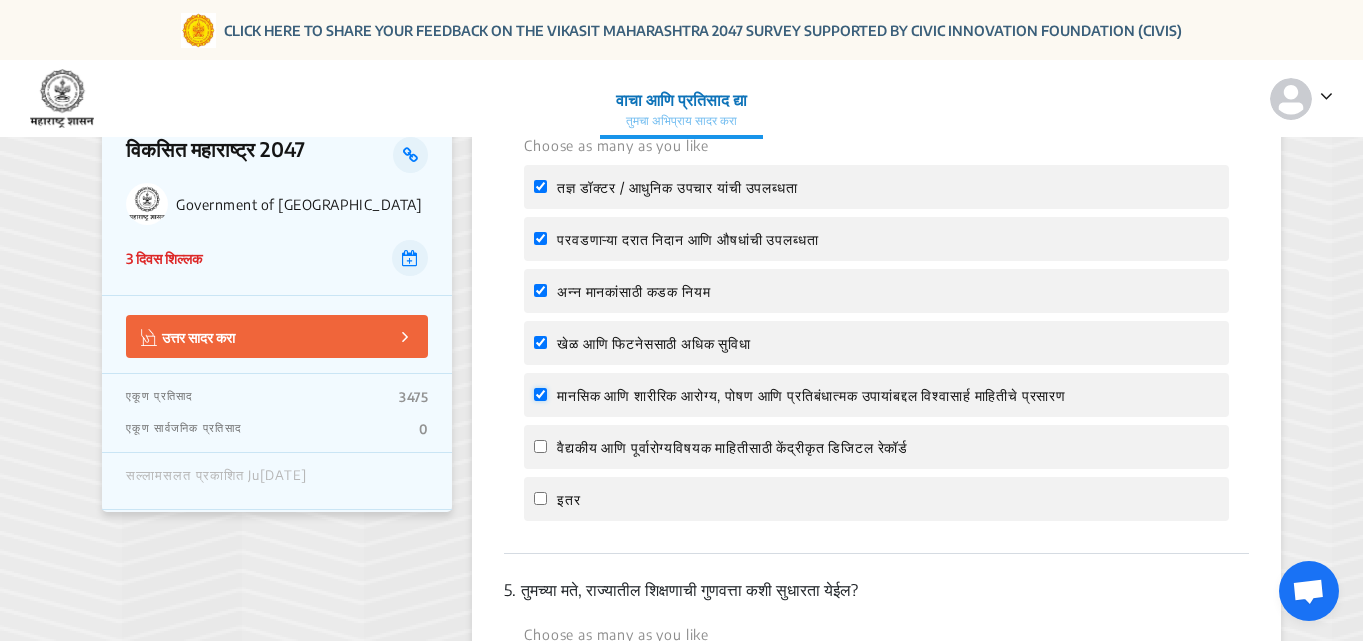checkbox on "true" 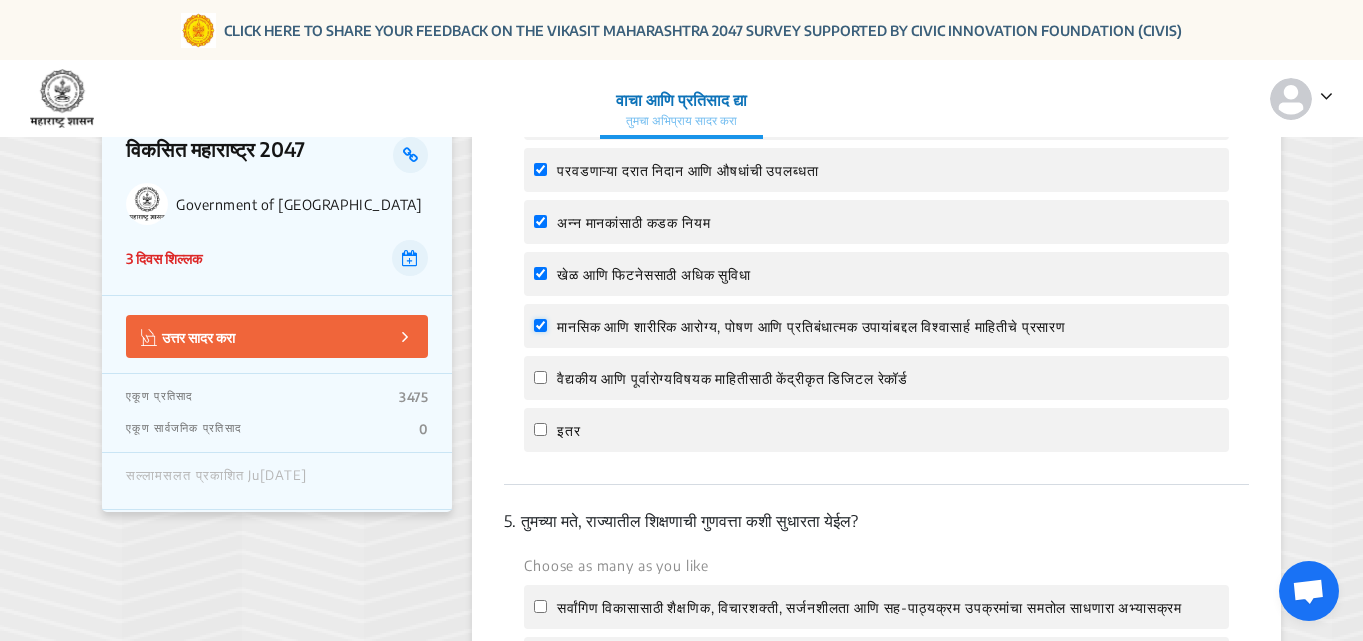 scroll, scrollTop: 1900, scrollLeft: 0, axis: vertical 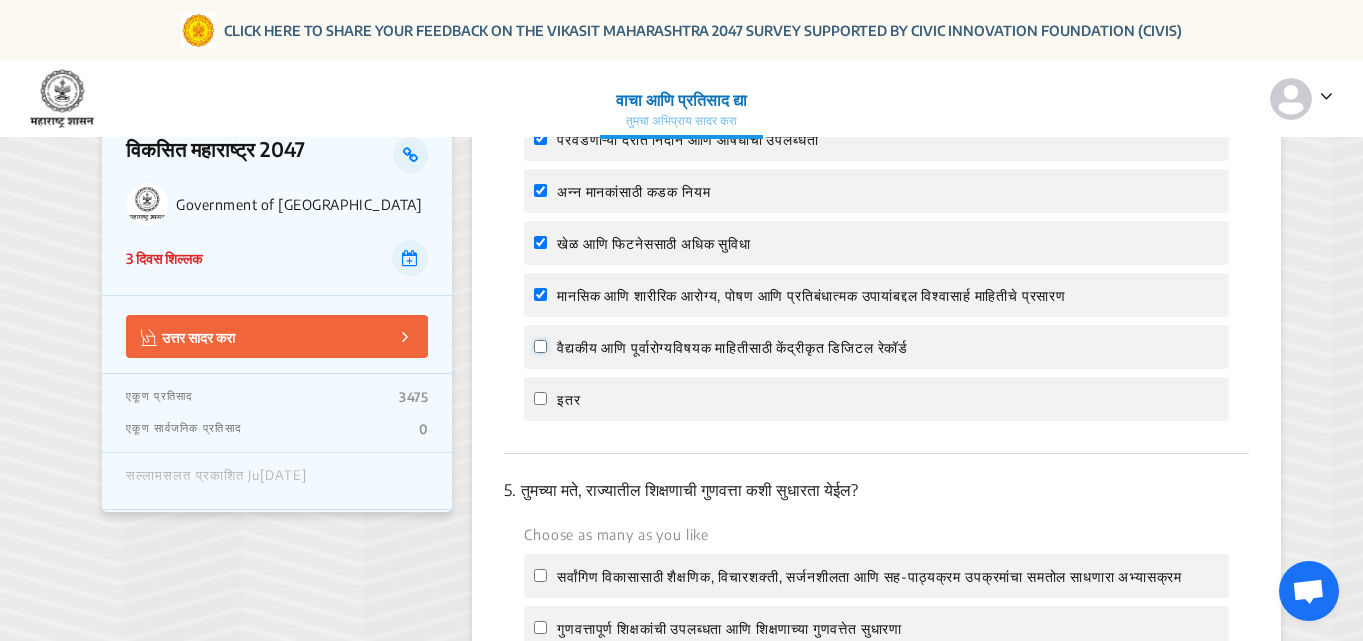 click on "वैद्यकीय आणि पूर्वारोग्यविषयक माहितीसाठी केंद्रीकृत डिजिटल रेकॉर्ड" 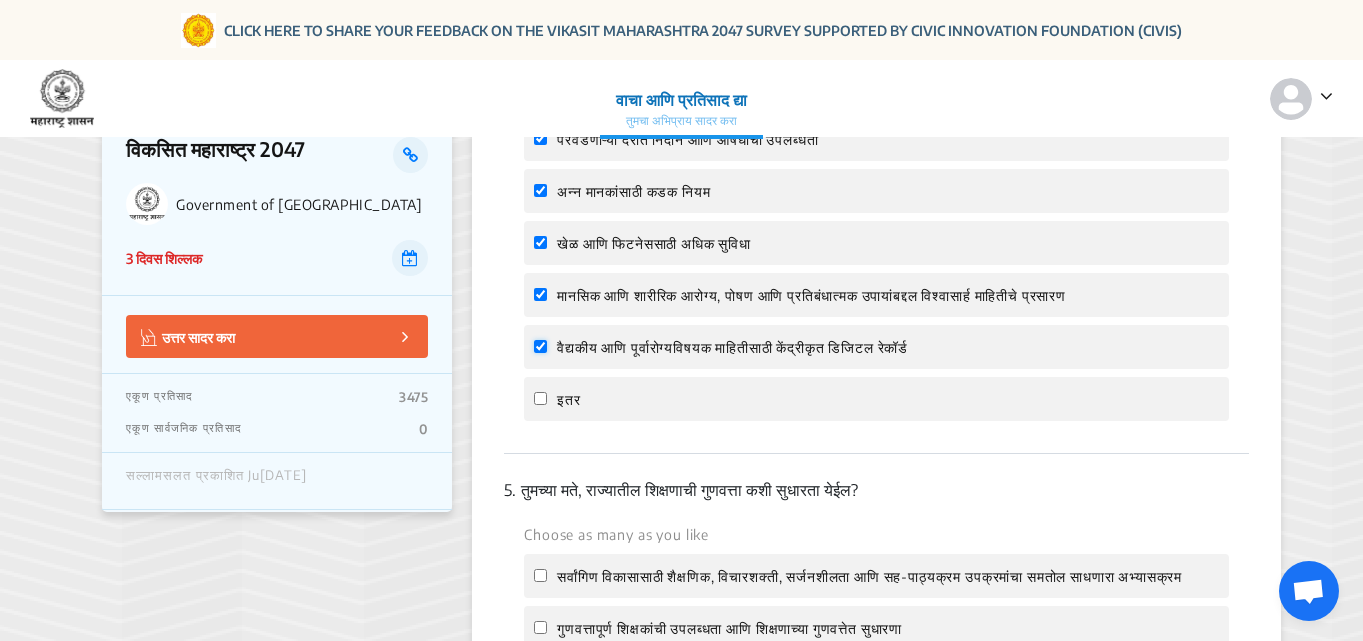 checkbox on "true" 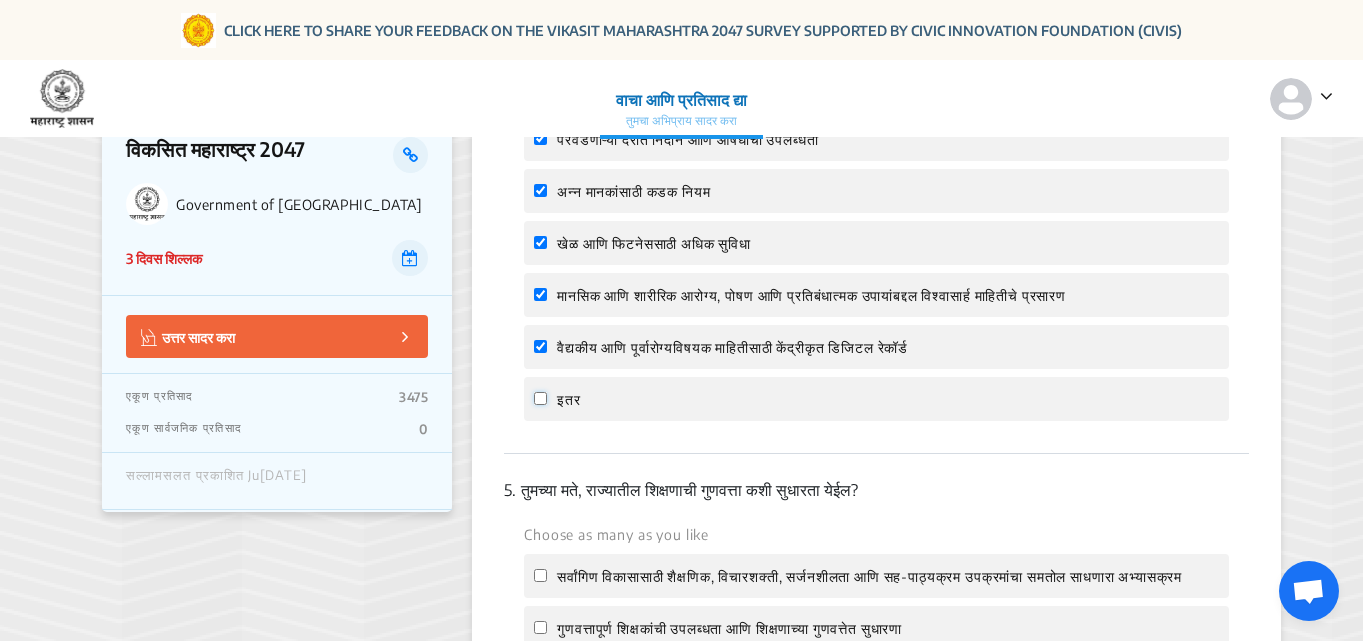 click on "इतर" 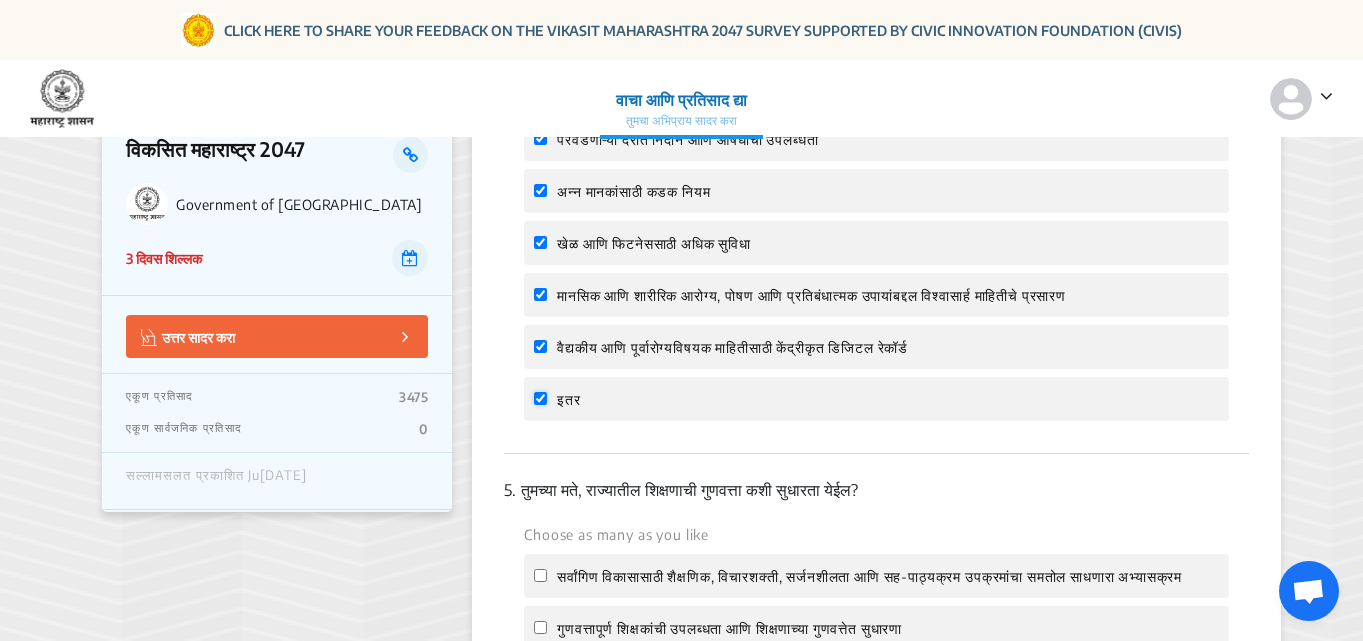 checkbox on "true" 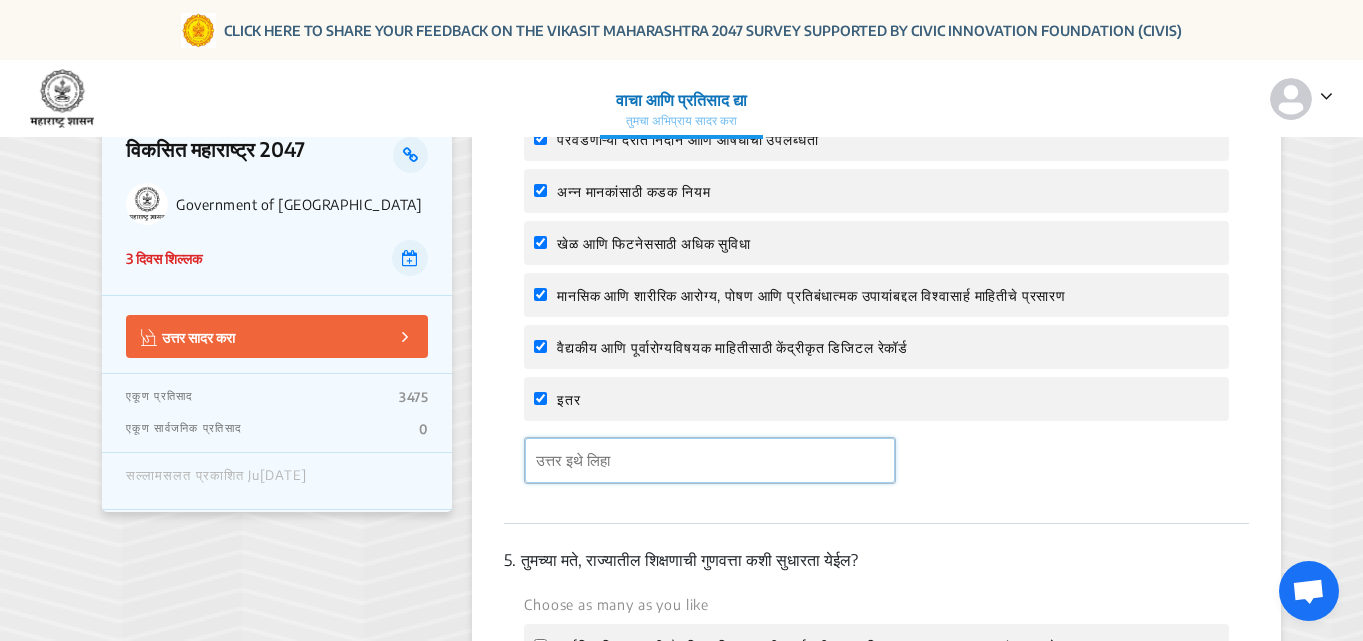 click 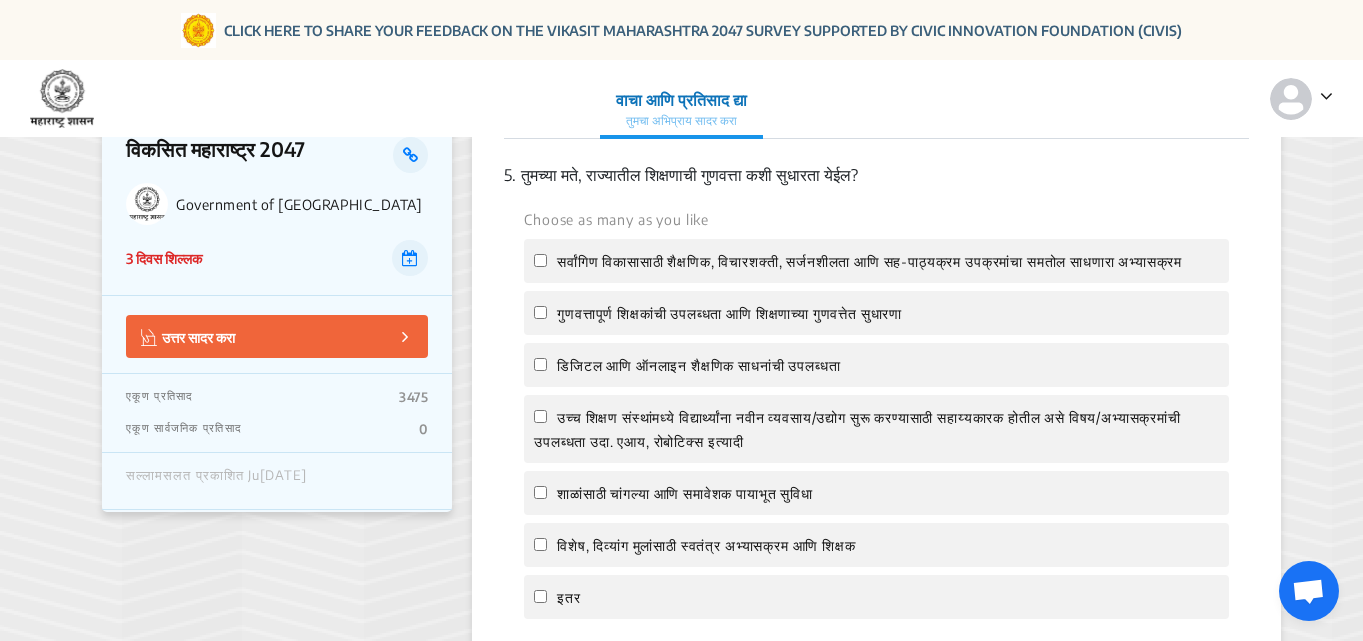 scroll, scrollTop: 2300, scrollLeft: 0, axis: vertical 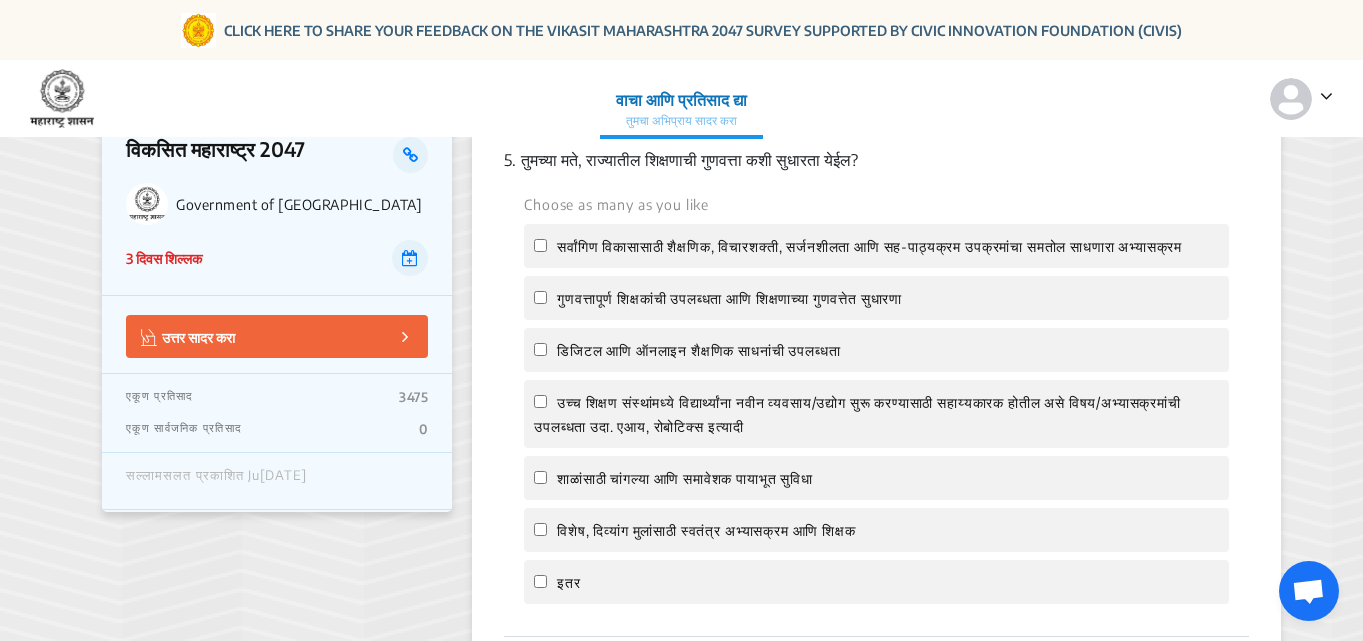 type on "गाव तिथे जिम आणि क्रीडा संकुल निर्माण करावे" 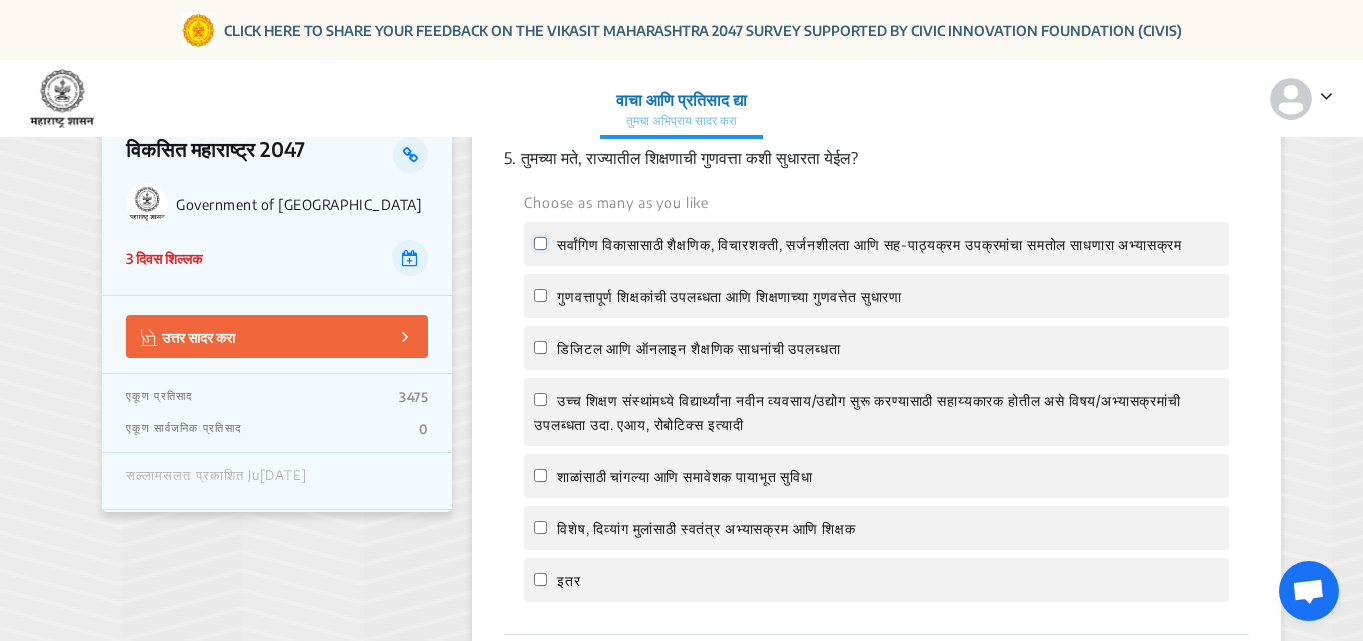 click on "सर्वांगिण विकासासाठी शैक्षणिक, विचारशक्ती, सर्जनशीलता आणि सह-पाठ्यक्रम उपक्रमांचा समतोल साधणारा अभ्यासक्रम" 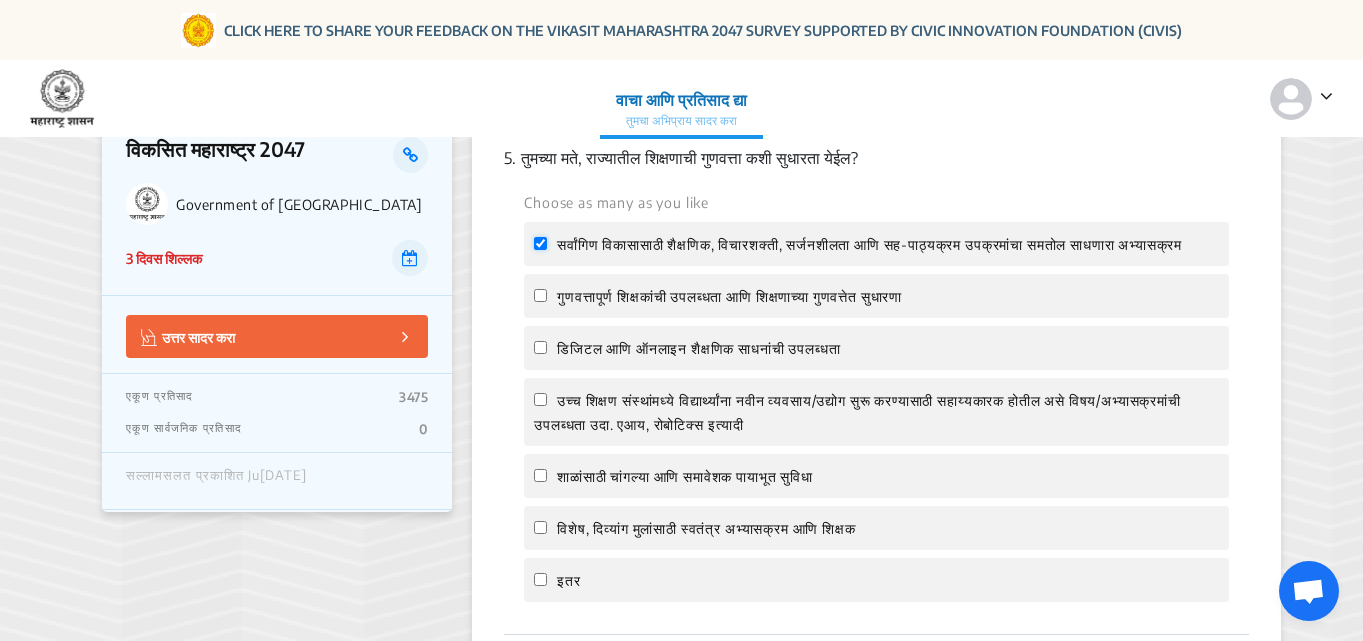 checkbox on "true" 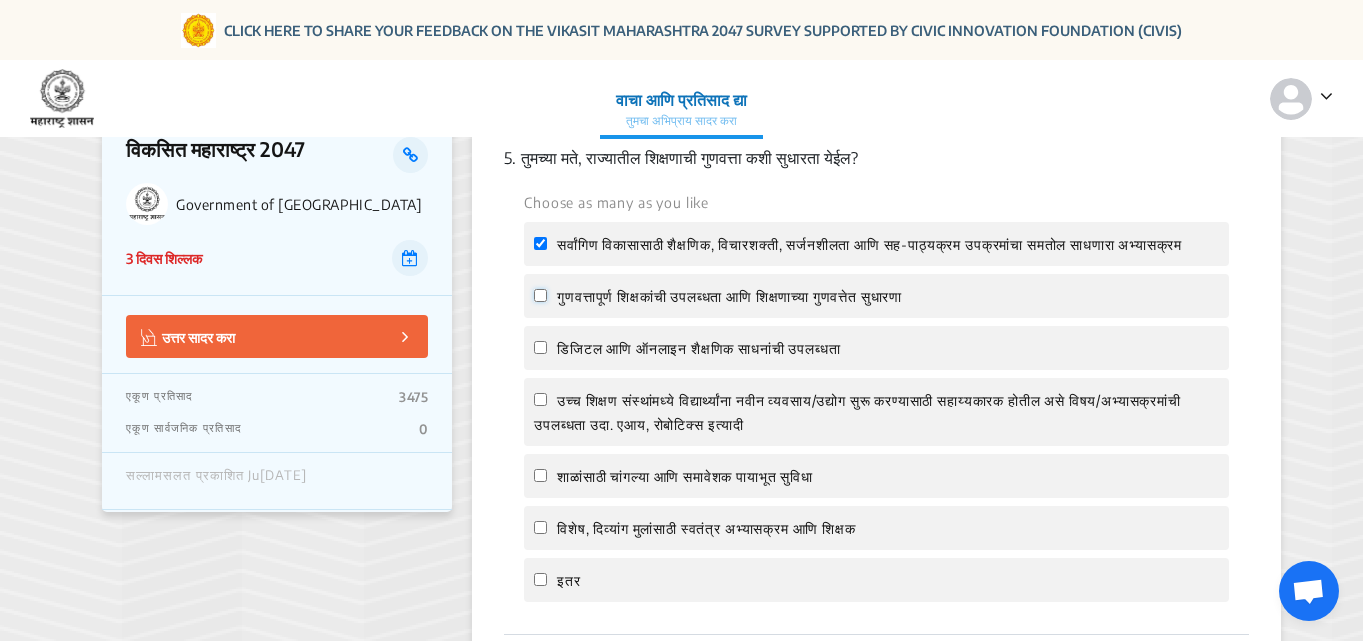 click on "गुणवत्तापूर्ण शिक्षकांची उपलब्धता आणि शिक्षणाच्या गुणवत्तेत सुधारणा" 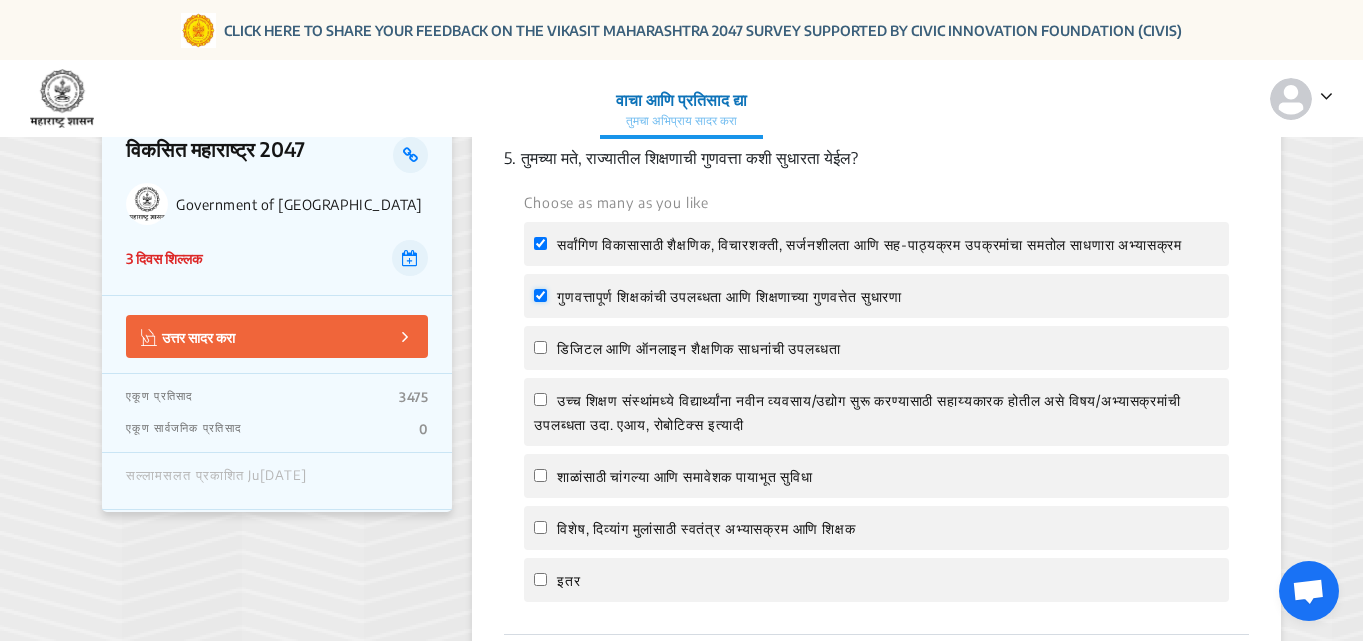 checkbox on "true" 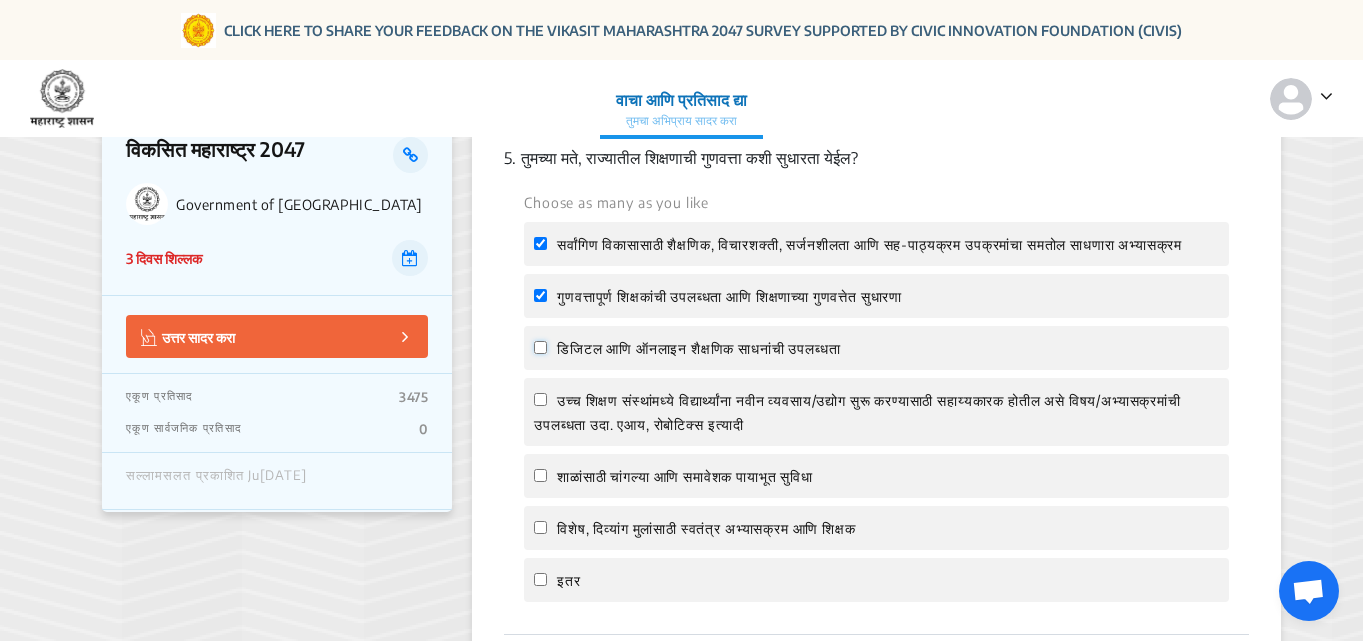 click on "डिजिटल आणि ऑनलाइन शैक्षणिक साधनांची उपलब्धता" 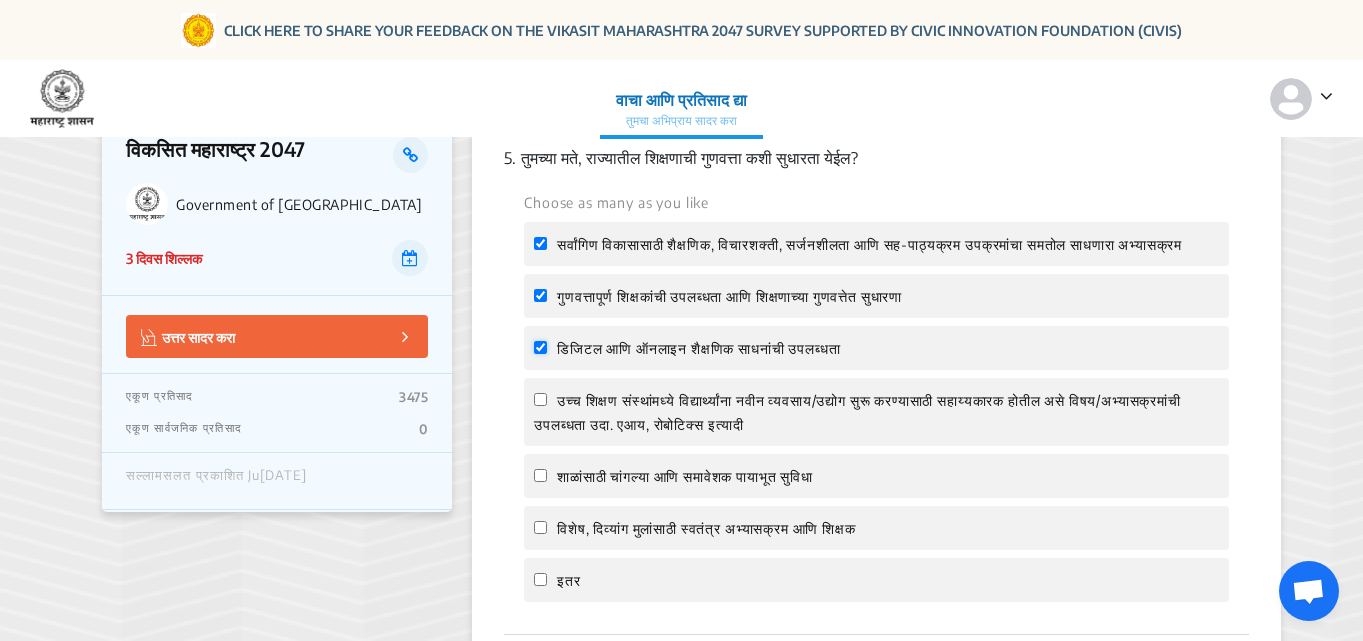 checkbox on "true" 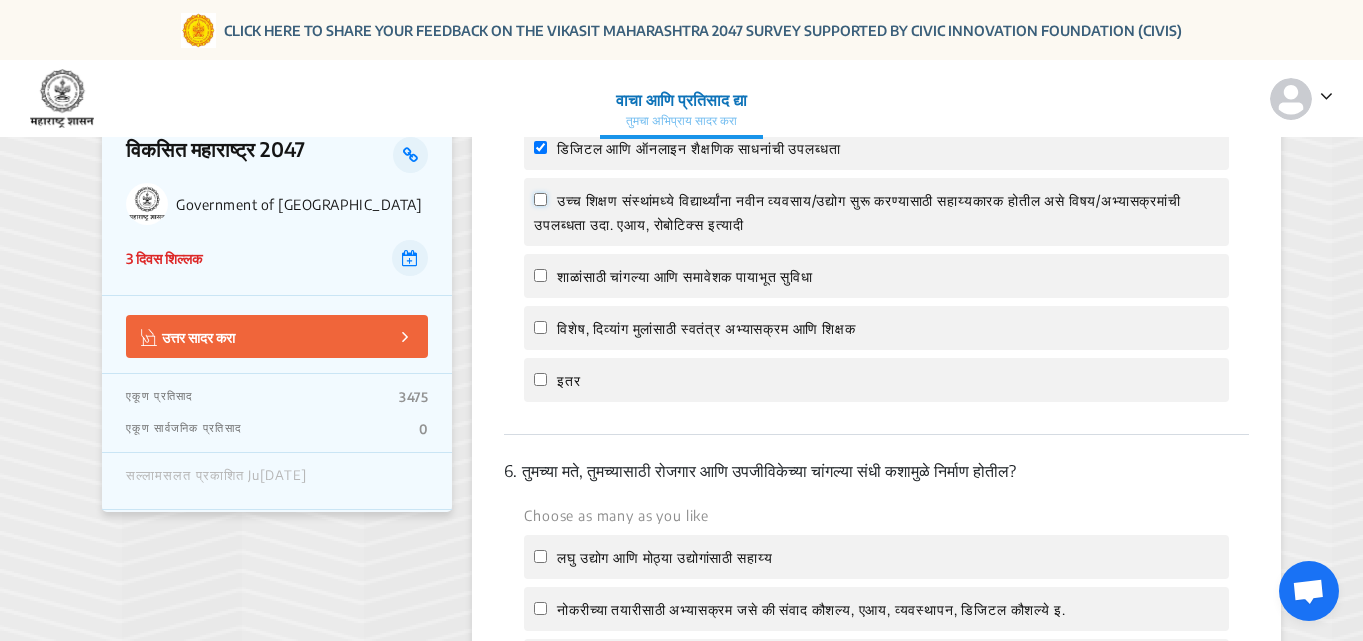 click on "उच्च शिक्षण संस्थांमध्ये विद्यार्थ्यांना नवीन व्यवसाय/उद्योग सुरू करण्यासाठी सहाय्यकारक होतील असे विषय/अभ्यासक्रमांची उपलब्धता उदा. एआय, रोबोटिक्स इत्यादी" 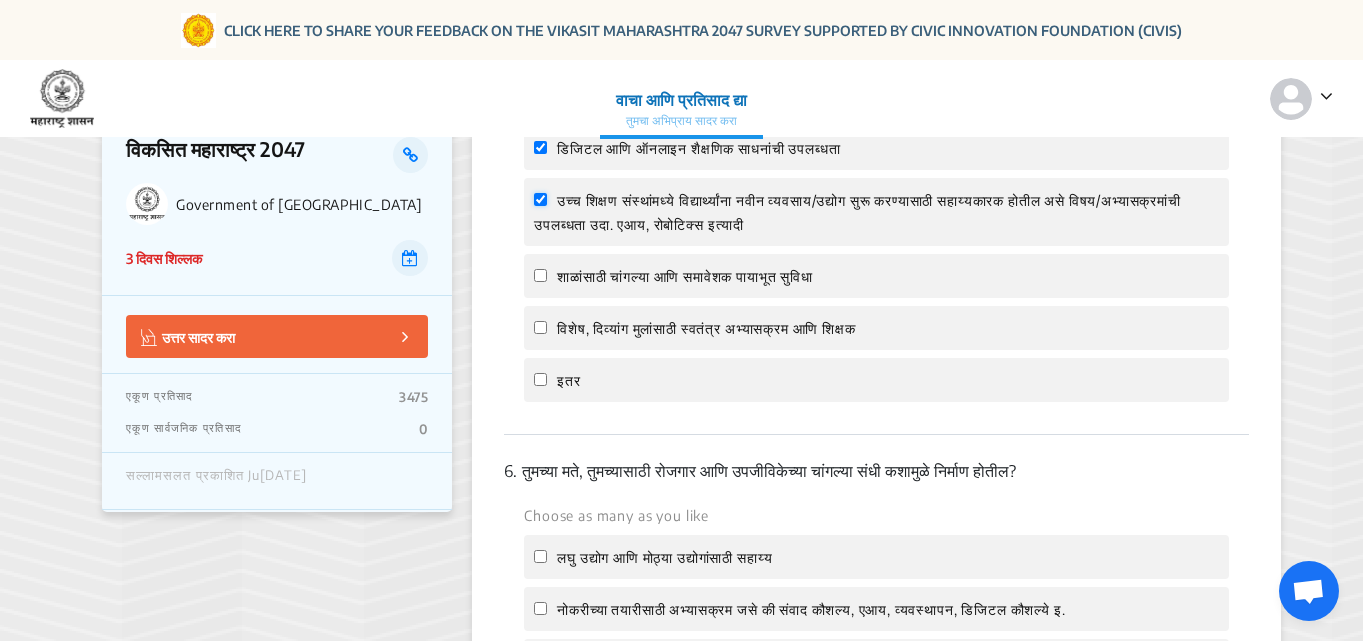 checkbox on "true" 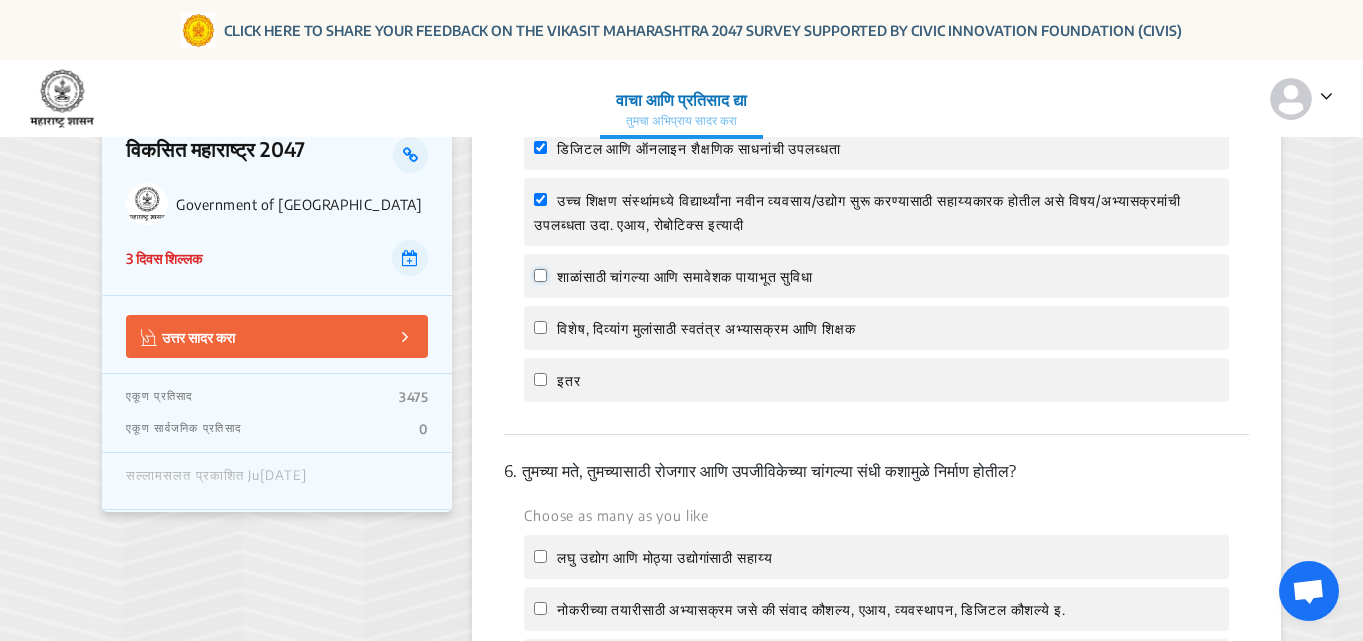 drag, startPoint x: 540, startPoint y: 324, endPoint x: 550, endPoint y: 326, distance: 10.198039 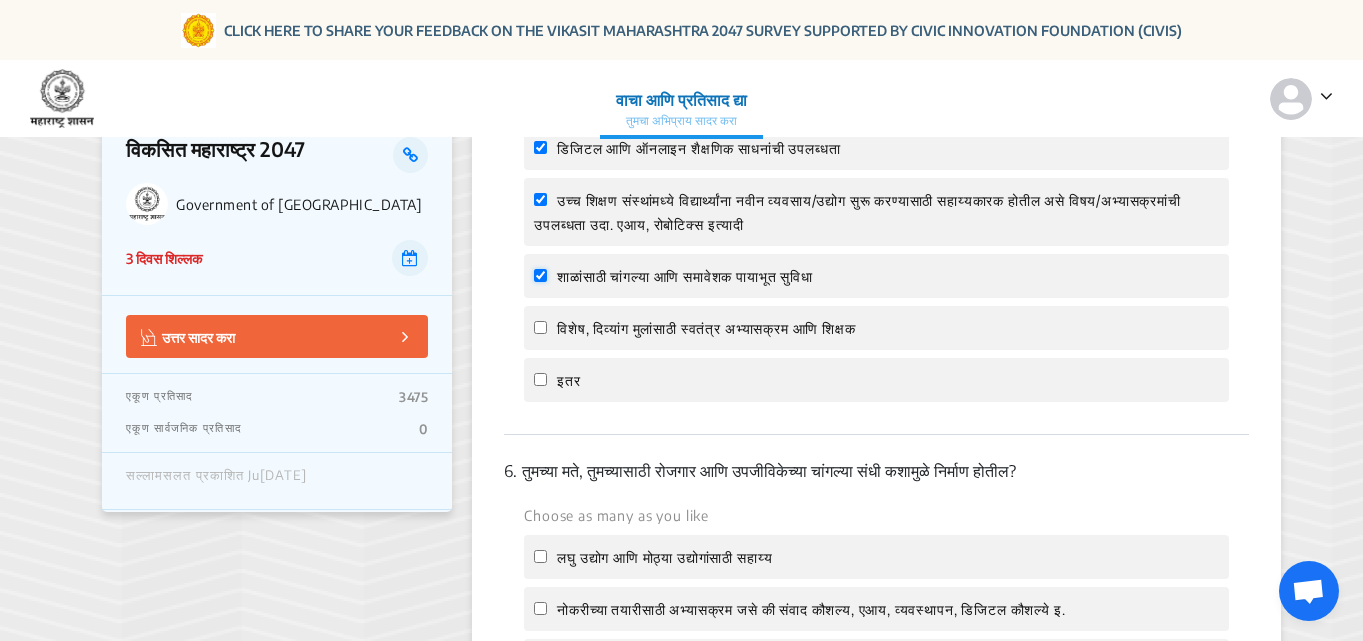 checkbox on "true" 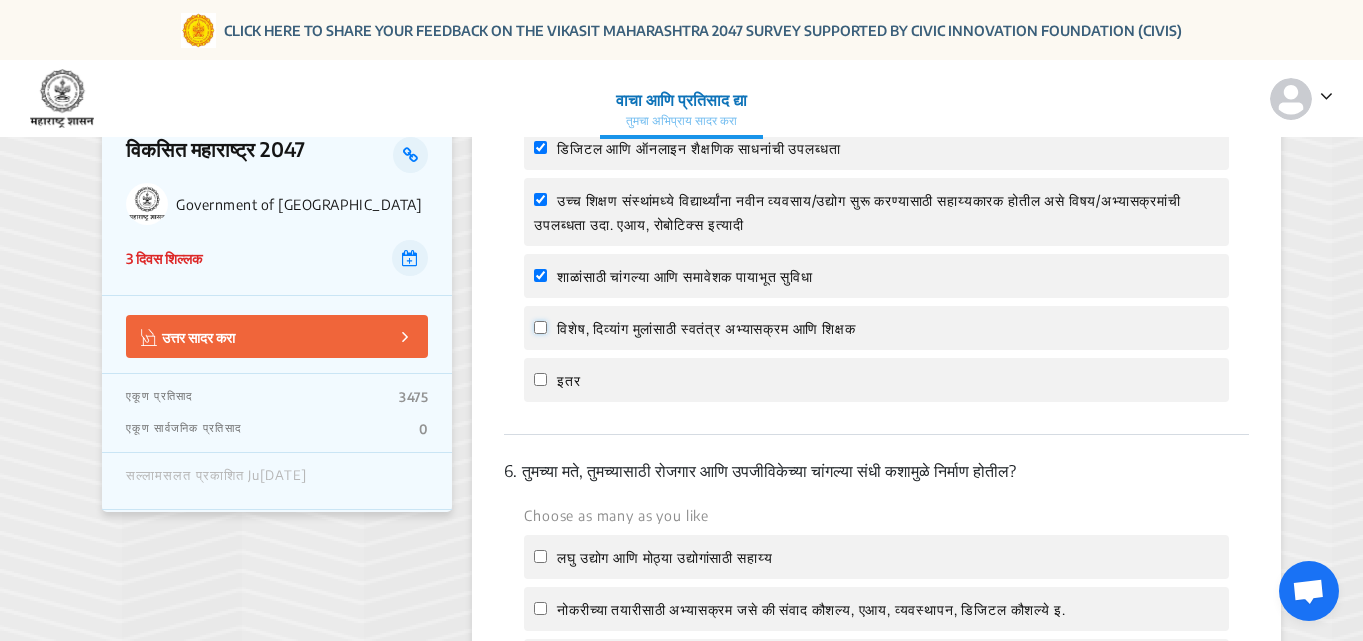 click on "विशेष, दिव्यांग मुलांसाठी स्वतंत्र अभ्यासक्रम आणि शिक्षक" 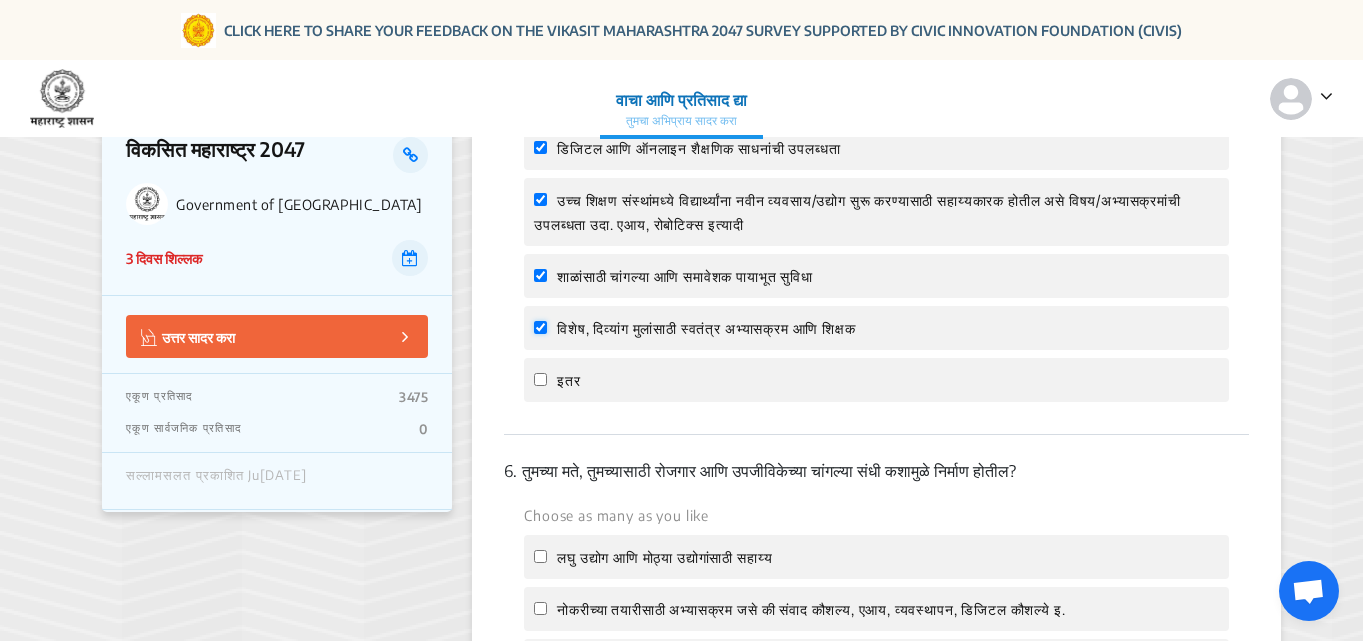 checkbox on "true" 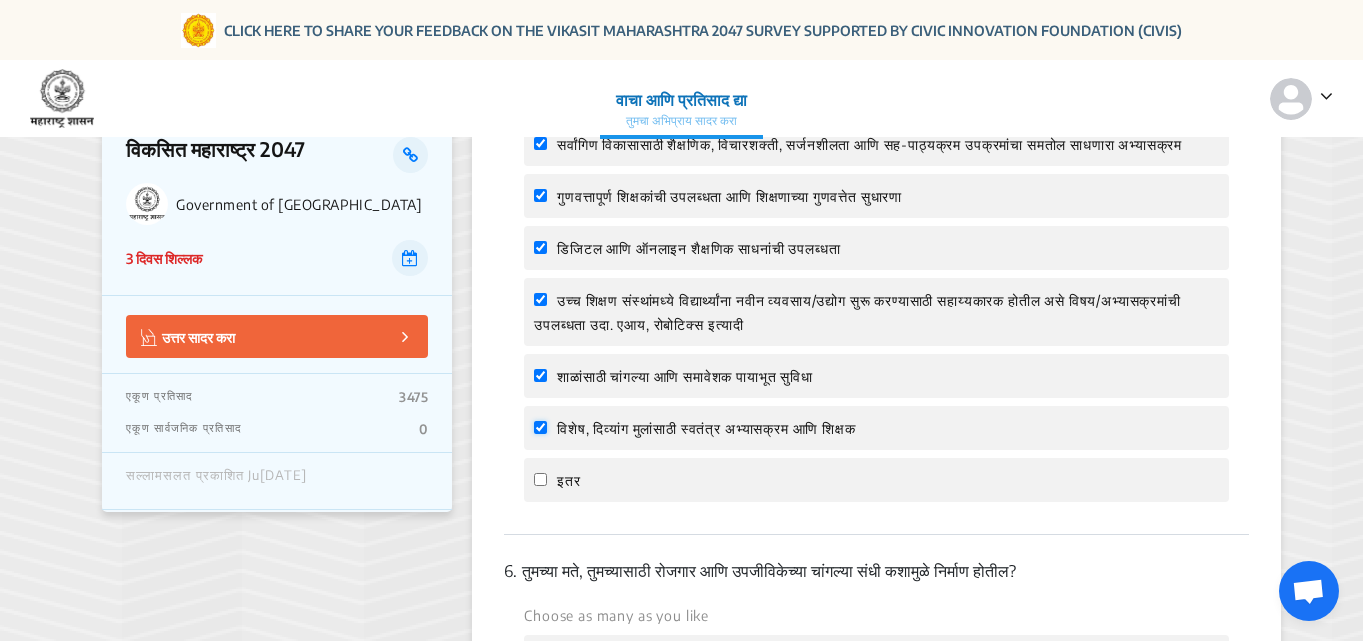 scroll, scrollTop: 2500, scrollLeft: 0, axis: vertical 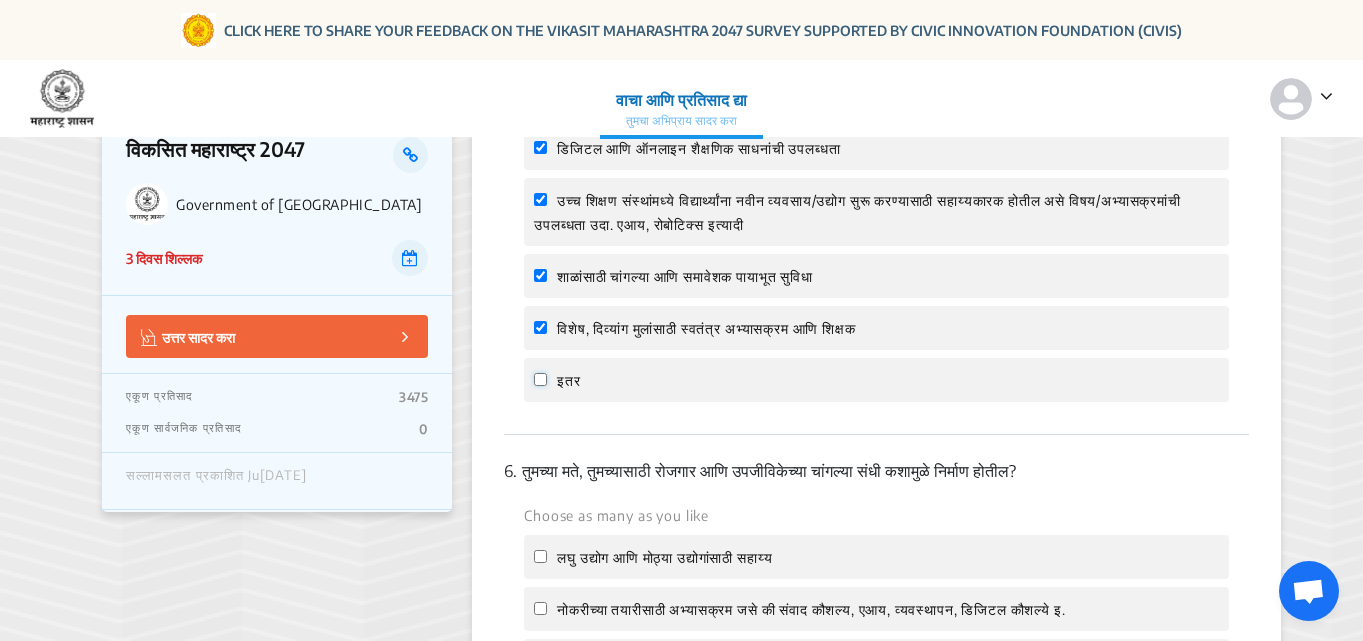 click on "इतर" 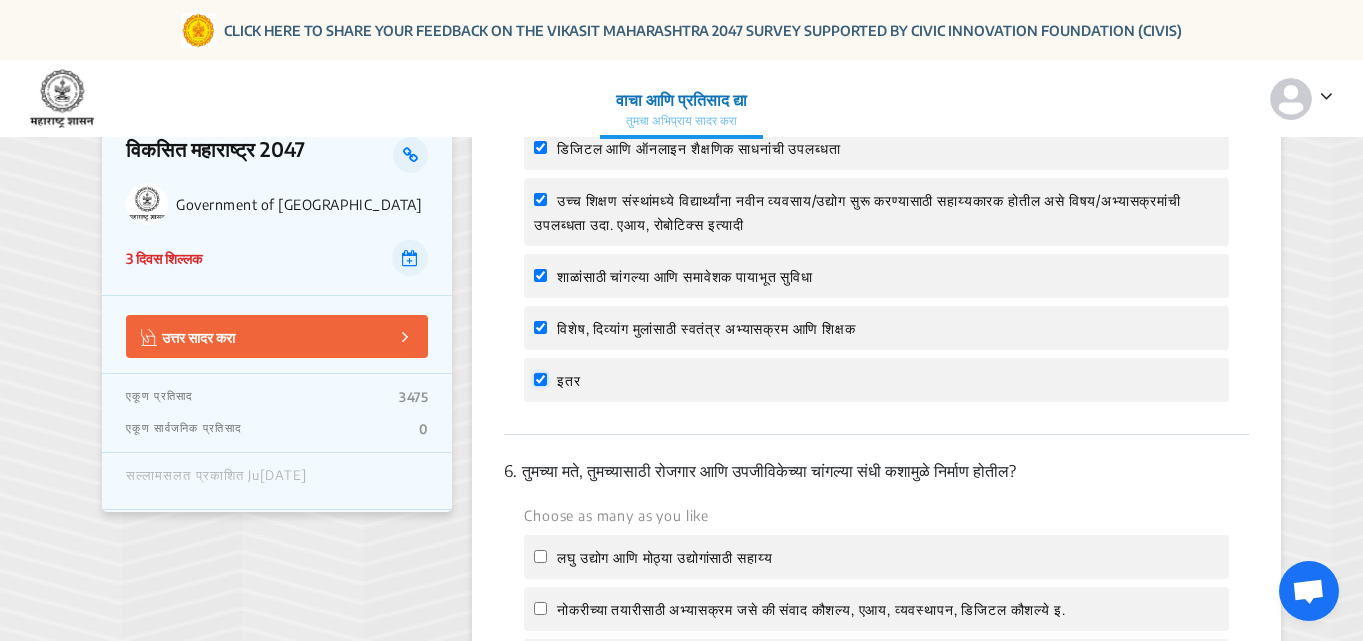 checkbox on "true" 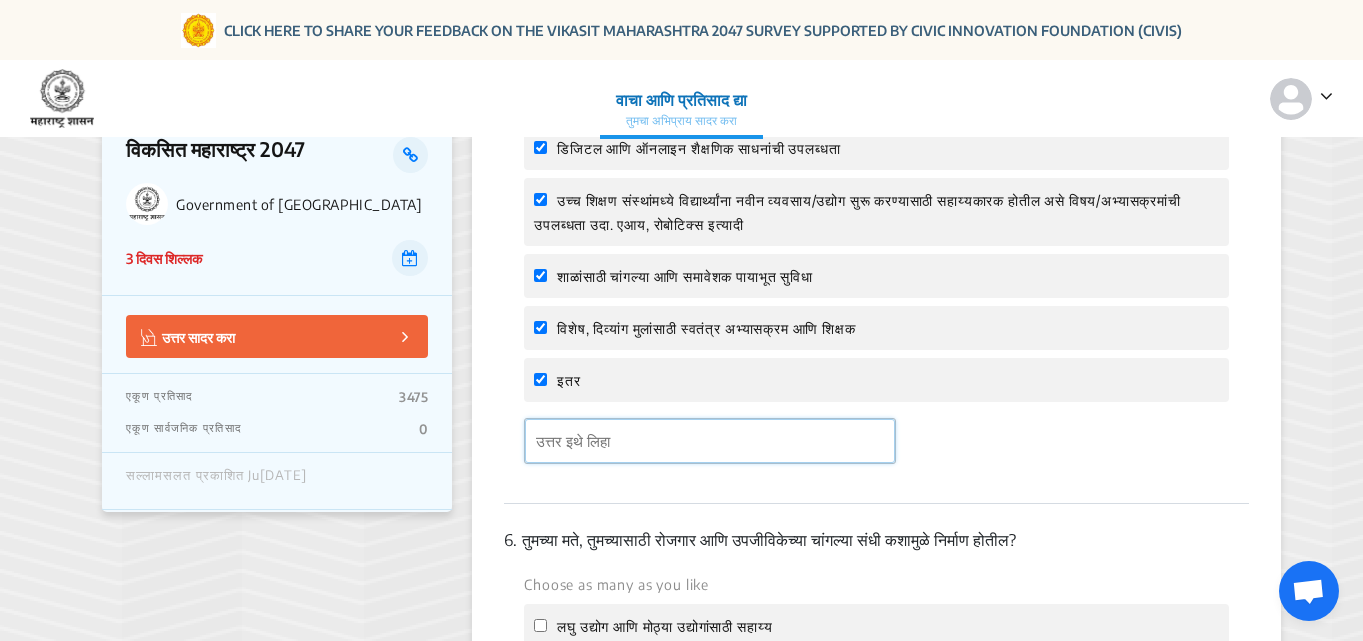 click 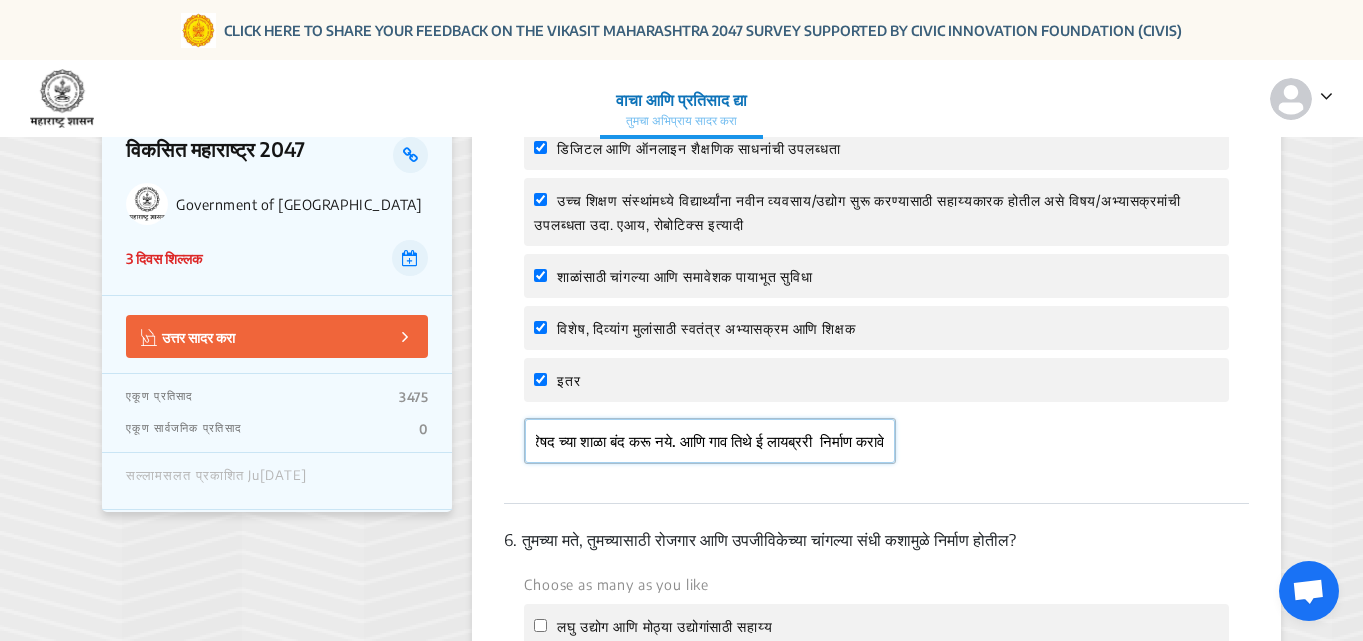 scroll, scrollTop: 0, scrollLeft: 65, axis: horizontal 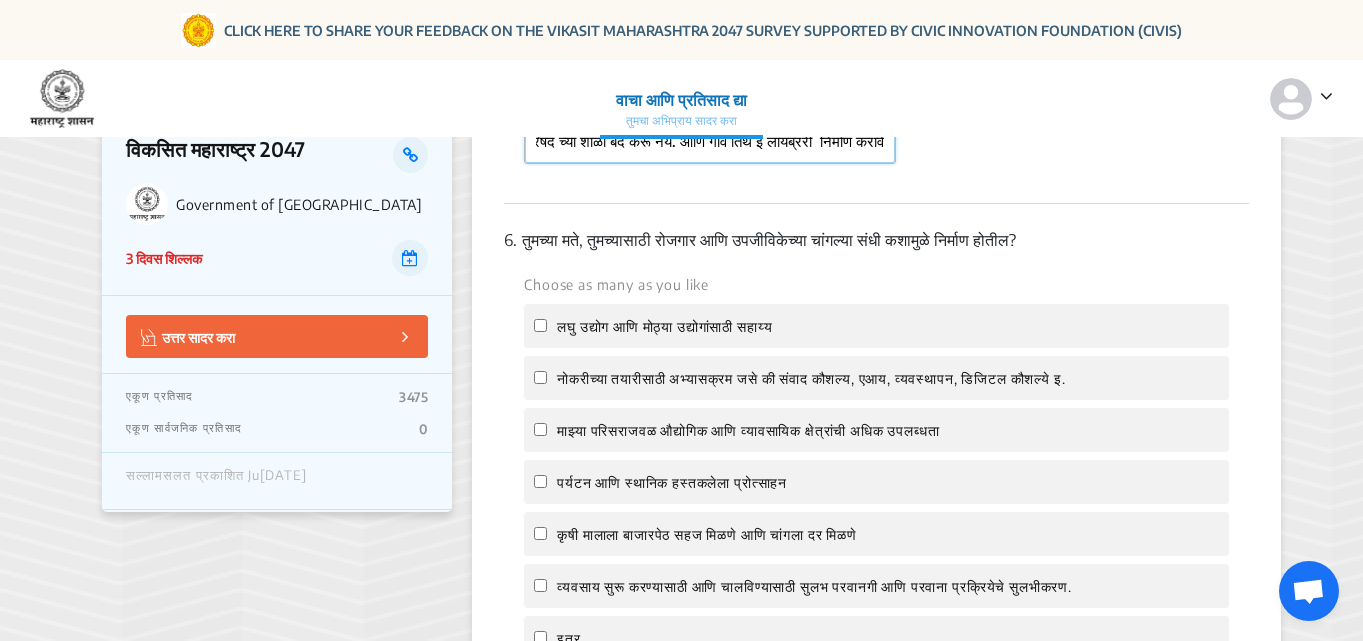 type on "जिल्हा परिषद च्या शाळा बंद करू नये. आणि गाव तिथे ई लायब्ररी  निर्माण करावे" 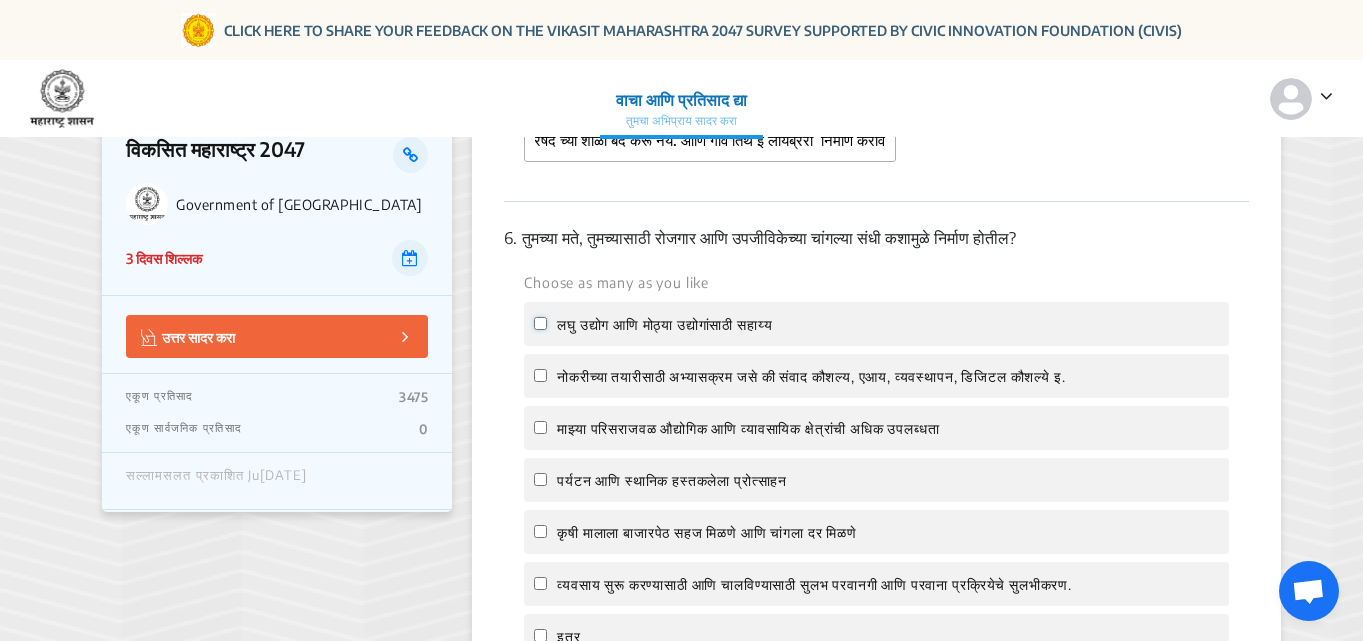 click on "लघु उद्योग आणि  मोठ्या उद्योगांसाठी सहाय्य" 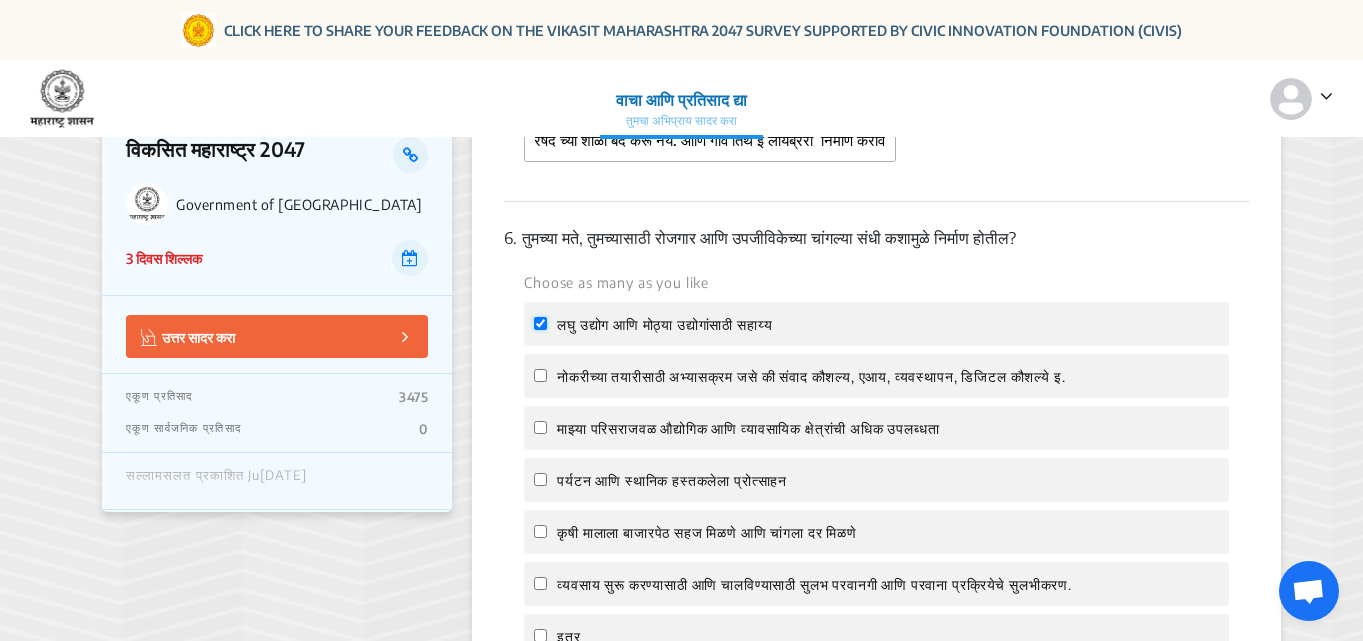 checkbox on "true" 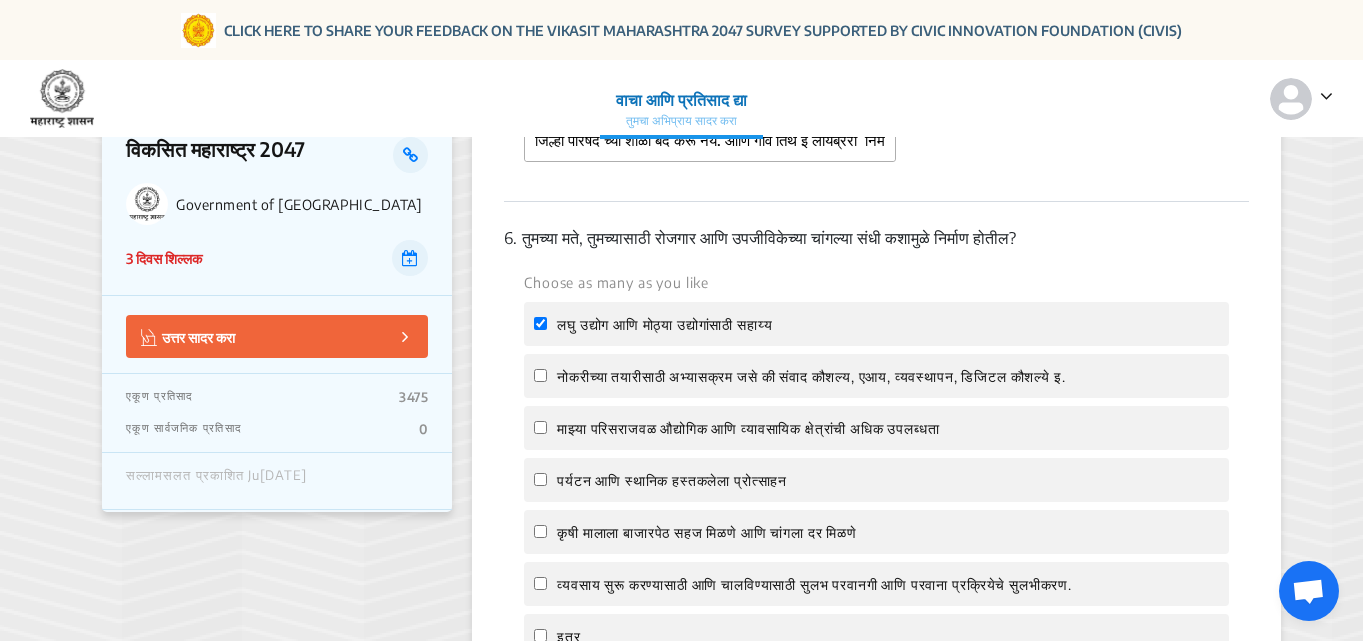 click on "नोकरीच्या तयारीसाठी अभ्यासक्रम जसे की संवाद कौशल्य, एआय, व्यवस्थापन, डिजिटल कौशल्ये इ." 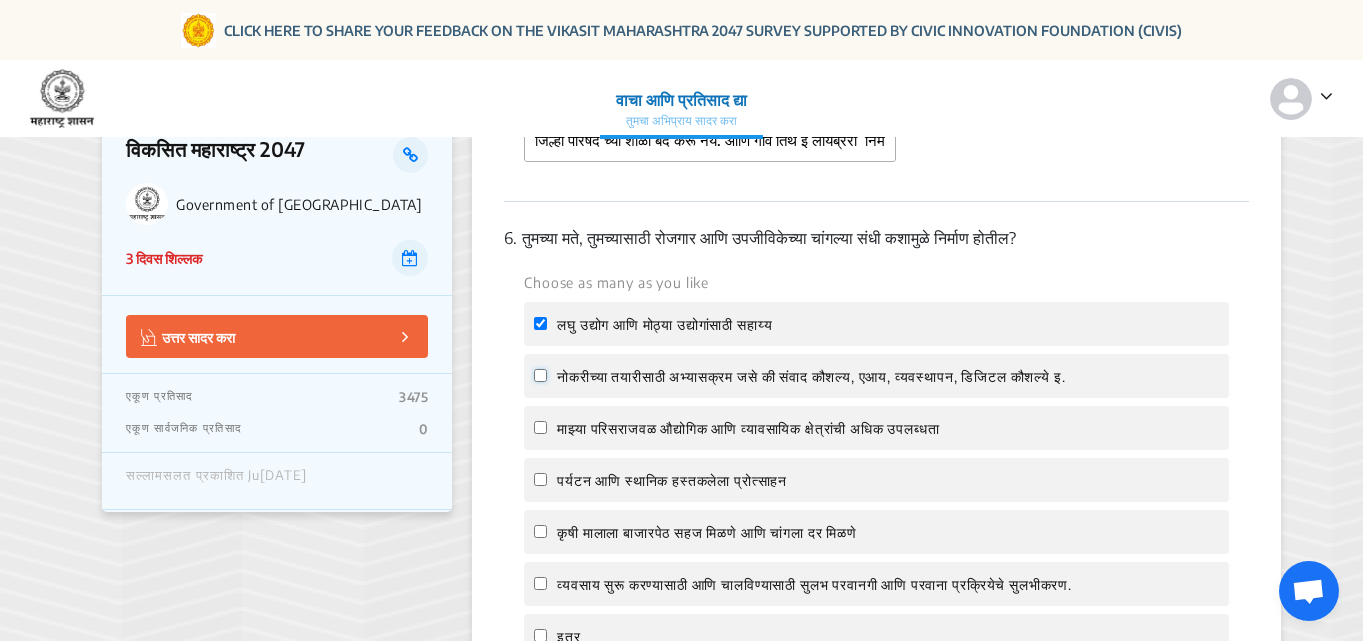 click on "नोकरीच्या तयारीसाठी अभ्यासक्रम जसे की संवाद कौशल्य, एआय, व्यवस्थापन, डिजिटल कौशल्ये इ." 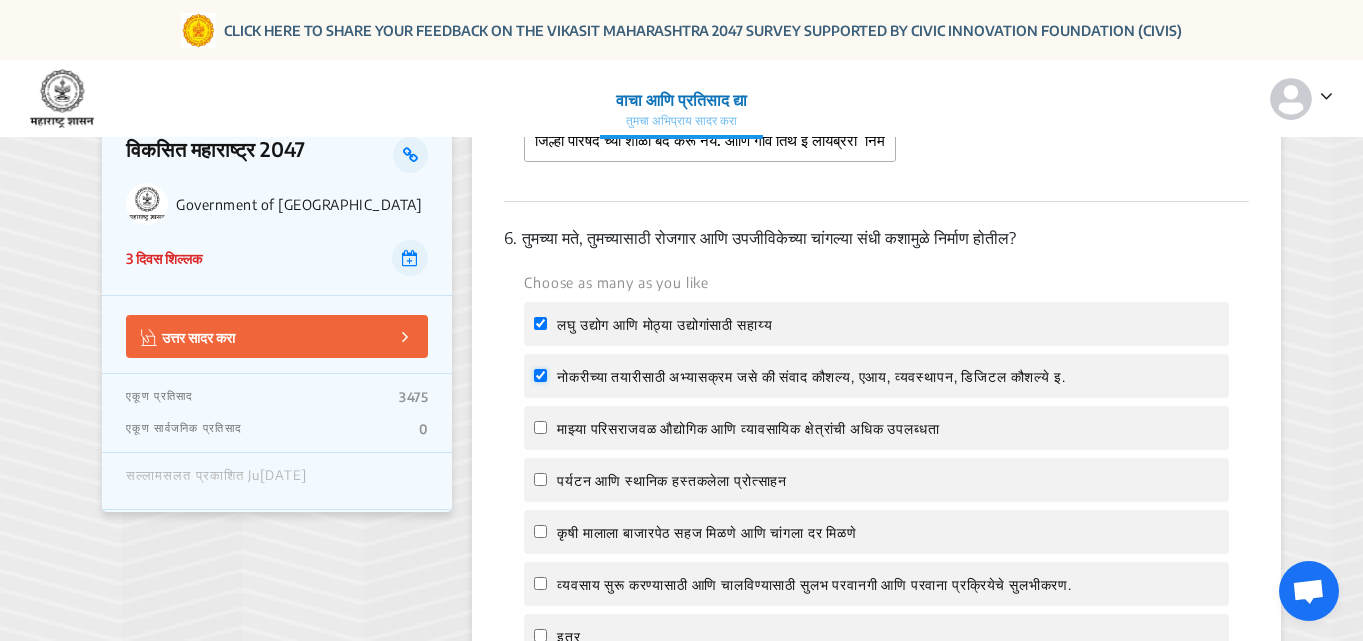 checkbox on "true" 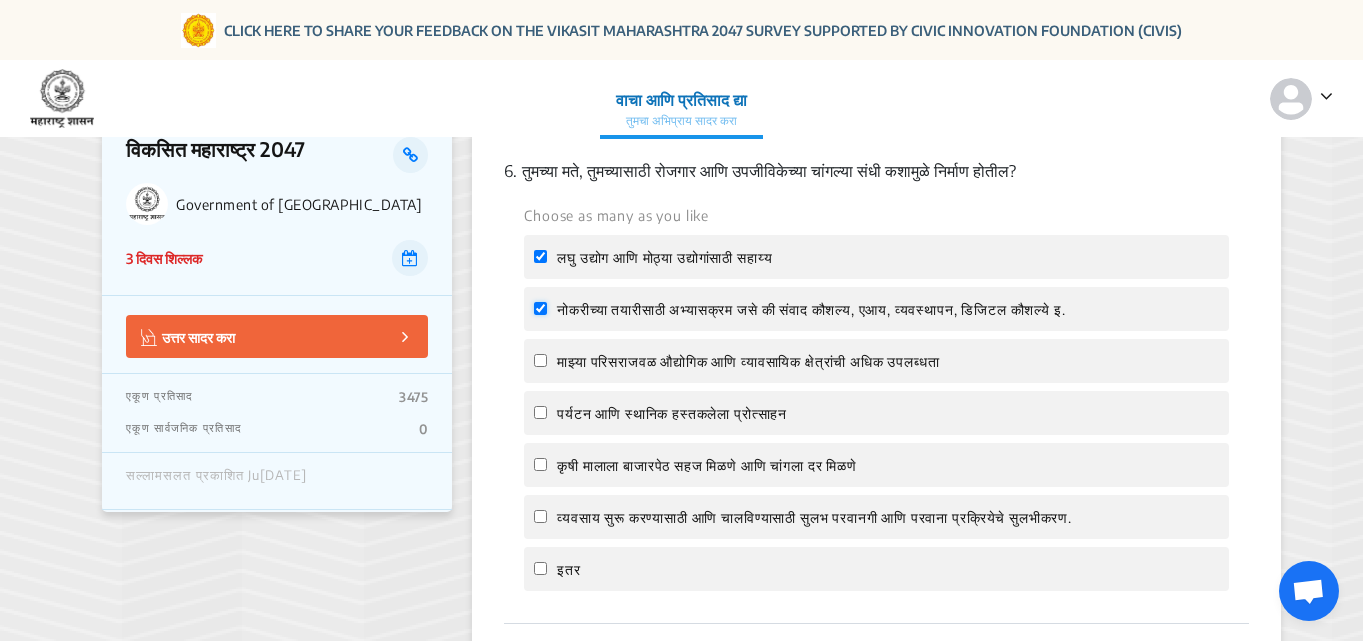 scroll, scrollTop: 2900, scrollLeft: 0, axis: vertical 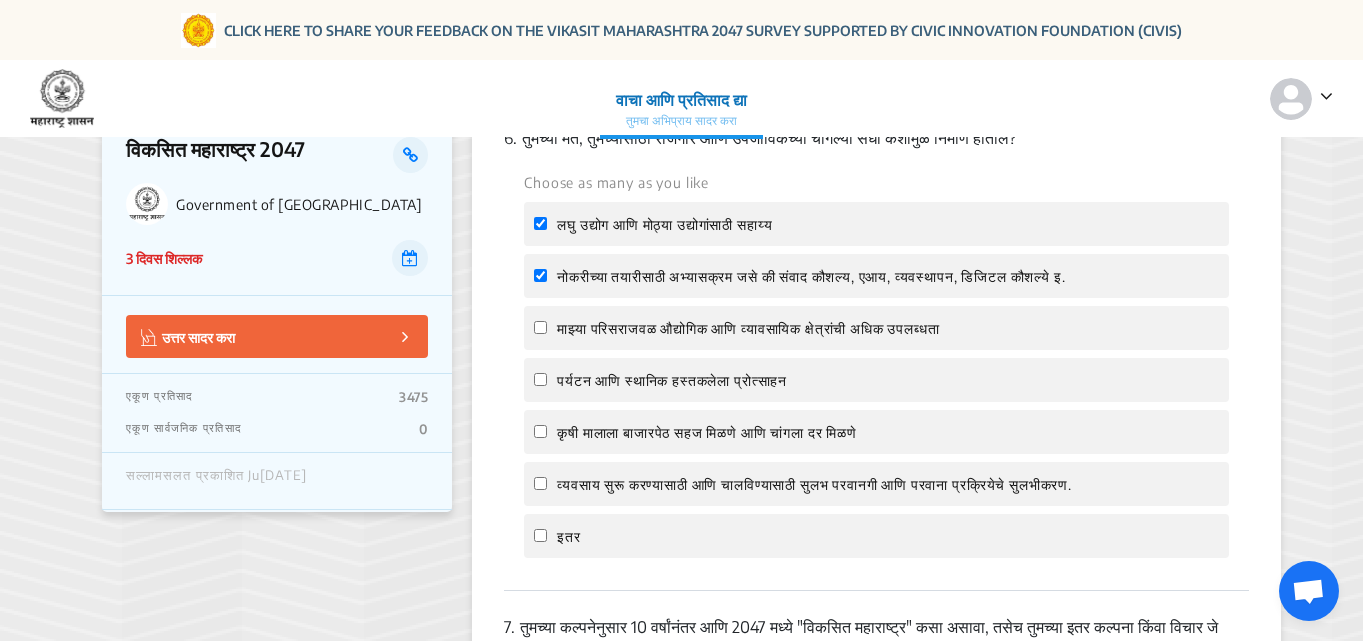 click on "माझ्या परिसराजवळ  औद्योगिक आणि व्यावसायिक क्षेत्रांची अधिक उपलब्धता" 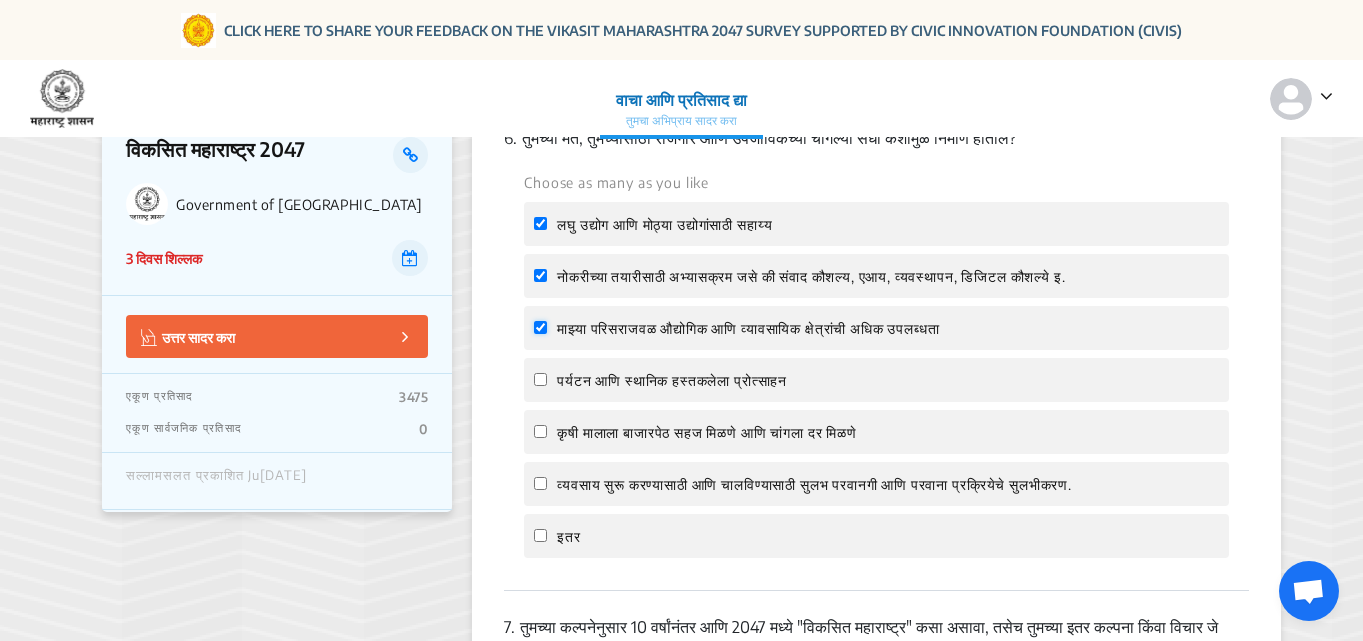 checkbox on "true" 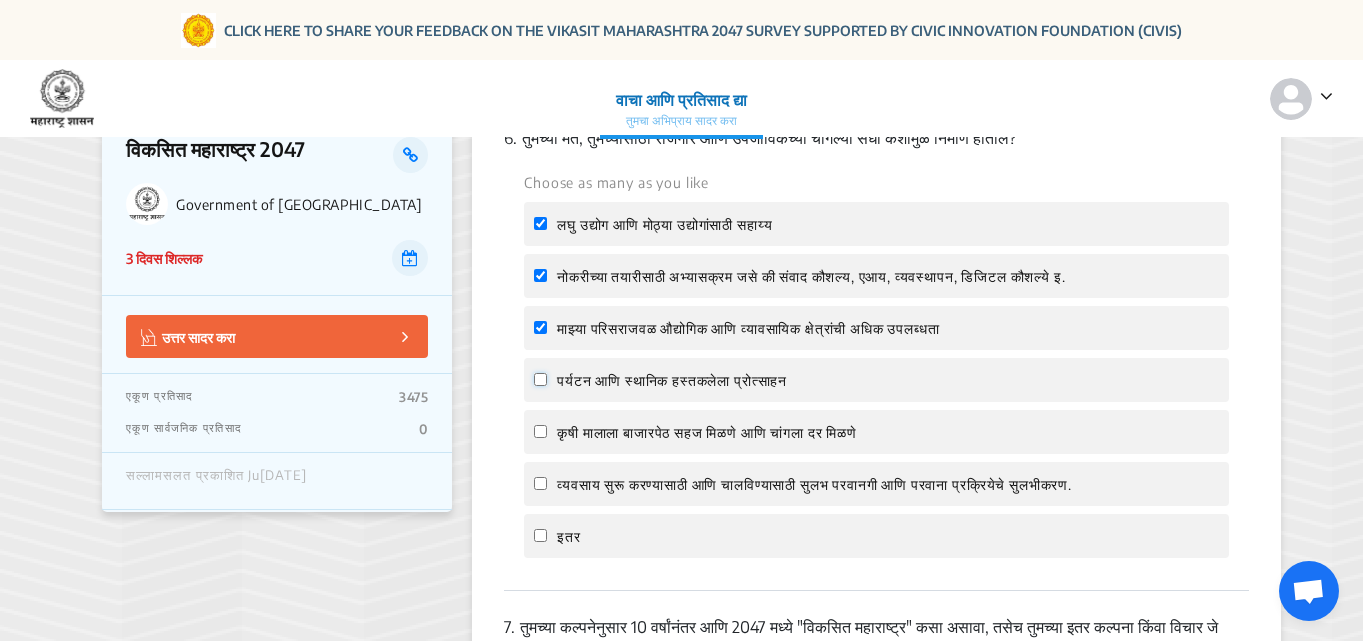 click on "पर्यटन आणि स्थानिक हस्तकलेला प्रोत्साहन" 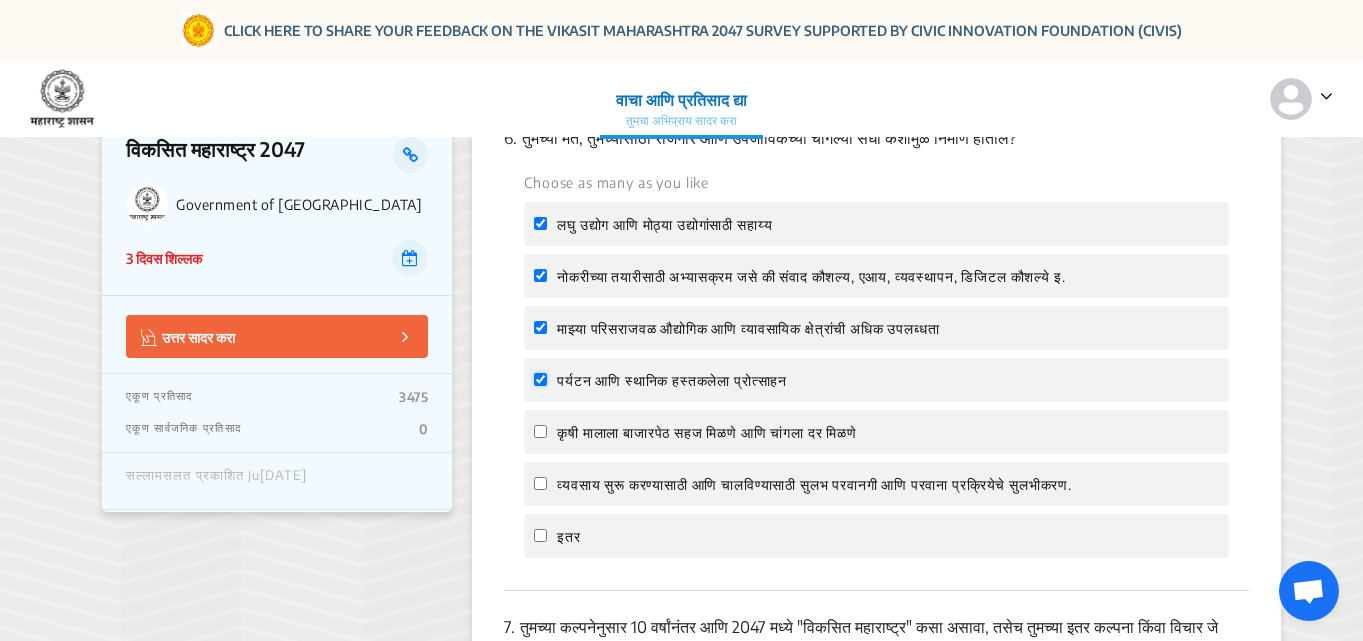 checkbox on "true" 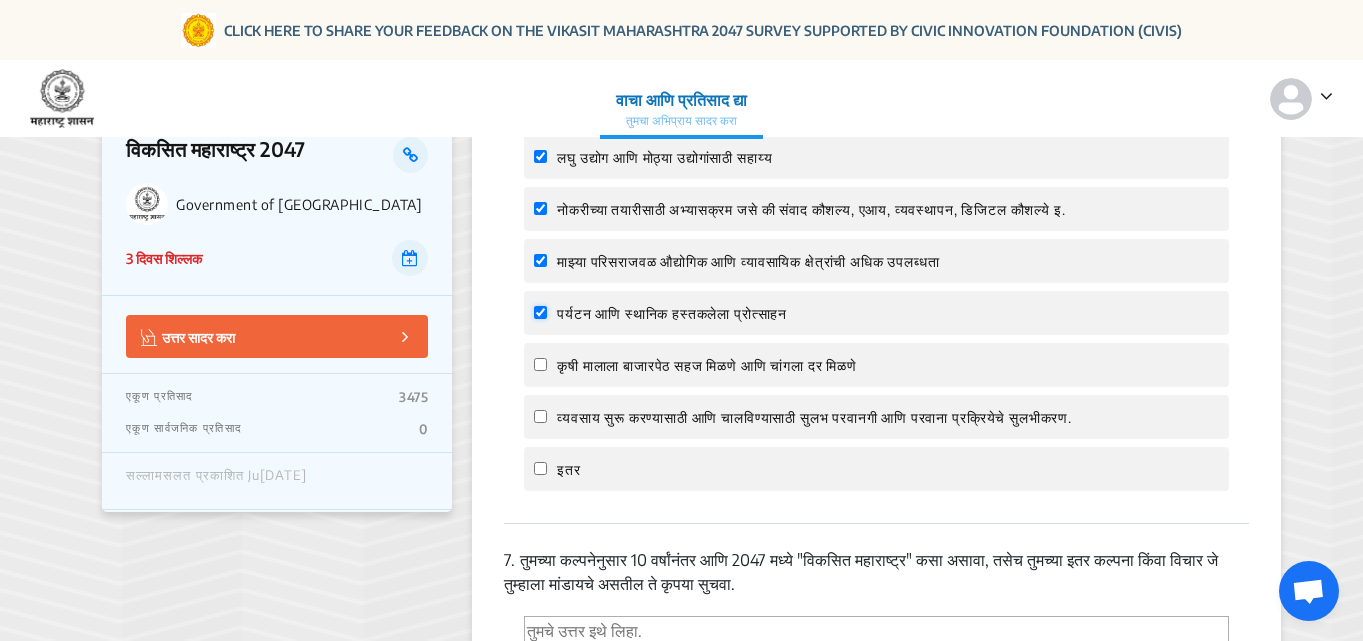 scroll, scrollTop: 3000, scrollLeft: 0, axis: vertical 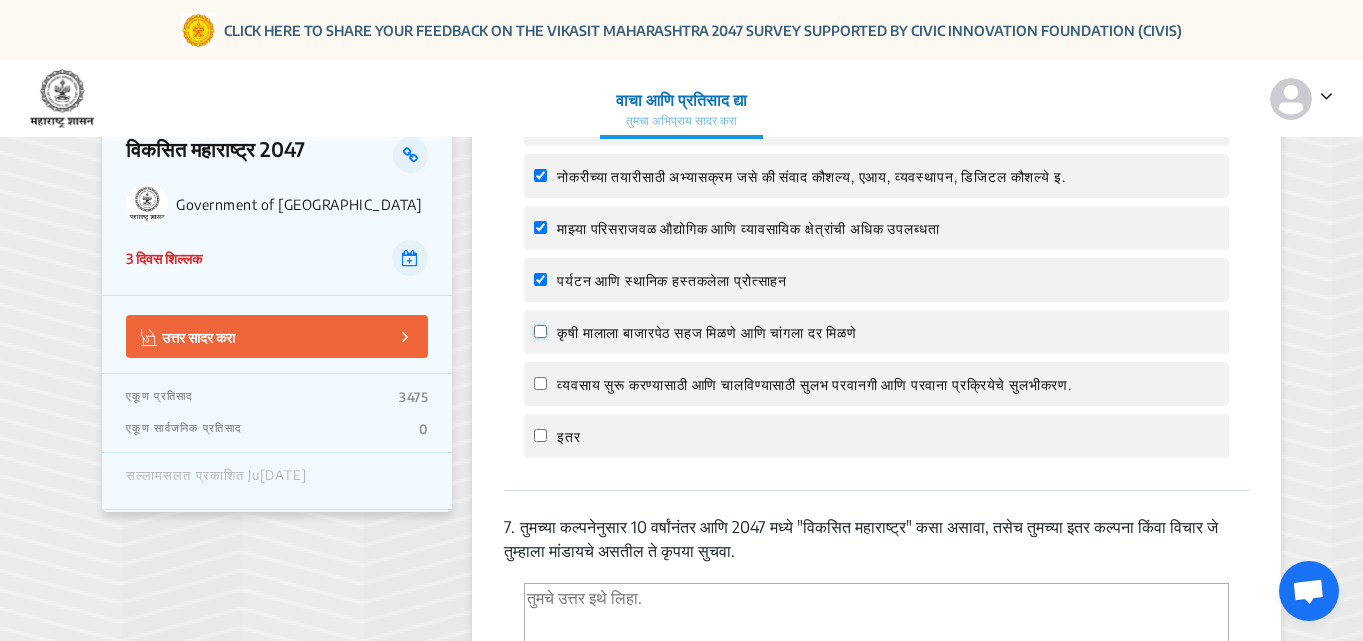 click on "कृषी मालाला बाजारपेठ सहज मिळणे आणि चांगला दर मिळणे" 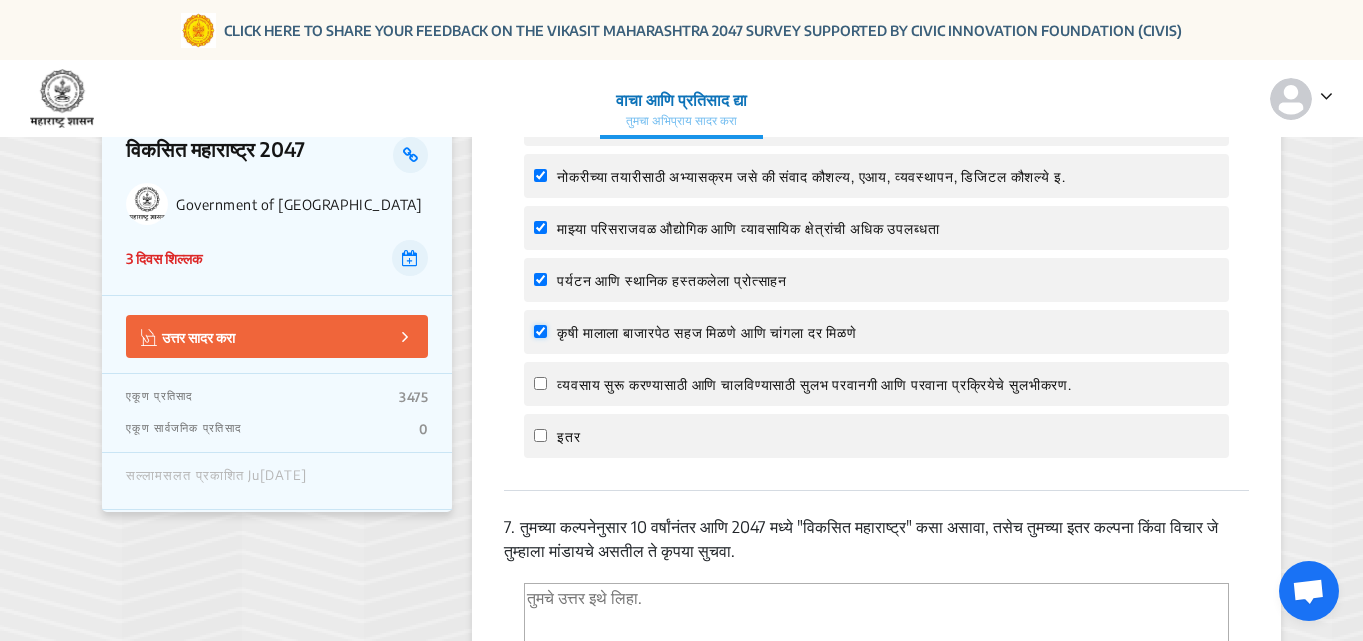 checkbox on "true" 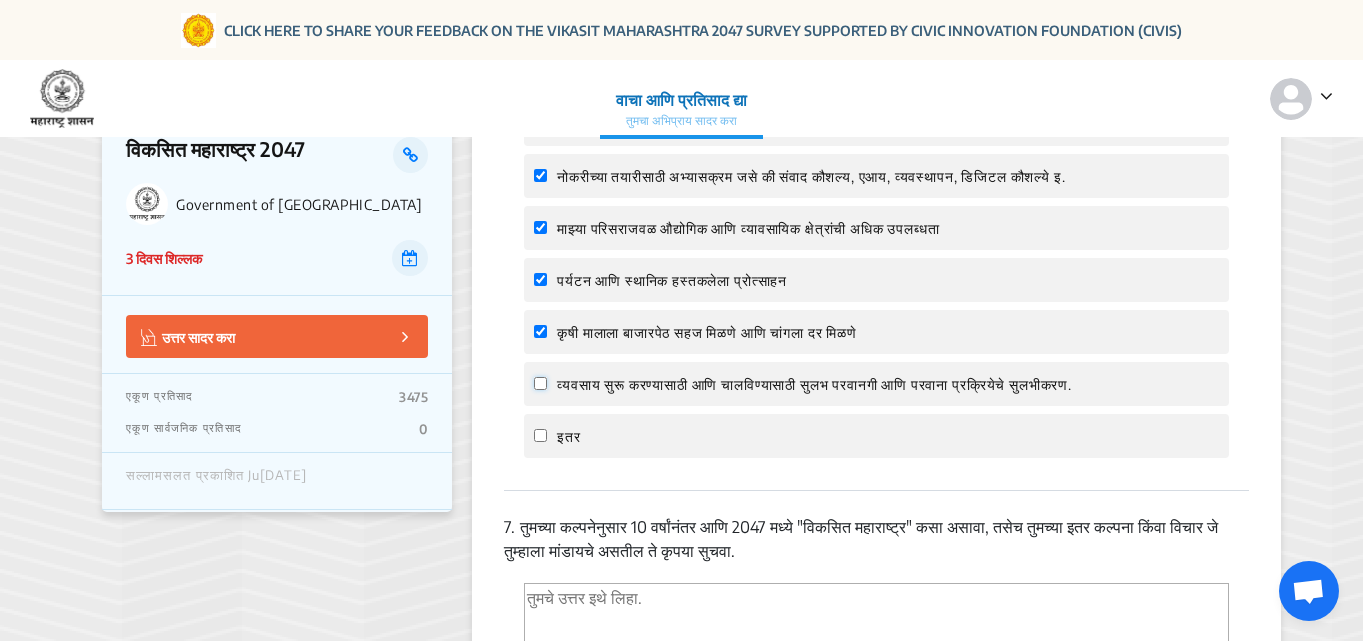 click on "व्यवसाय सुरू करण्यासाठी आणि चालविण्यासाठी सुलभ परवानगी आणि परवाना प्रक्रियेचे सुलभीकरण." 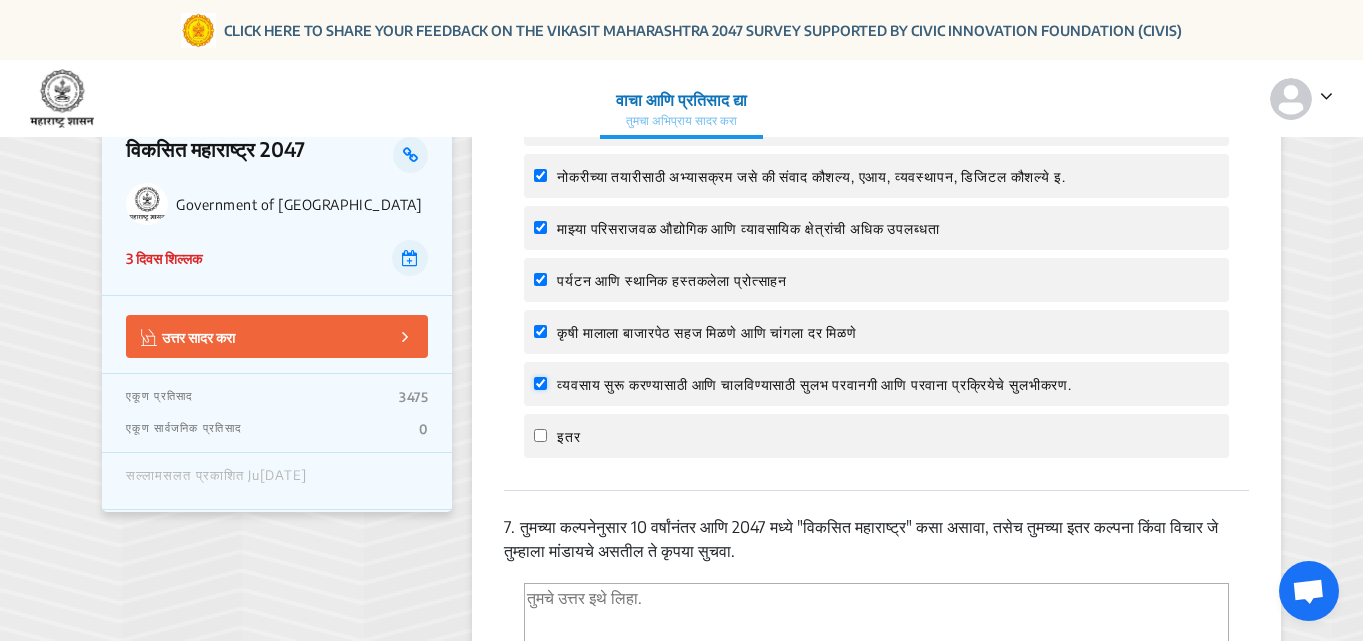 checkbox on "true" 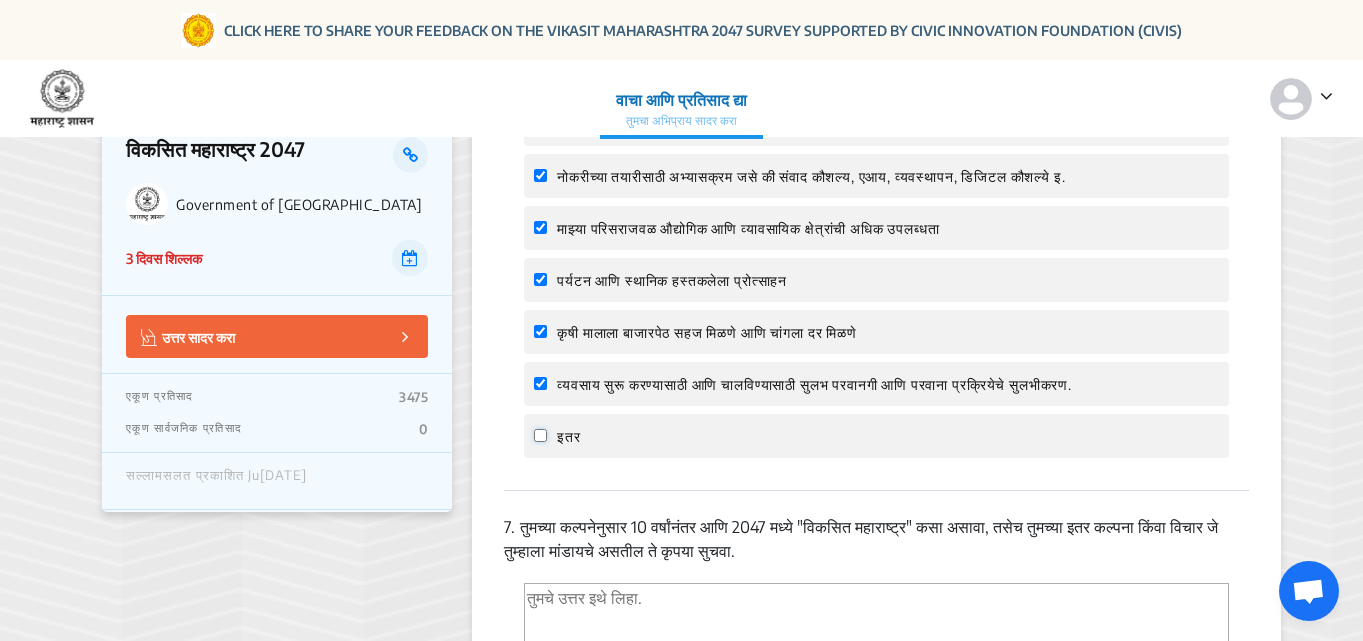 click on "इतर" 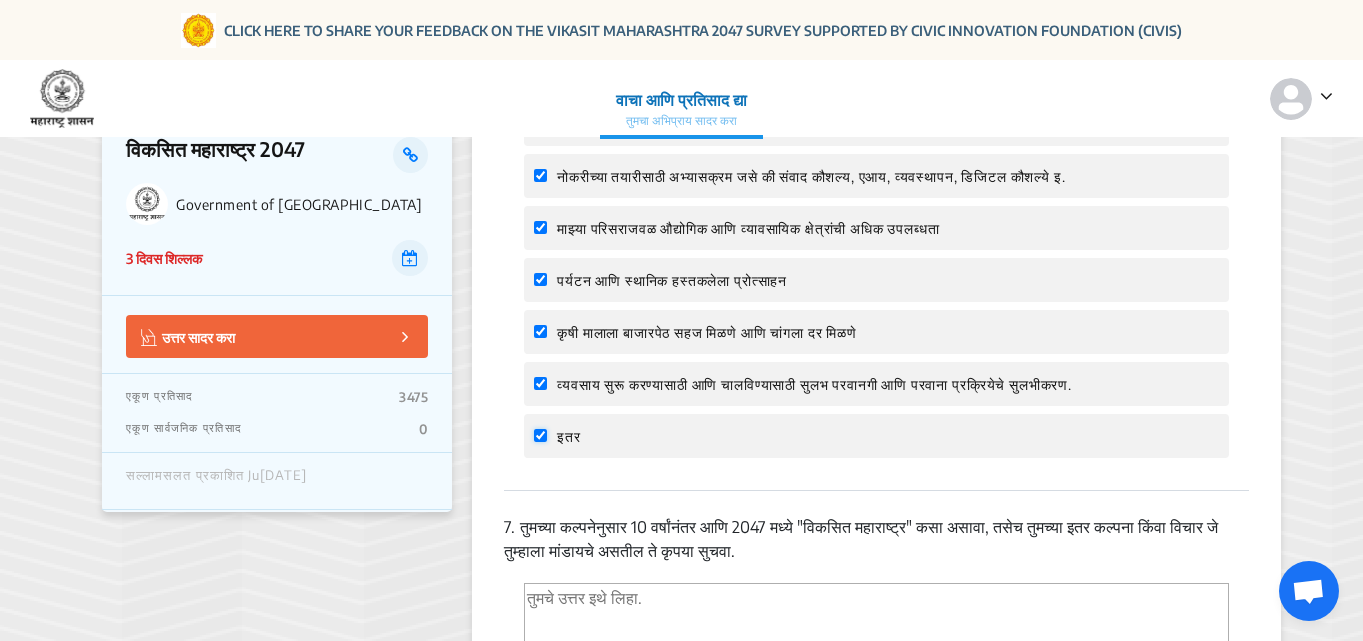checkbox on "true" 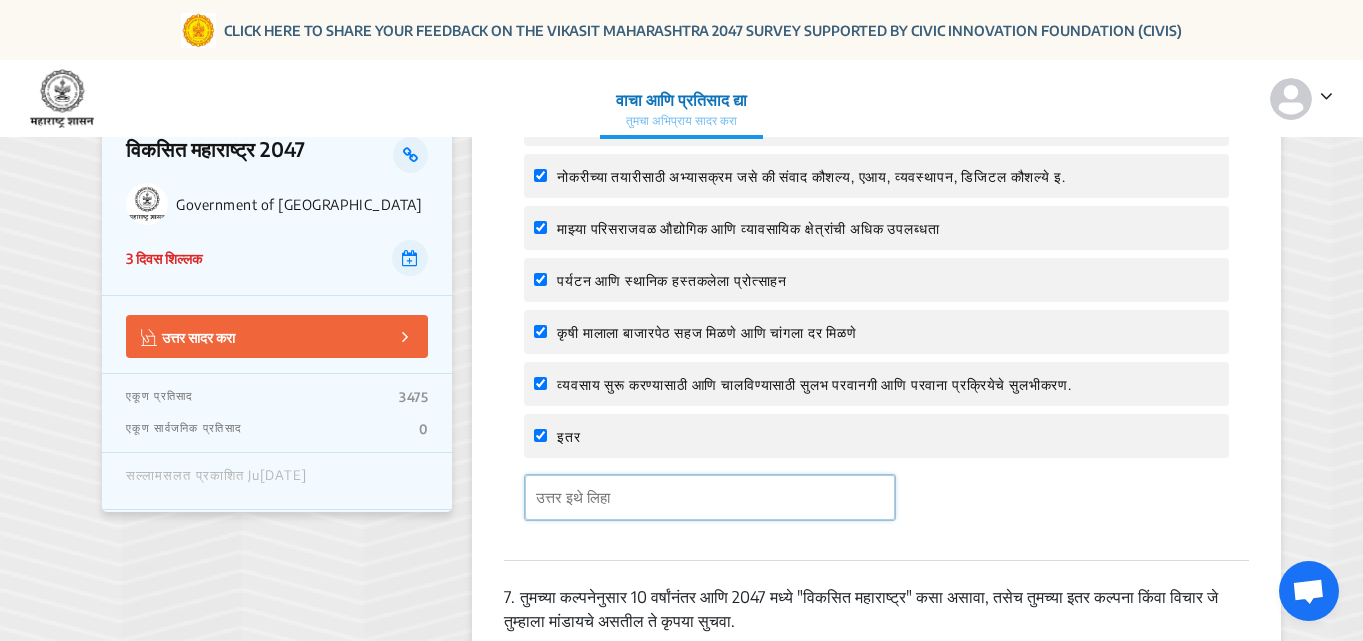 drag, startPoint x: 712, startPoint y: 533, endPoint x: 789, endPoint y: 533, distance: 77 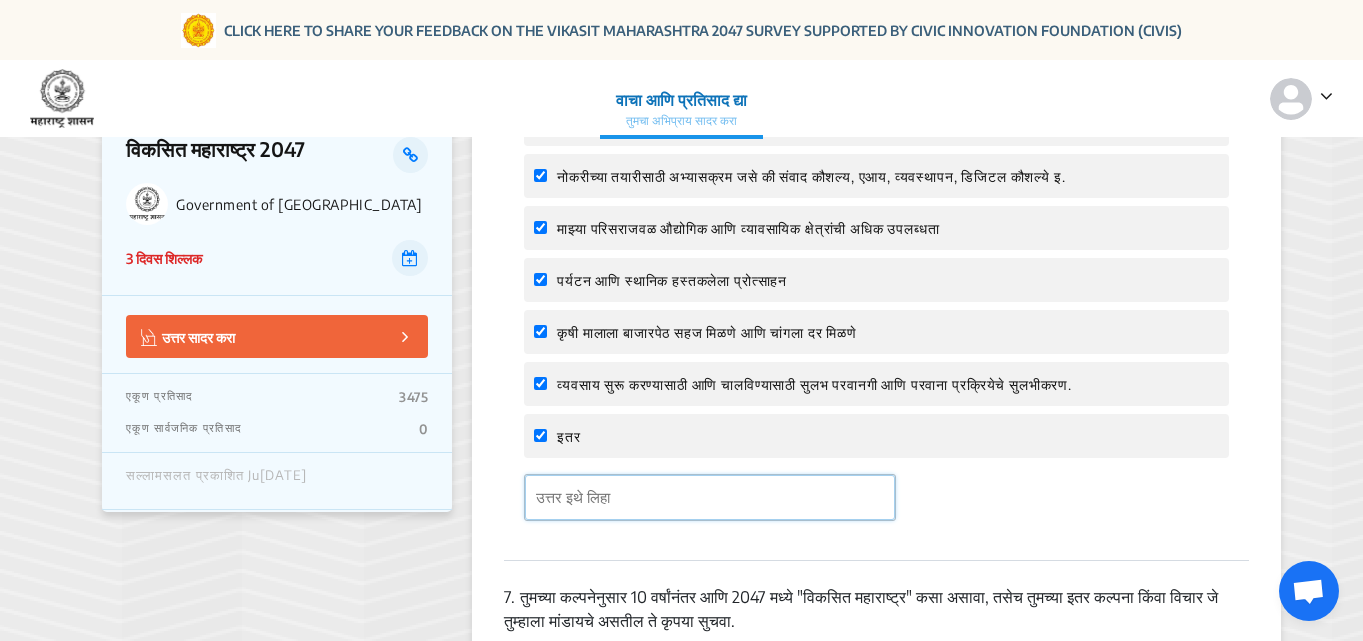 click 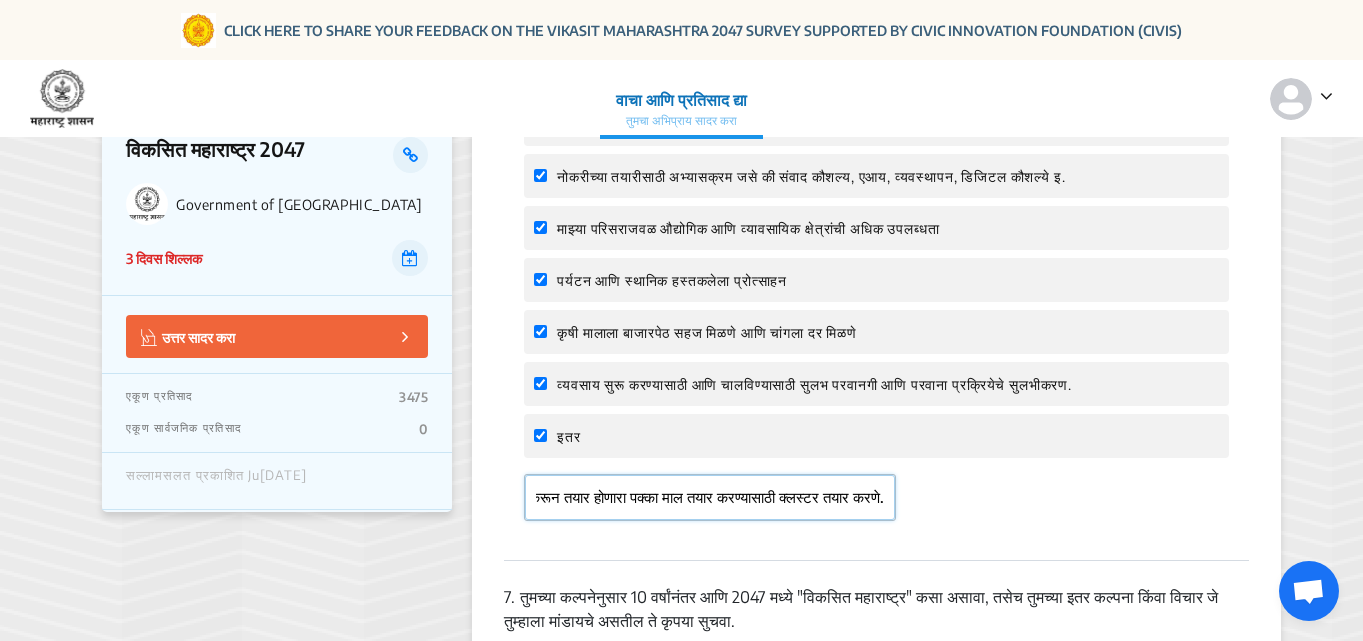 scroll, scrollTop: 0, scrollLeft: 409, axis: horizontal 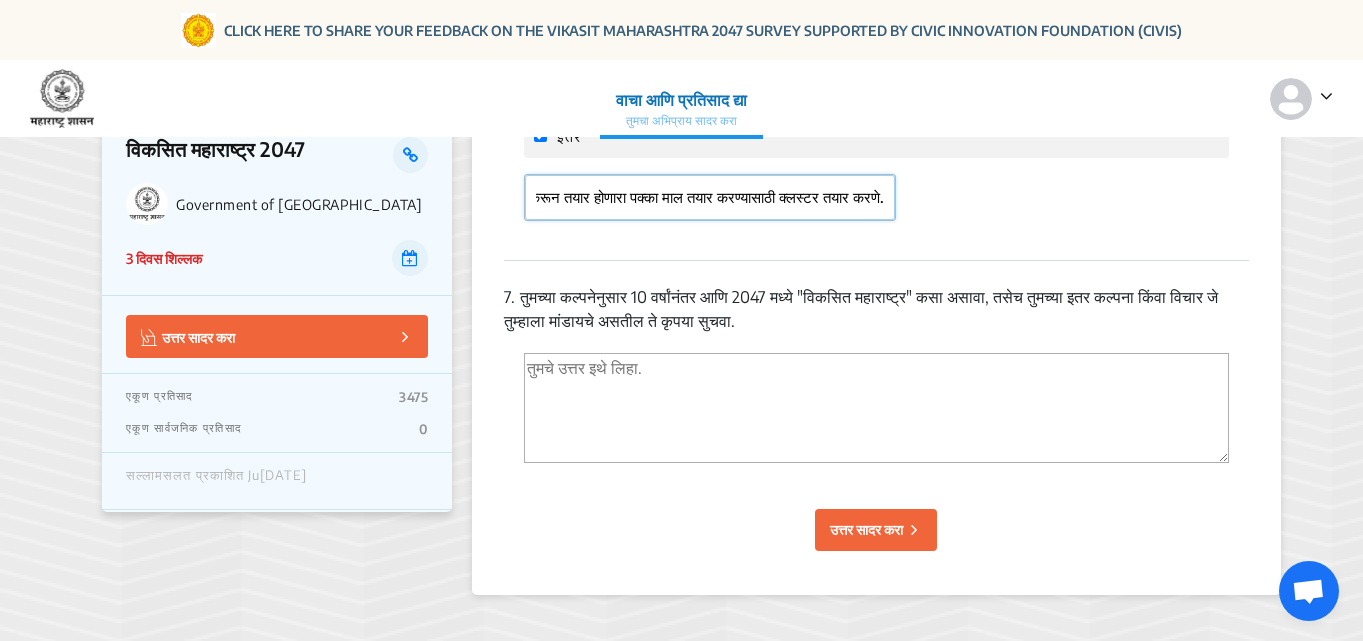 type on "प्रत्येक तालुक्यात तिथे निर्माण होणार्‍या कच्चा माल यावर प्रक्रिया करून तयार होणारा पक्का माल तयार करण्यासाठी क्लस्टर तयार करणे." 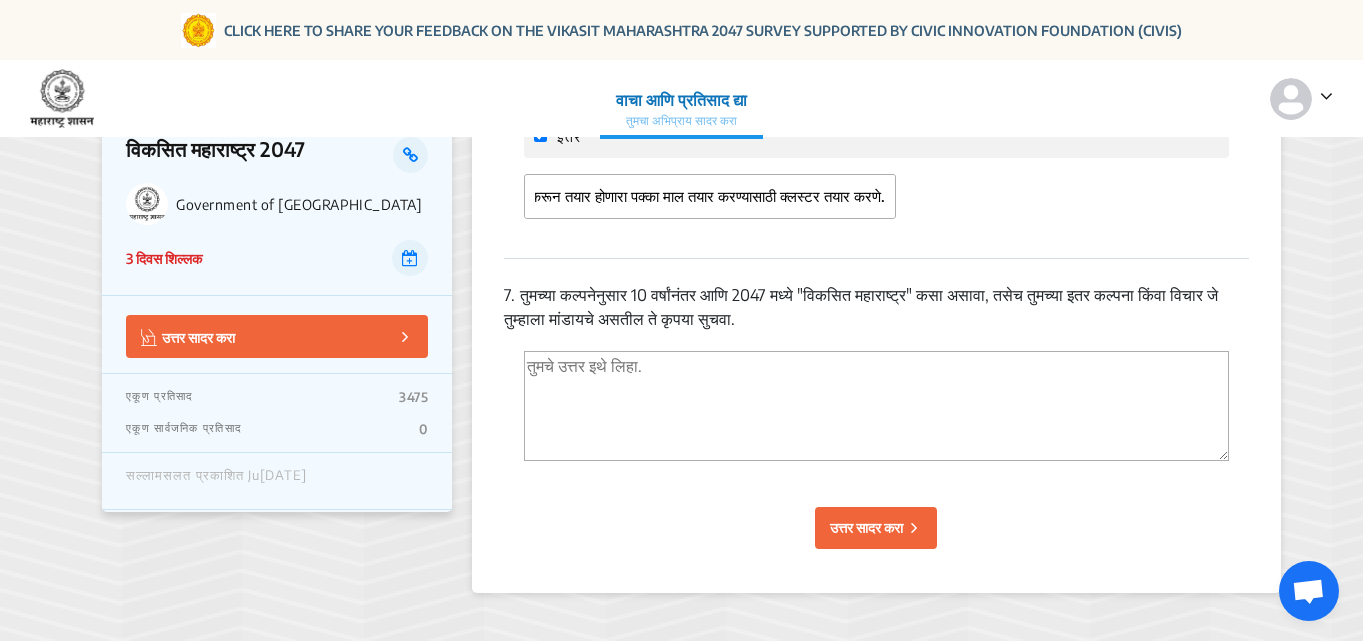 click at bounding box center (876, 406) 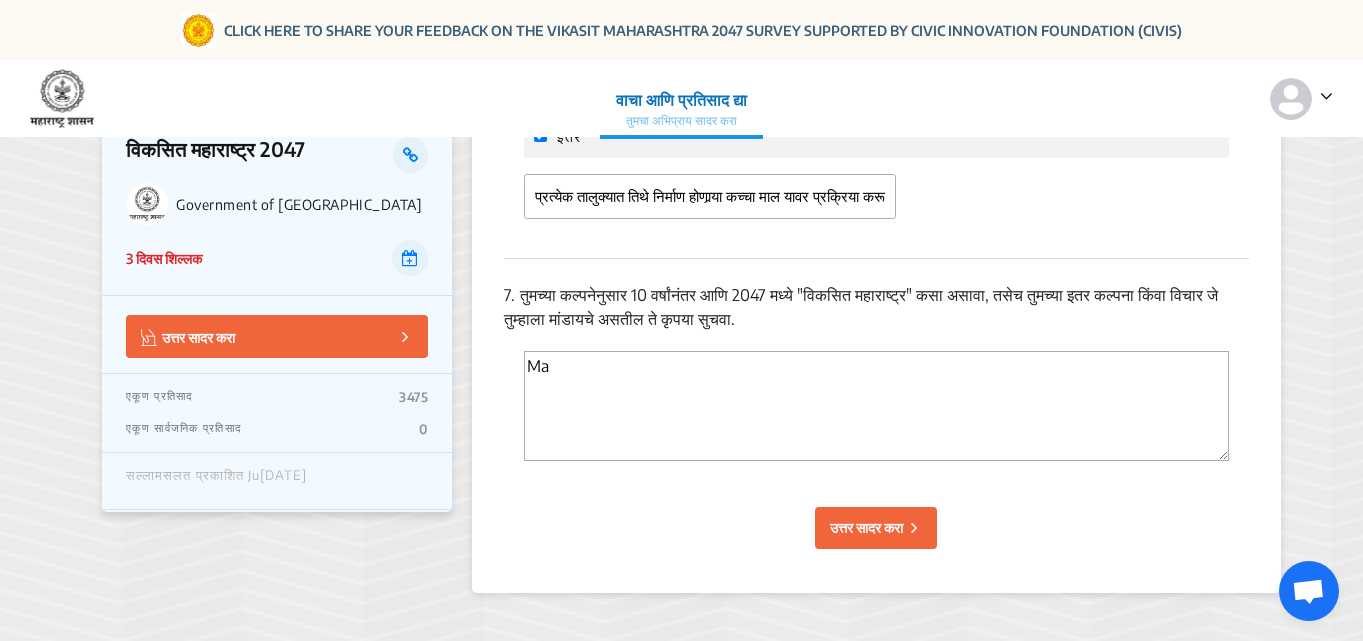 type on "M" 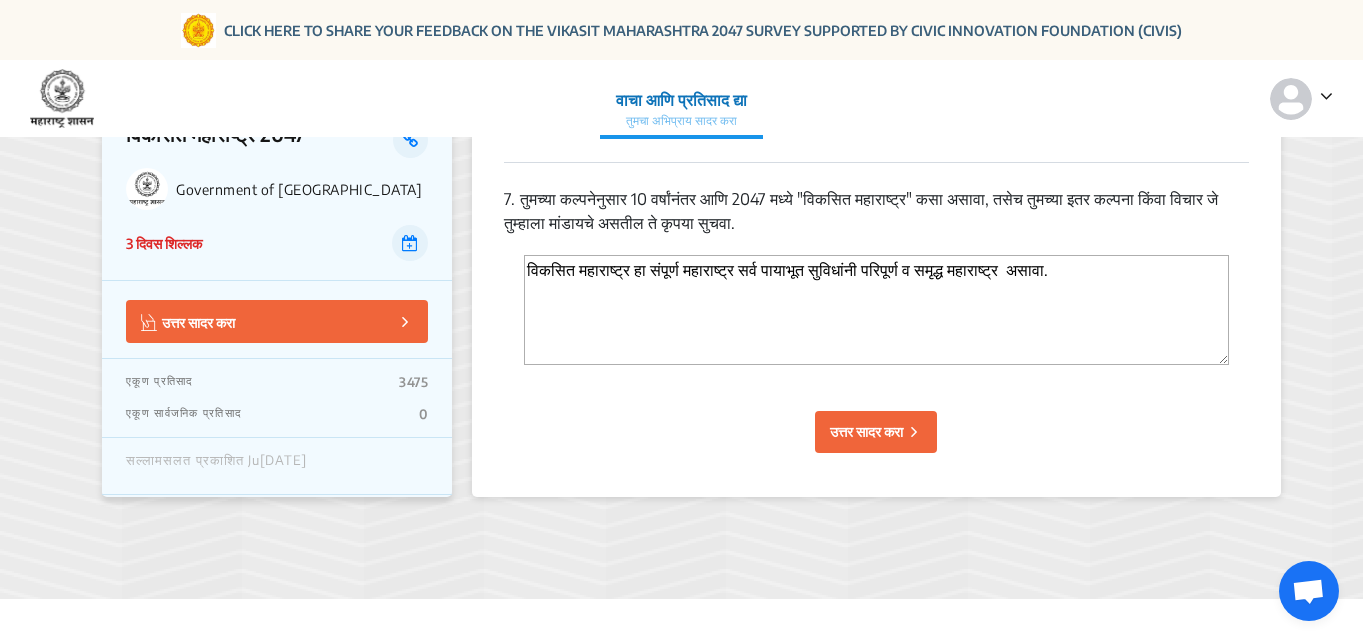 scroll, scrollTop: 3300, scrollLeft: 0, axis: vertical 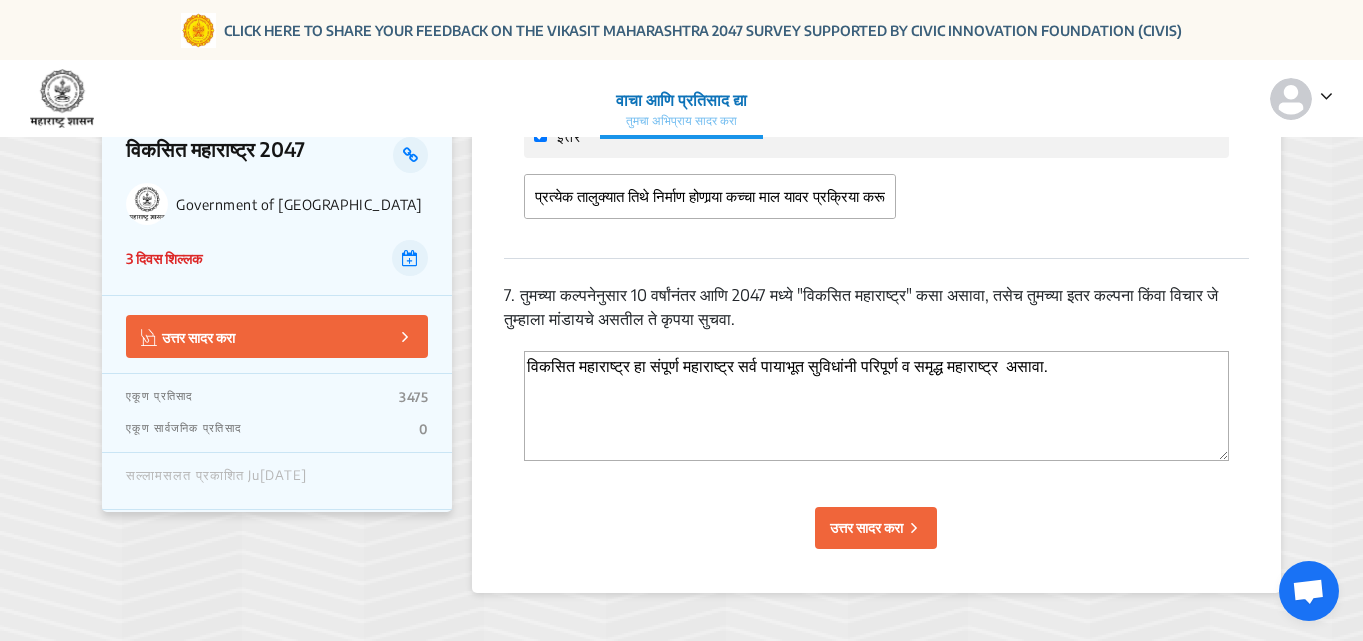 type on "विकसित महाराष्ट्र हा संपूर्ण महाराष्ट्र सर्व पायाभूत सुविधांनी परिपूर्ण व समृद्ध महाराष्ट्र  असावा." 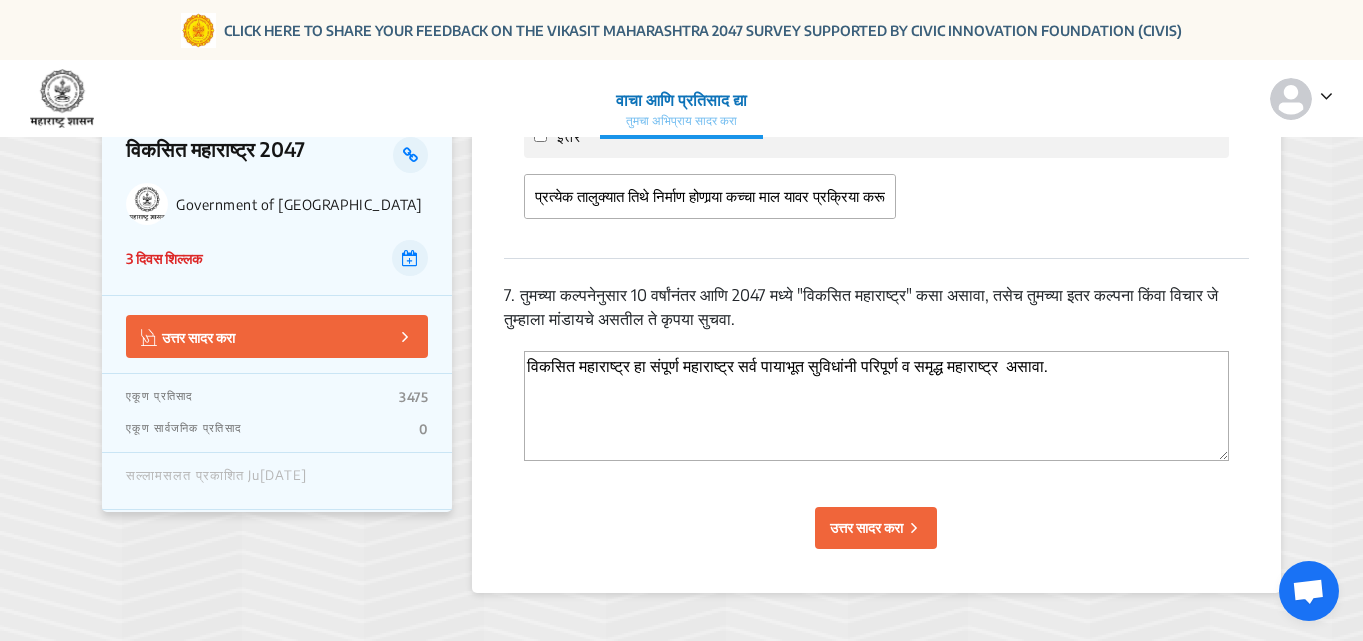 type 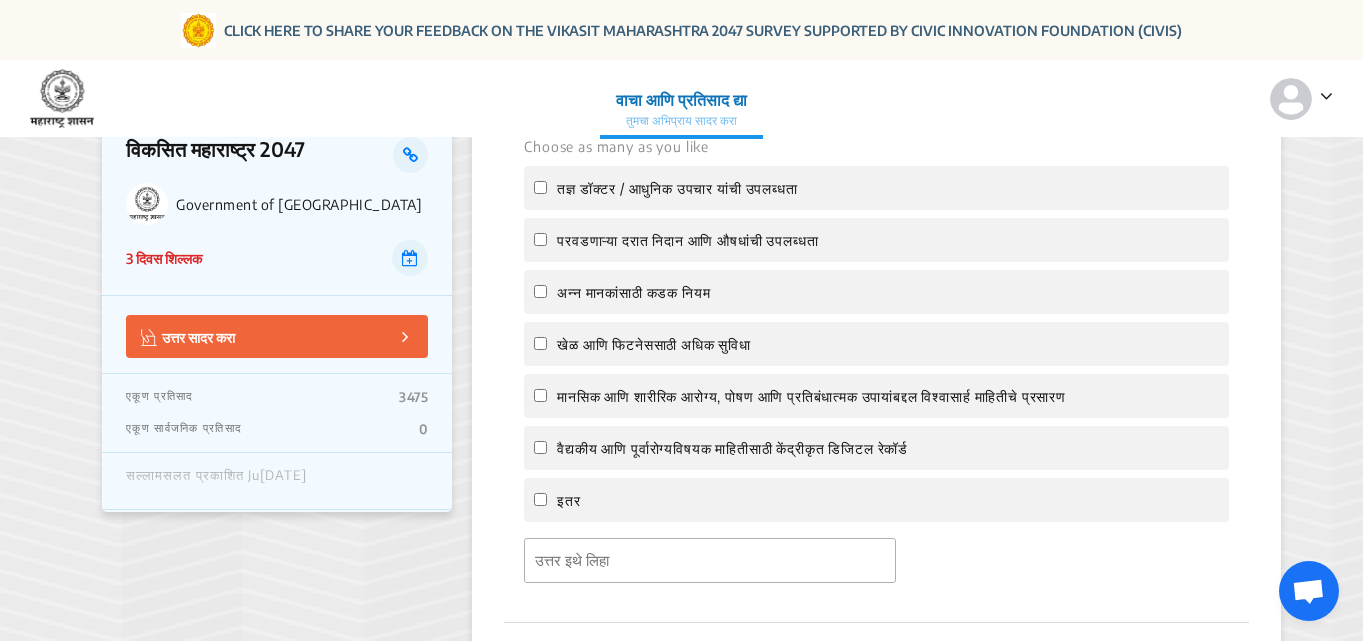 scroll, scrollTop: 0, scrollLeft: 0, axis: both 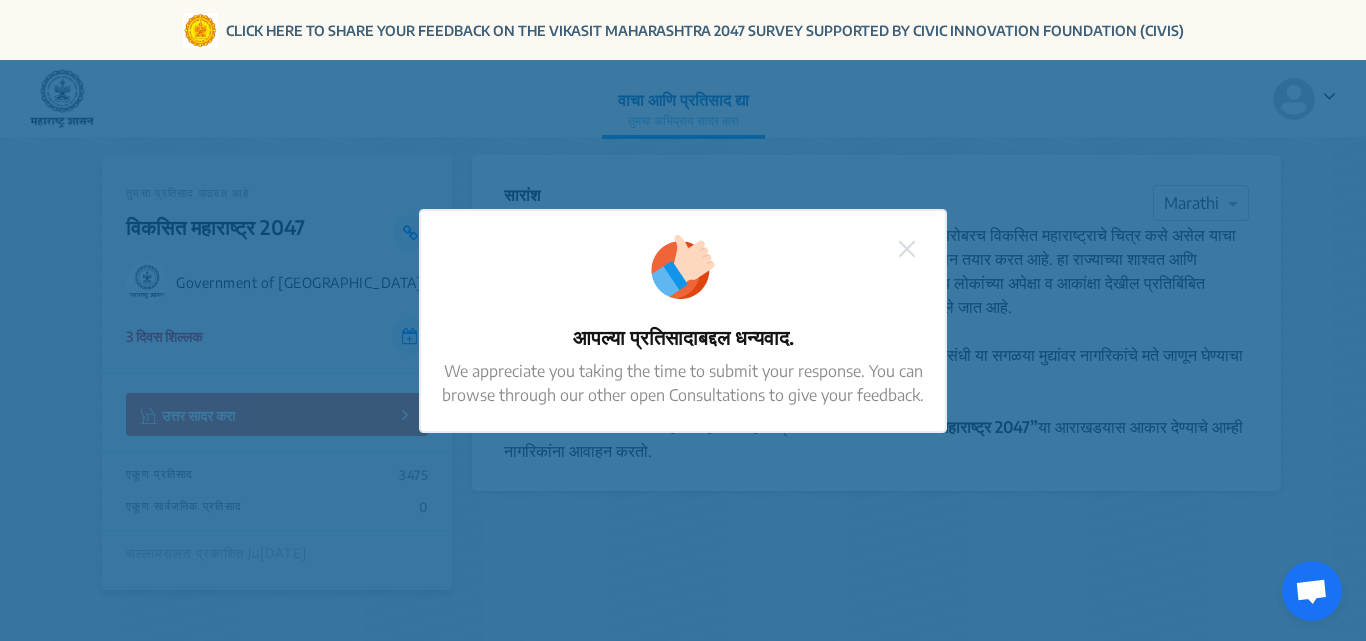 click 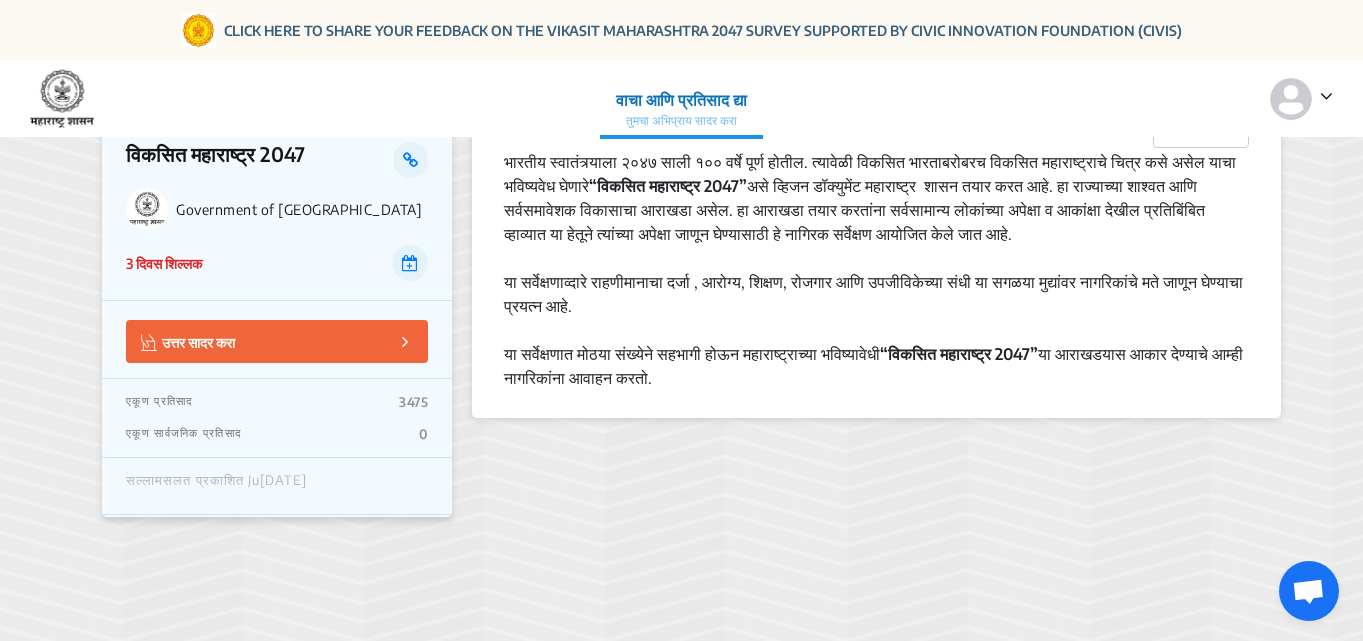 scroll, scrollTop: 0, scrollLeft: 0, axis: both 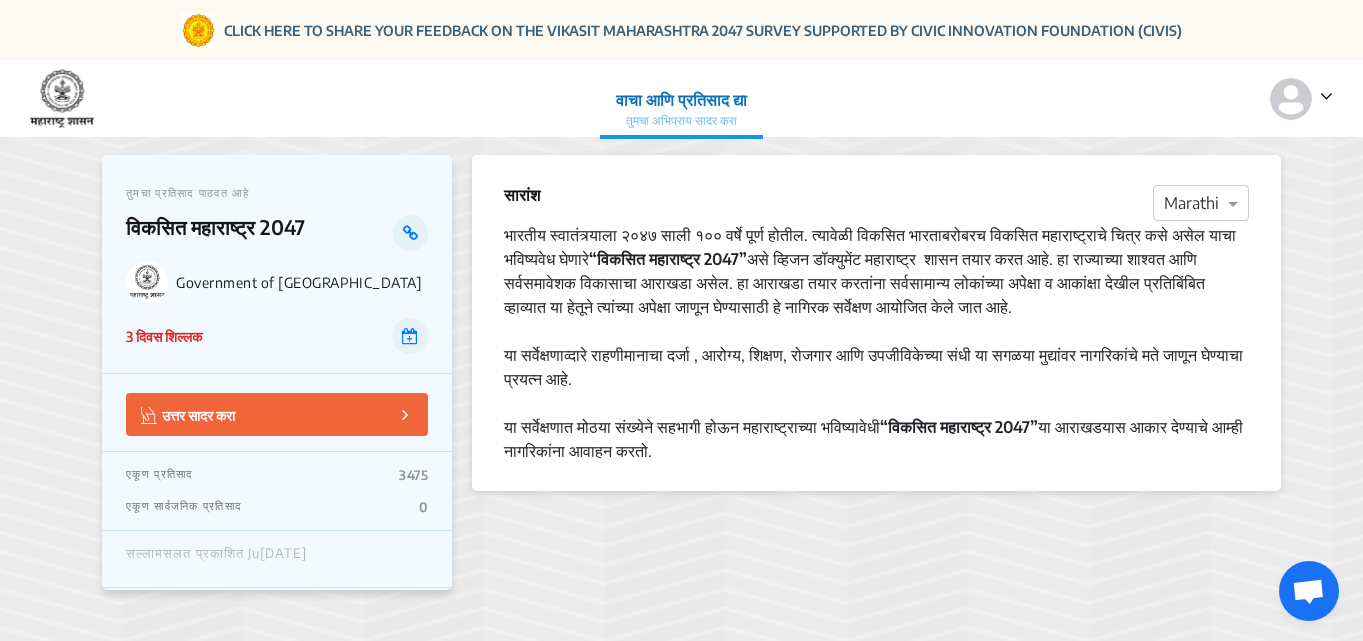 click 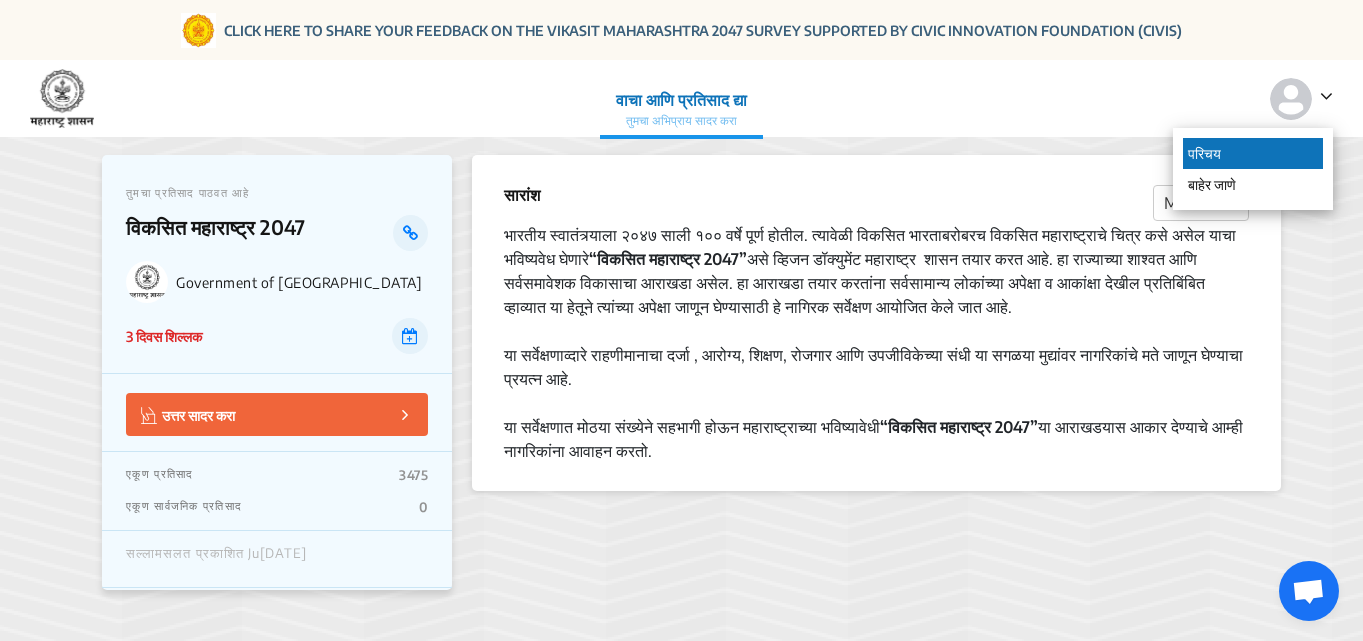 click on "परिचय" 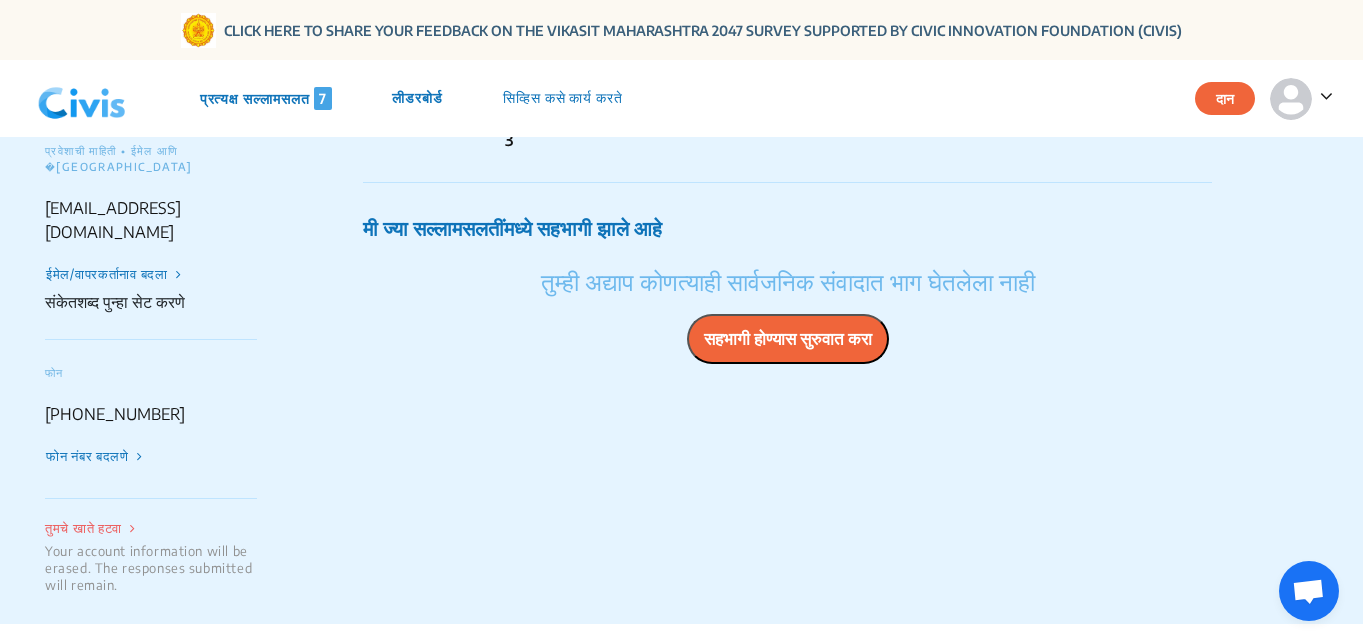 scroll, scrollTop: 0, scrollLeft: 0, axis: both 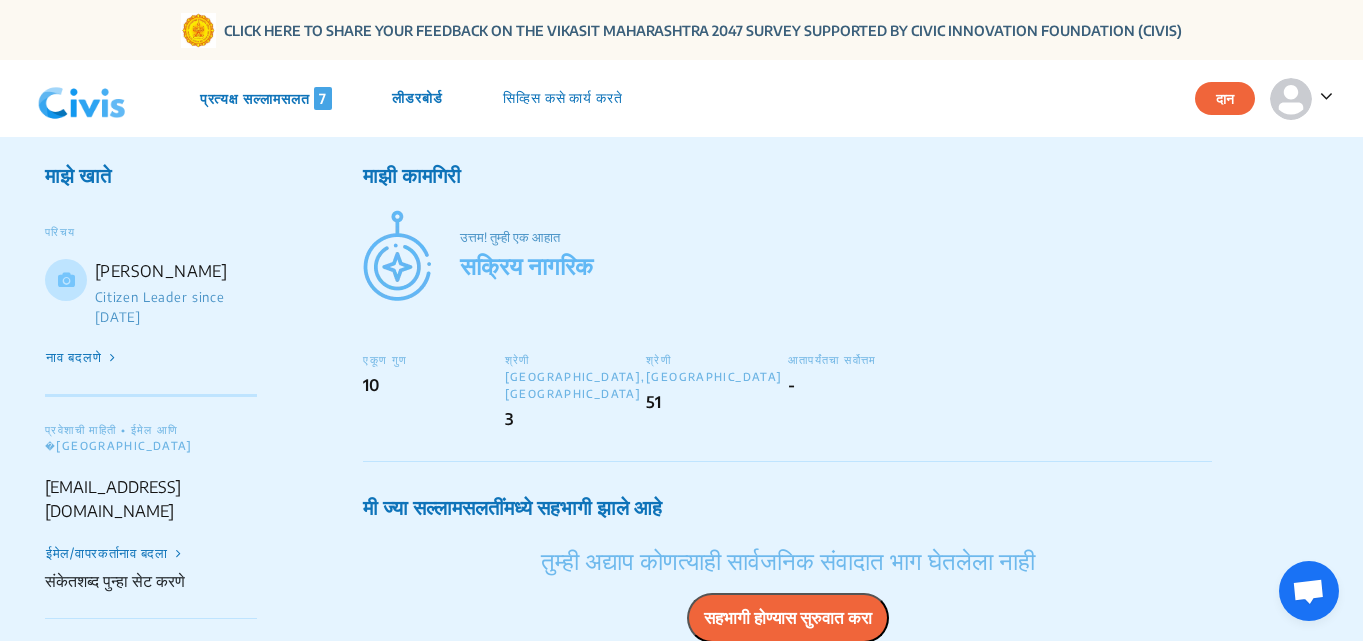 click on "लीडरबोर्ड" 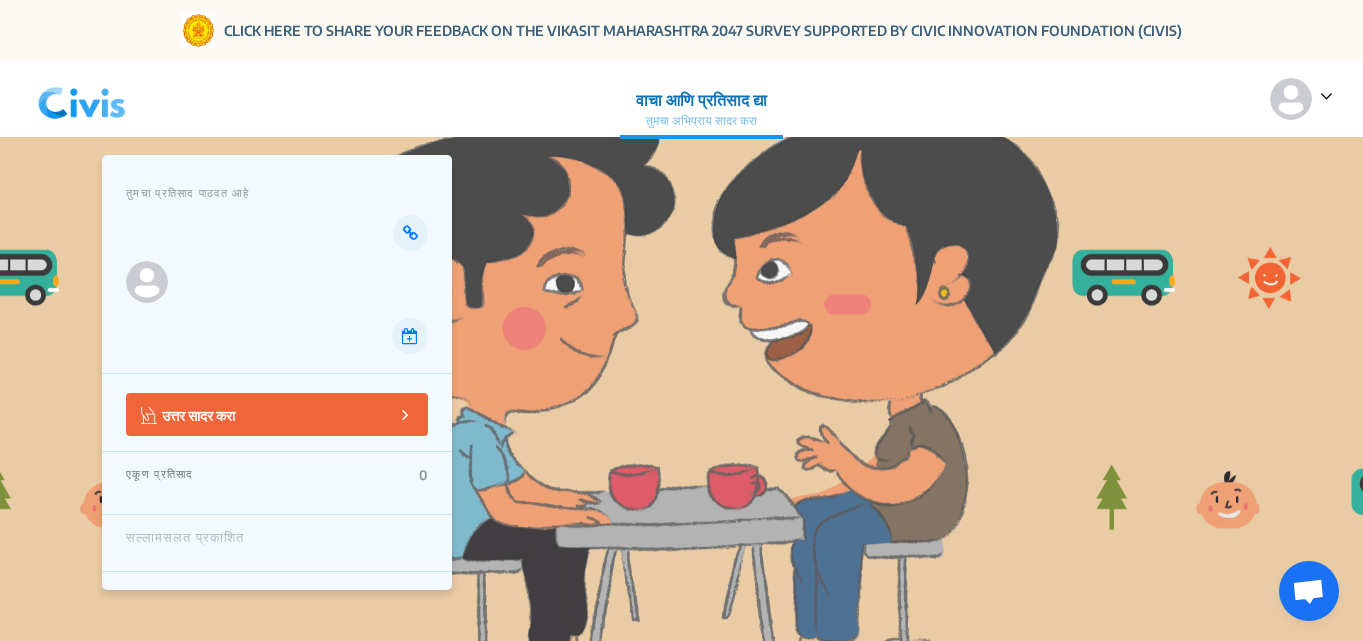 click on "वाचा आणि प्रतिसाद द्या" 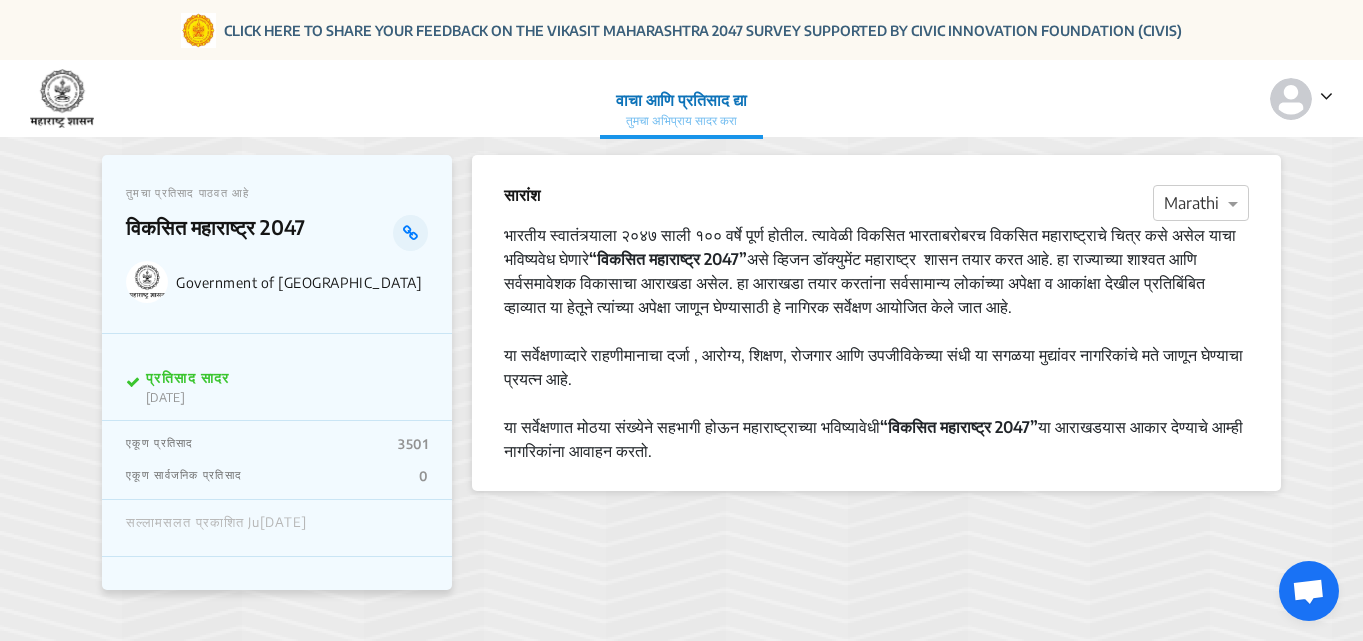 click 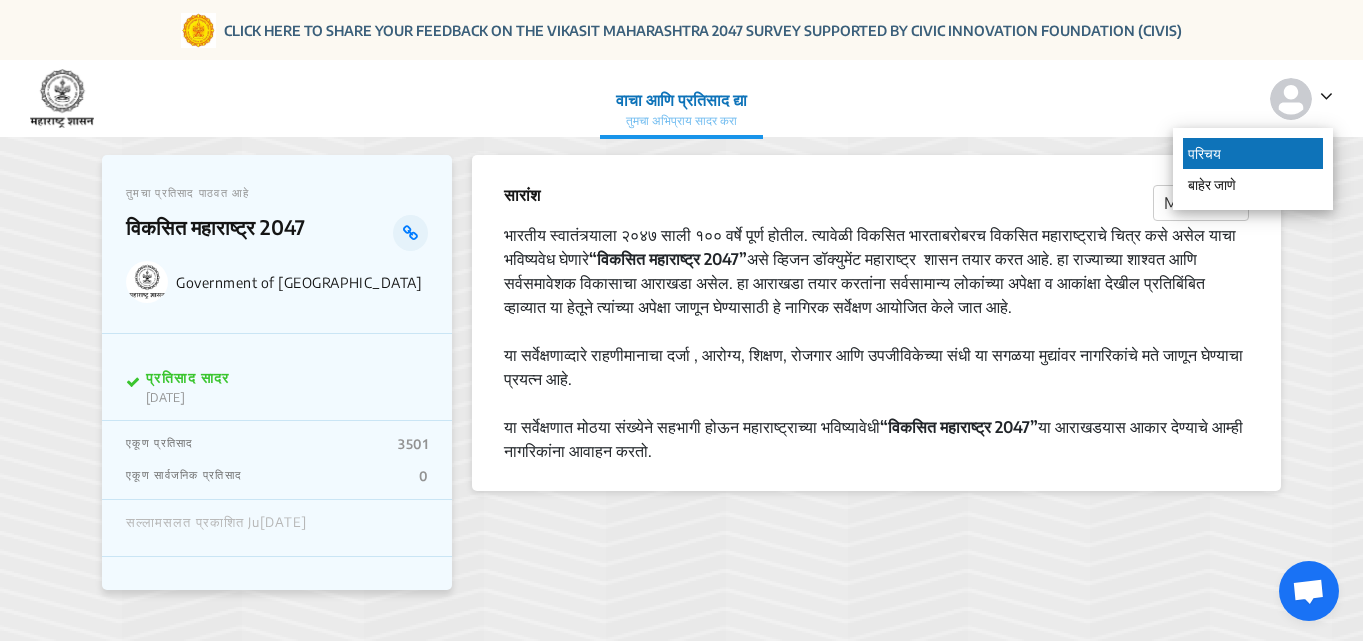 click on "परिचय" 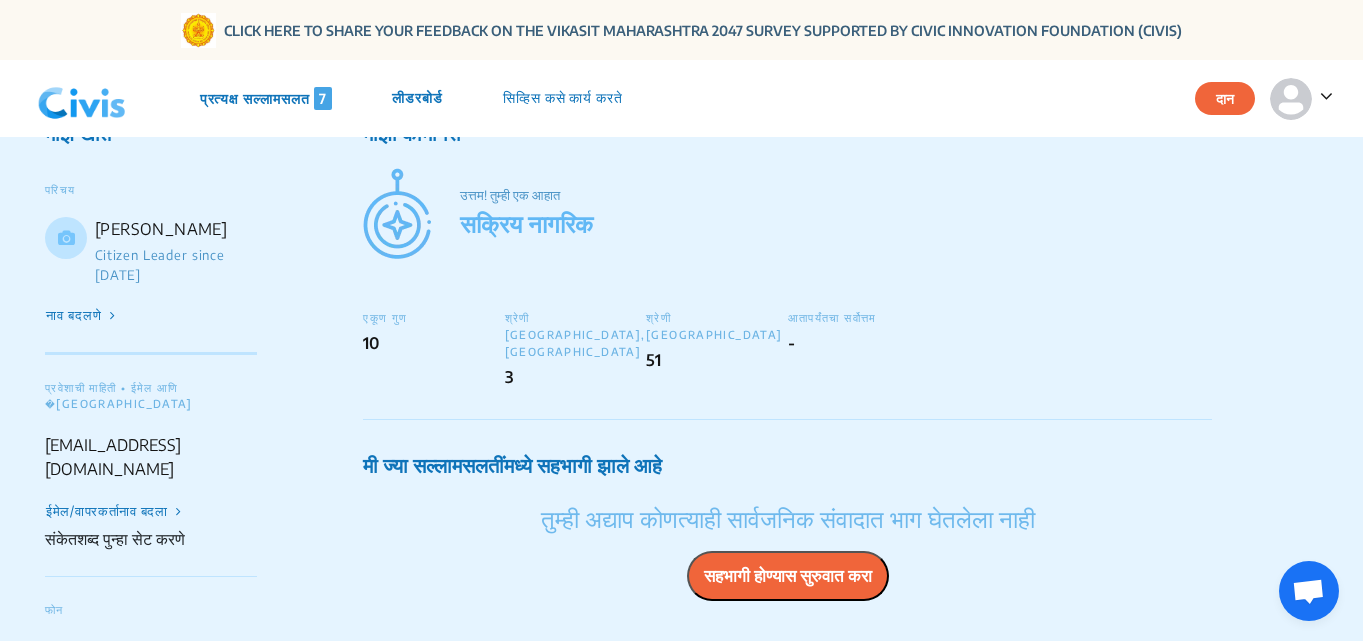 scroll, scrollTop: 0, scrollLeft: 0, axis: both 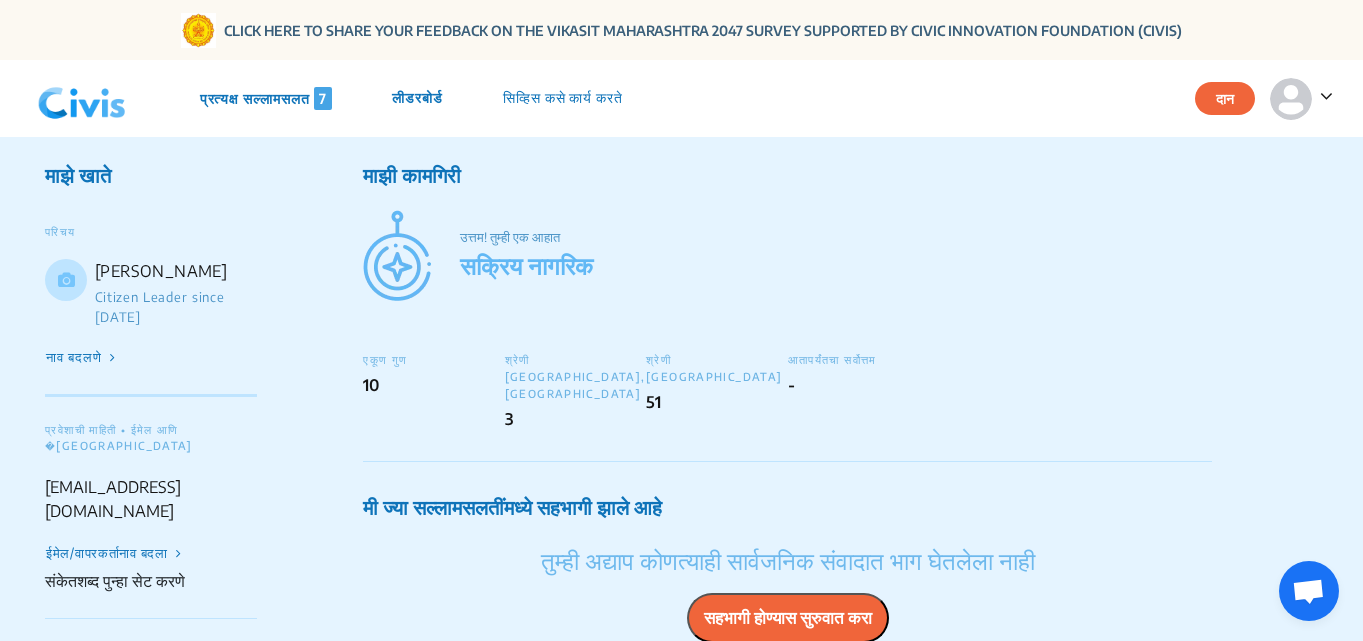 click on "सिव्हिस कसे कार्य करते" 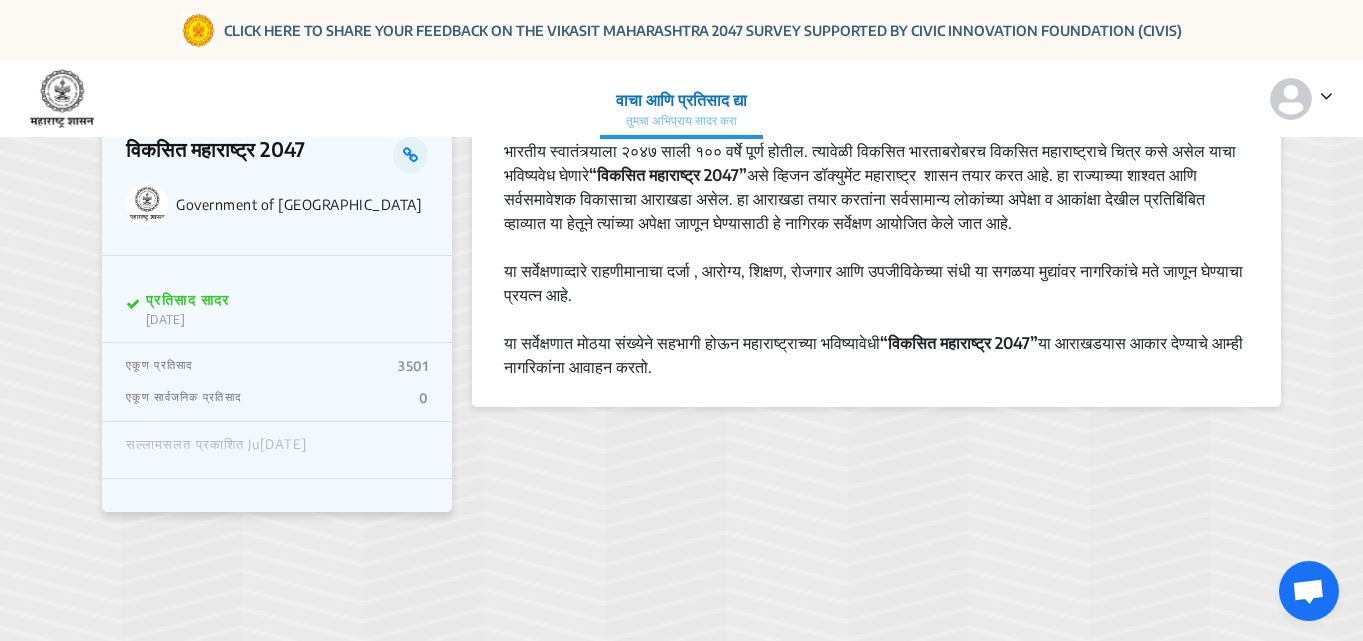 scroll, scrollTop: 0, scrollLeft: 0, axis: both 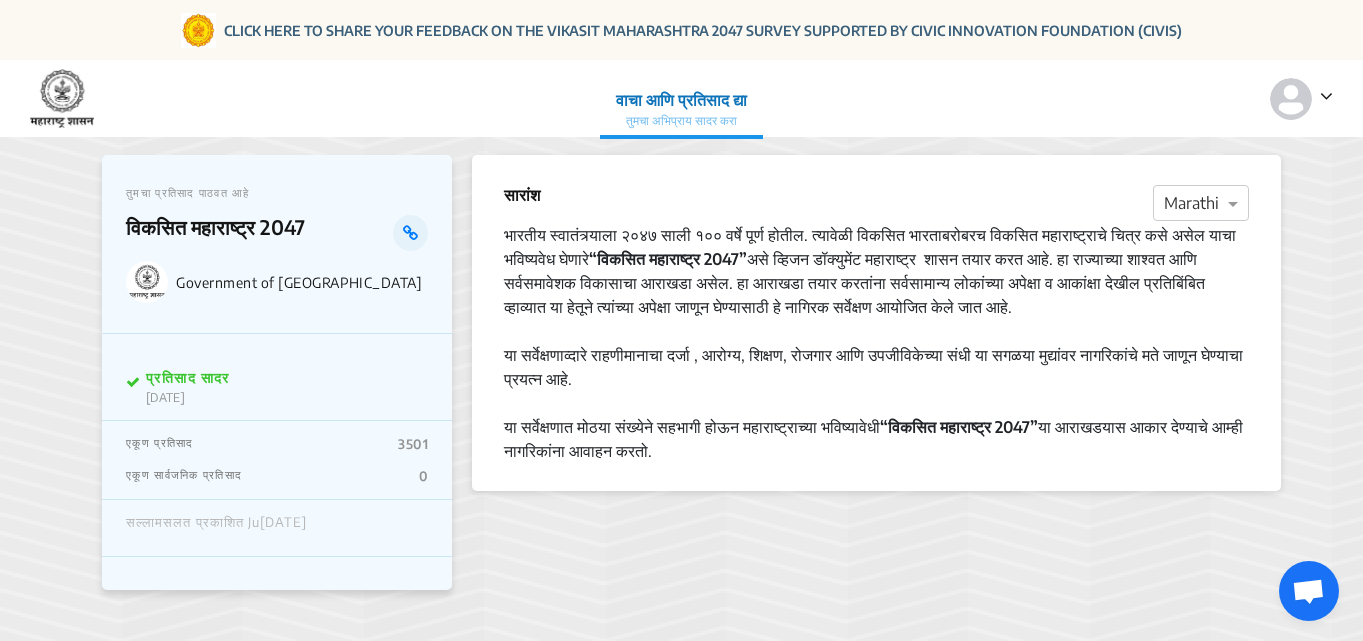 click 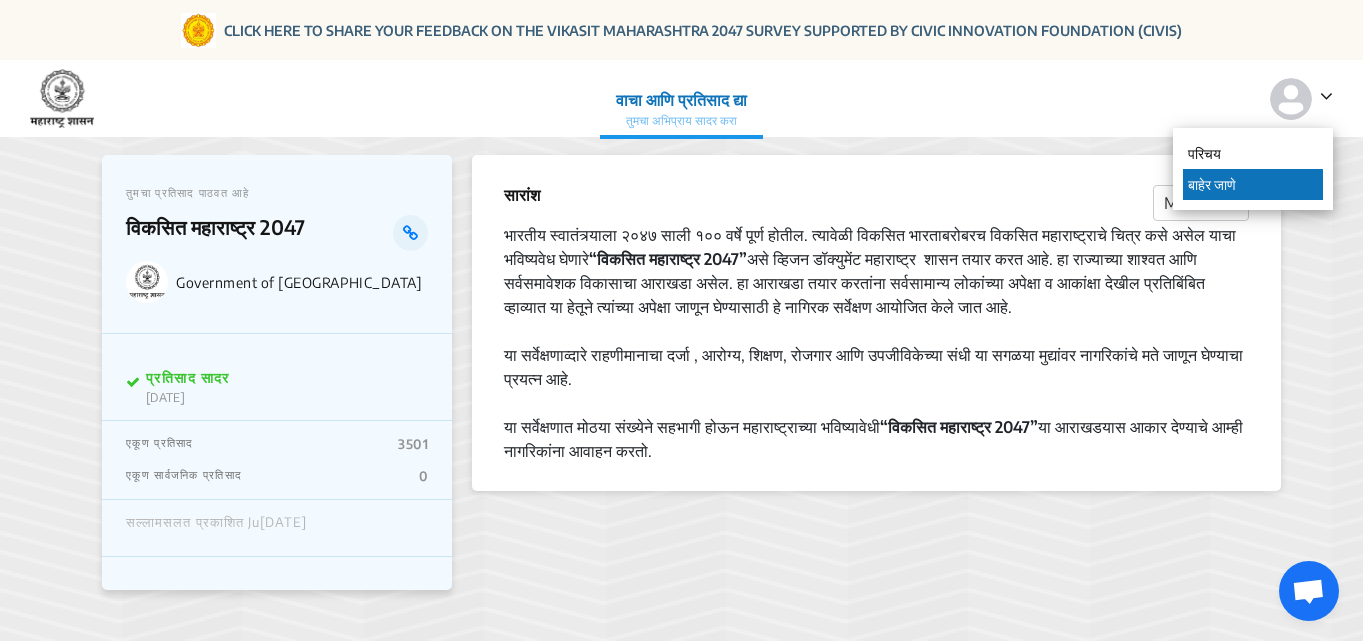 click on "बाहेर जाणे" 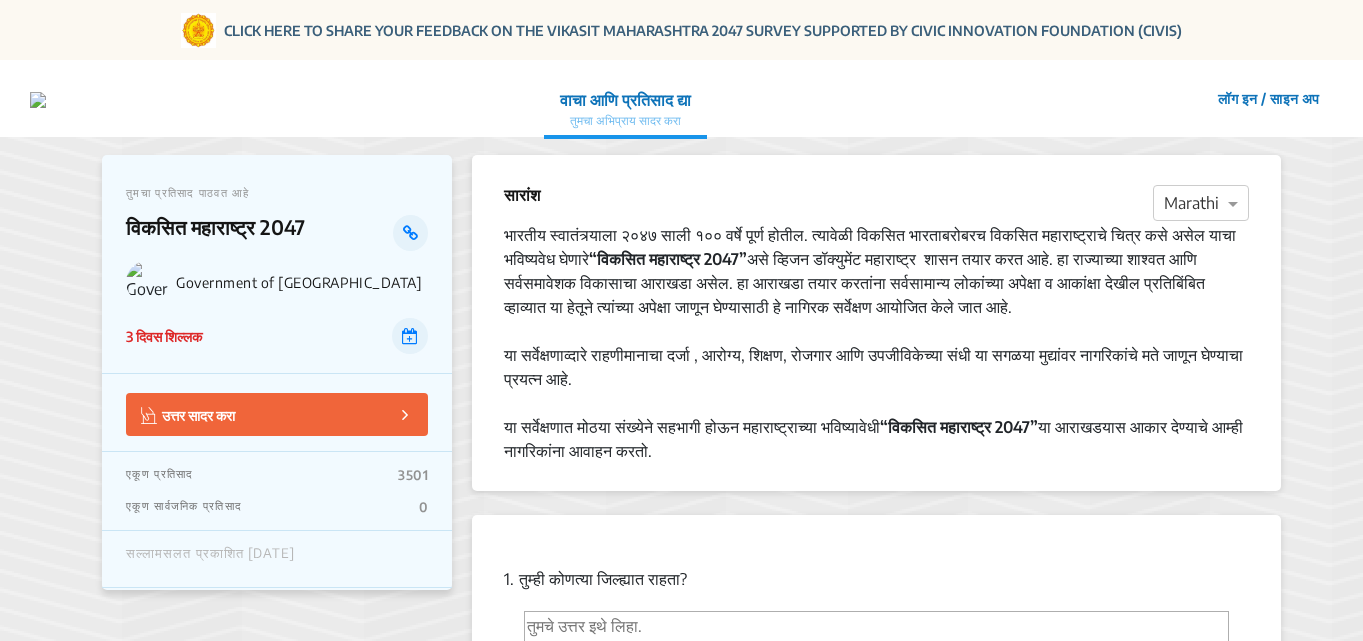 scroll, scrollTop: 0, scrollLeft: 0, axis: both 